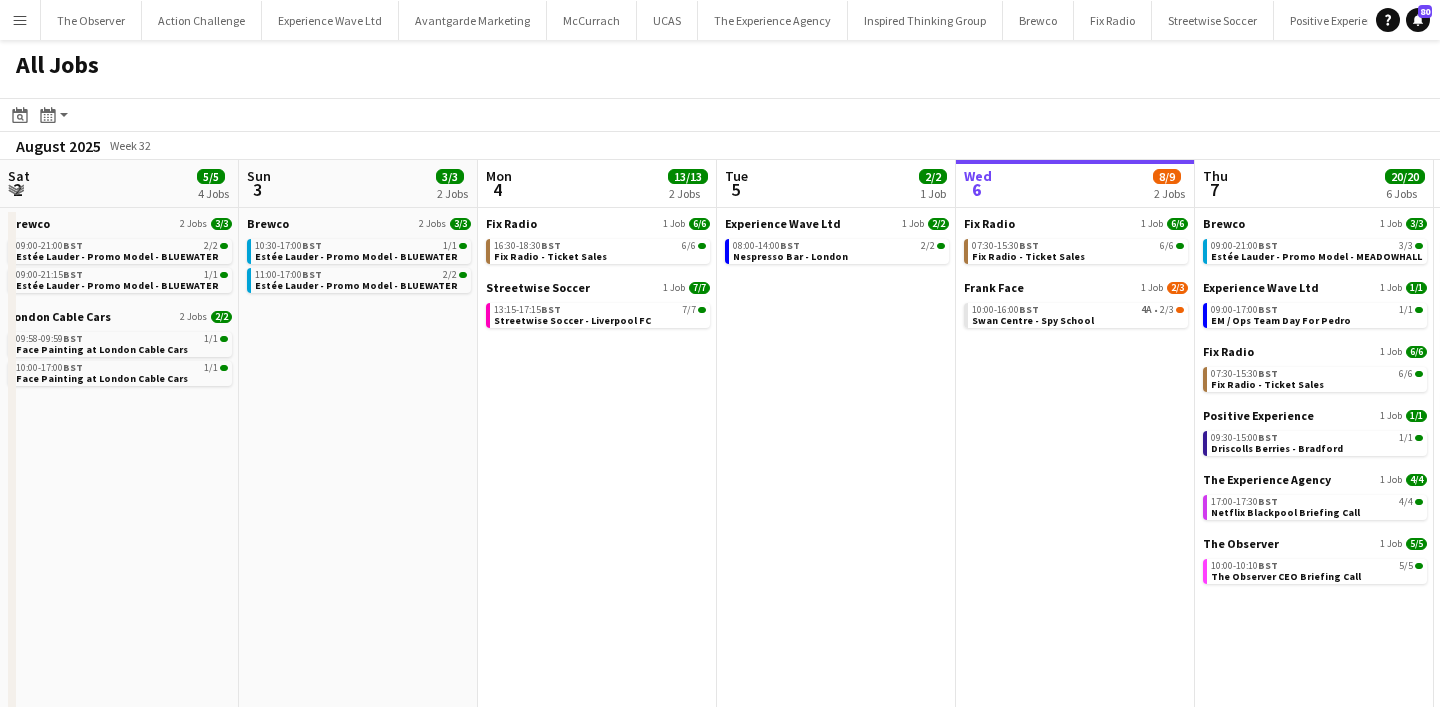 scroll, scrollTop: 0, scrollLeft: 0, axis: both 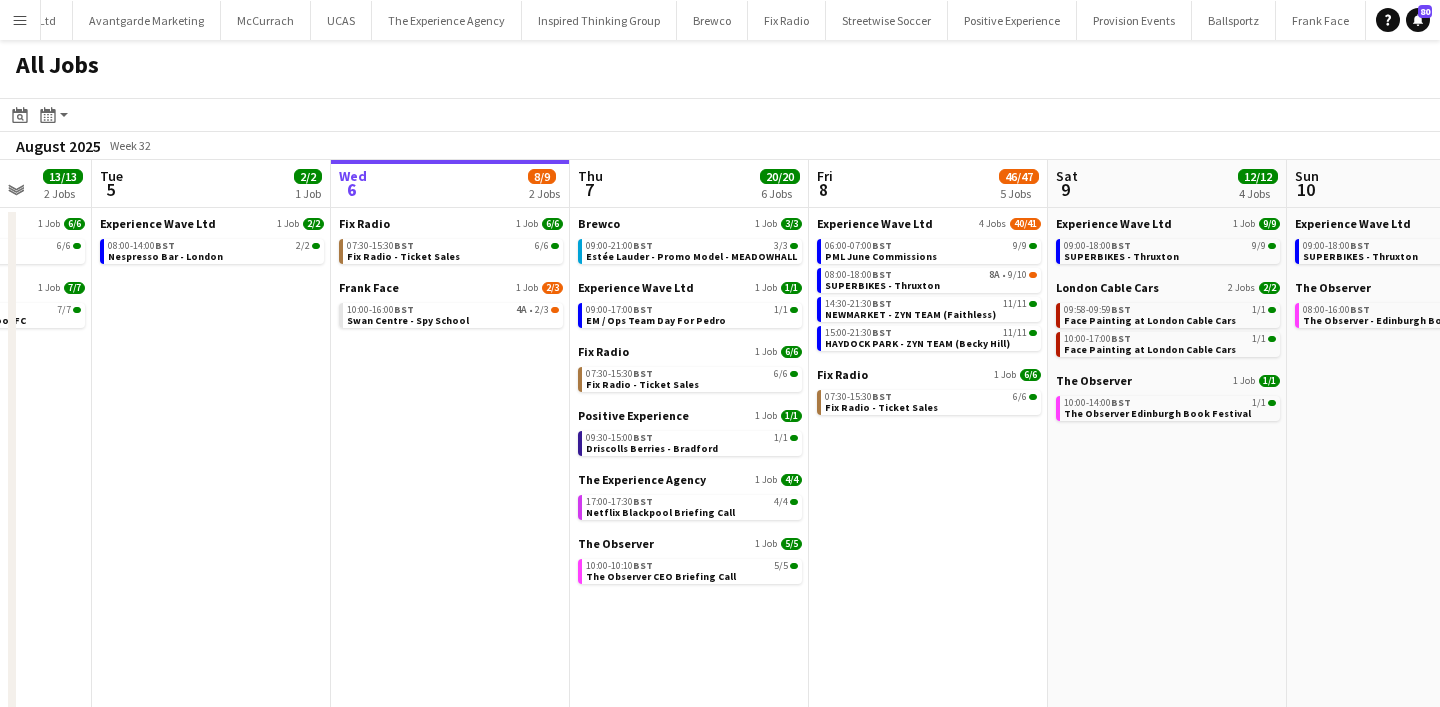 click on "Menu" at bounding box center [20, 20] 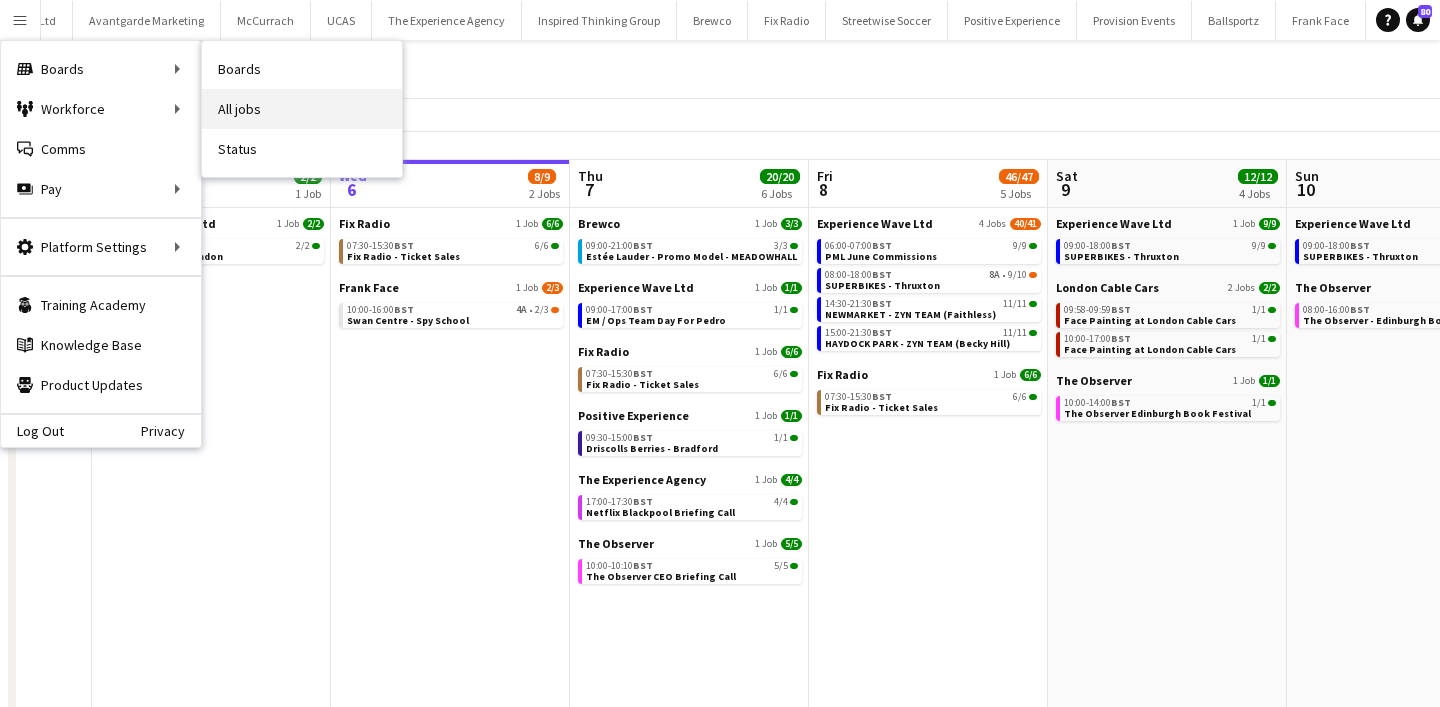 click on "All jobs" at bounding box center (302, 109) 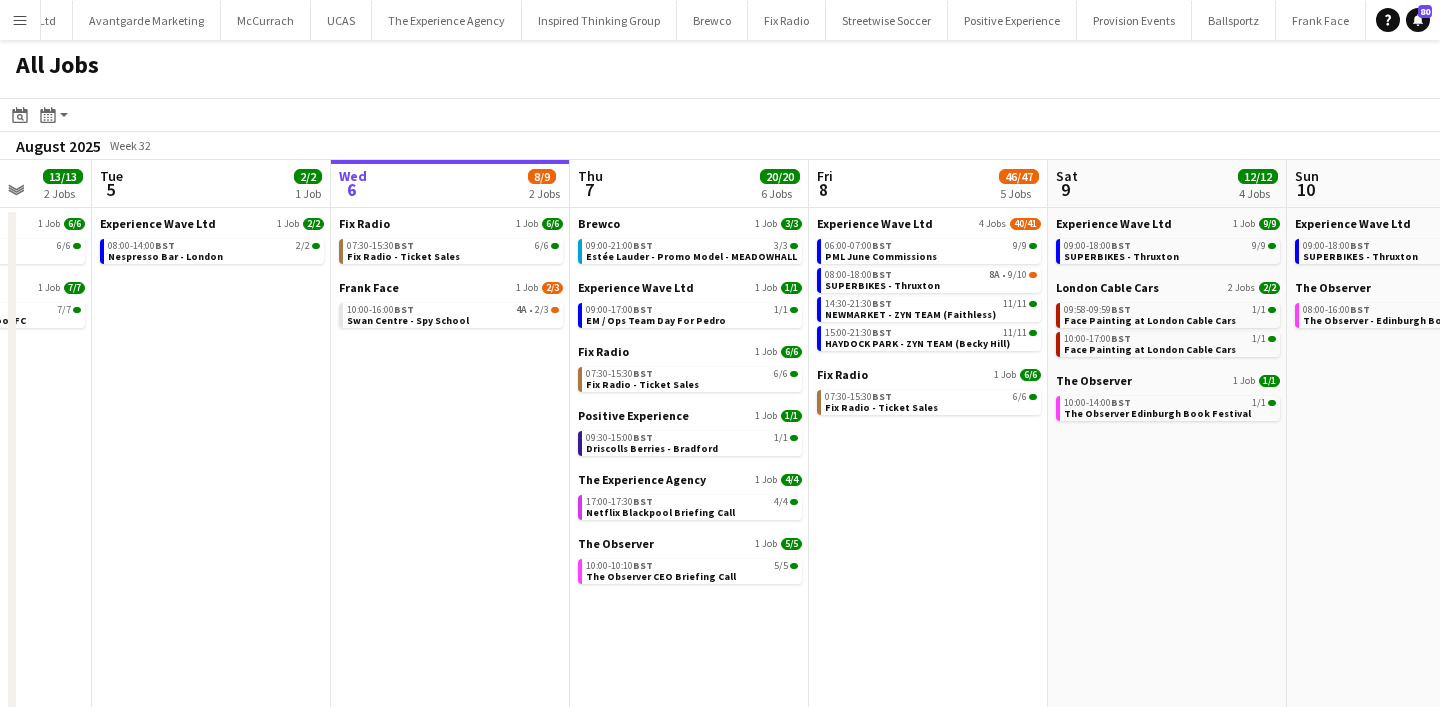 click on "Menu" at bounding box center [20, 20] 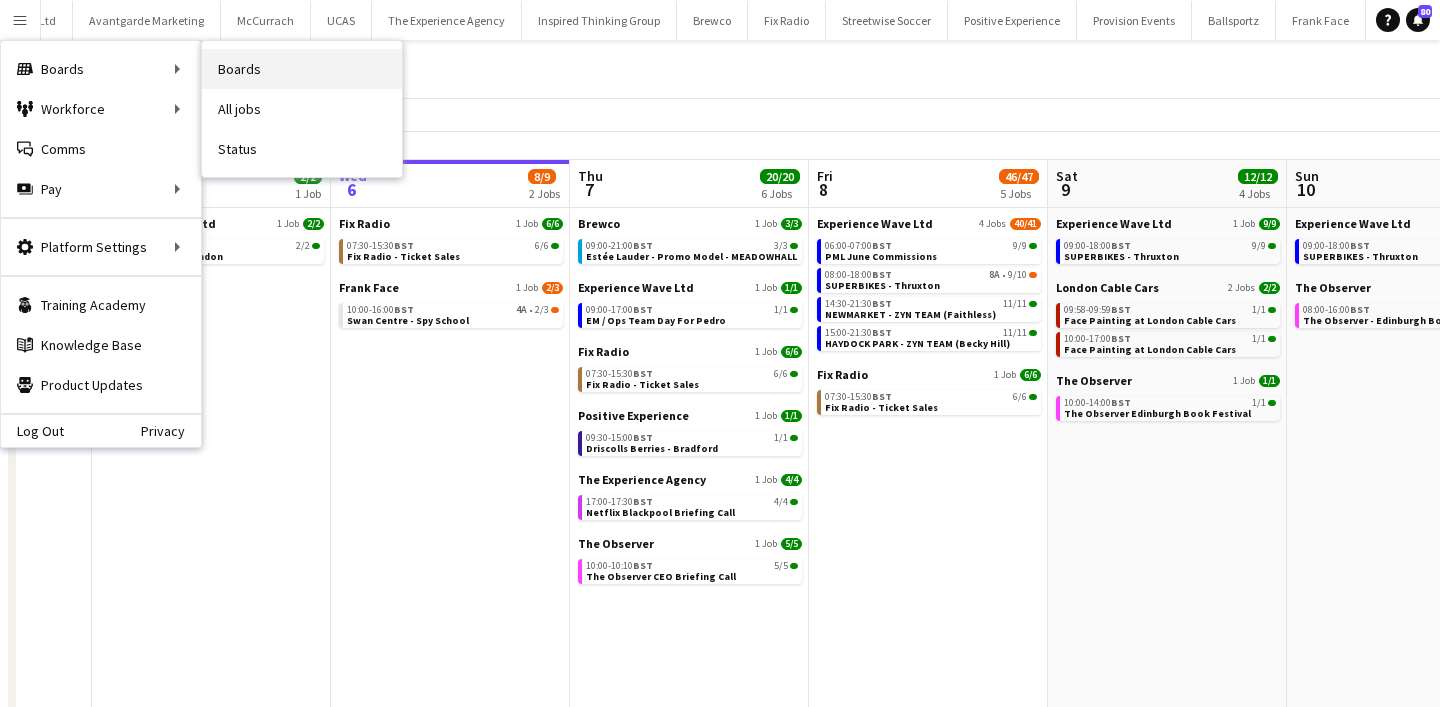 click on "Boards" at bounding box center [302, 69] 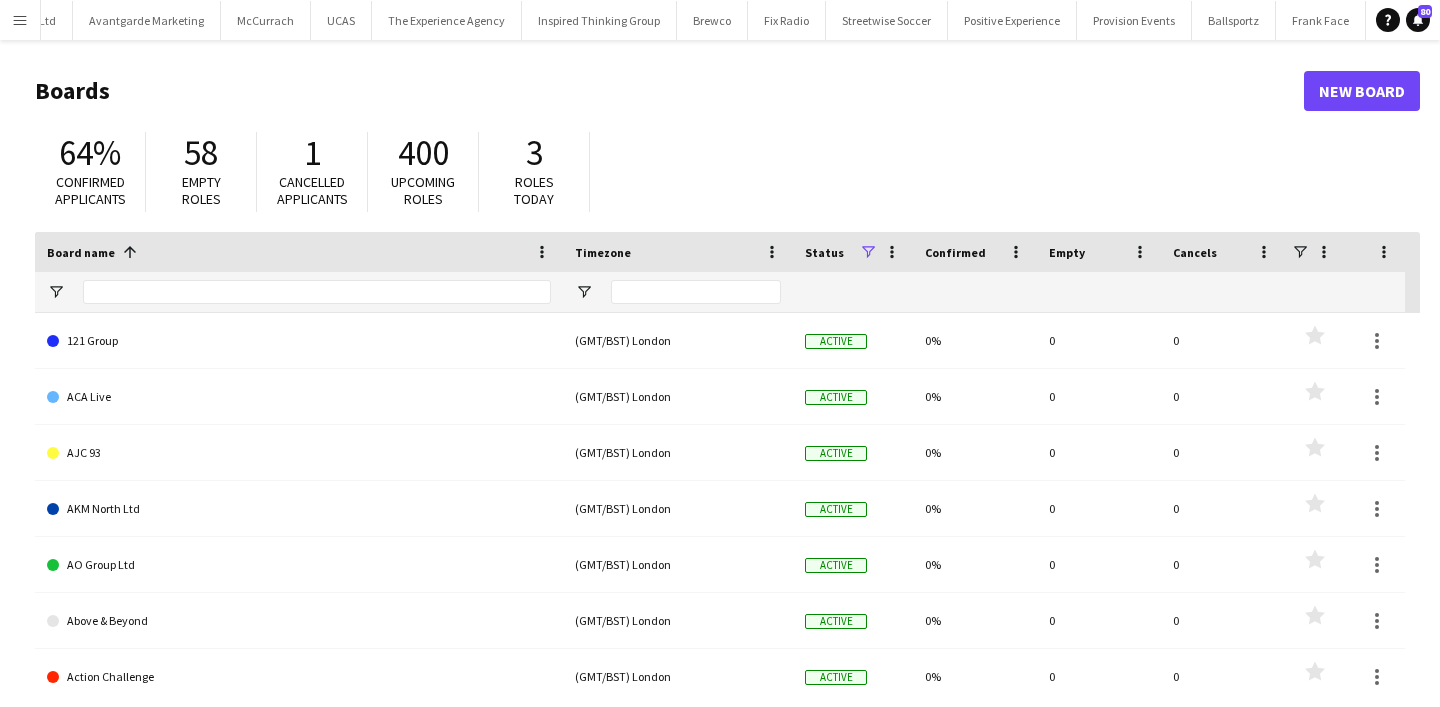 click on "Menu" at bounding box center [20, 20] 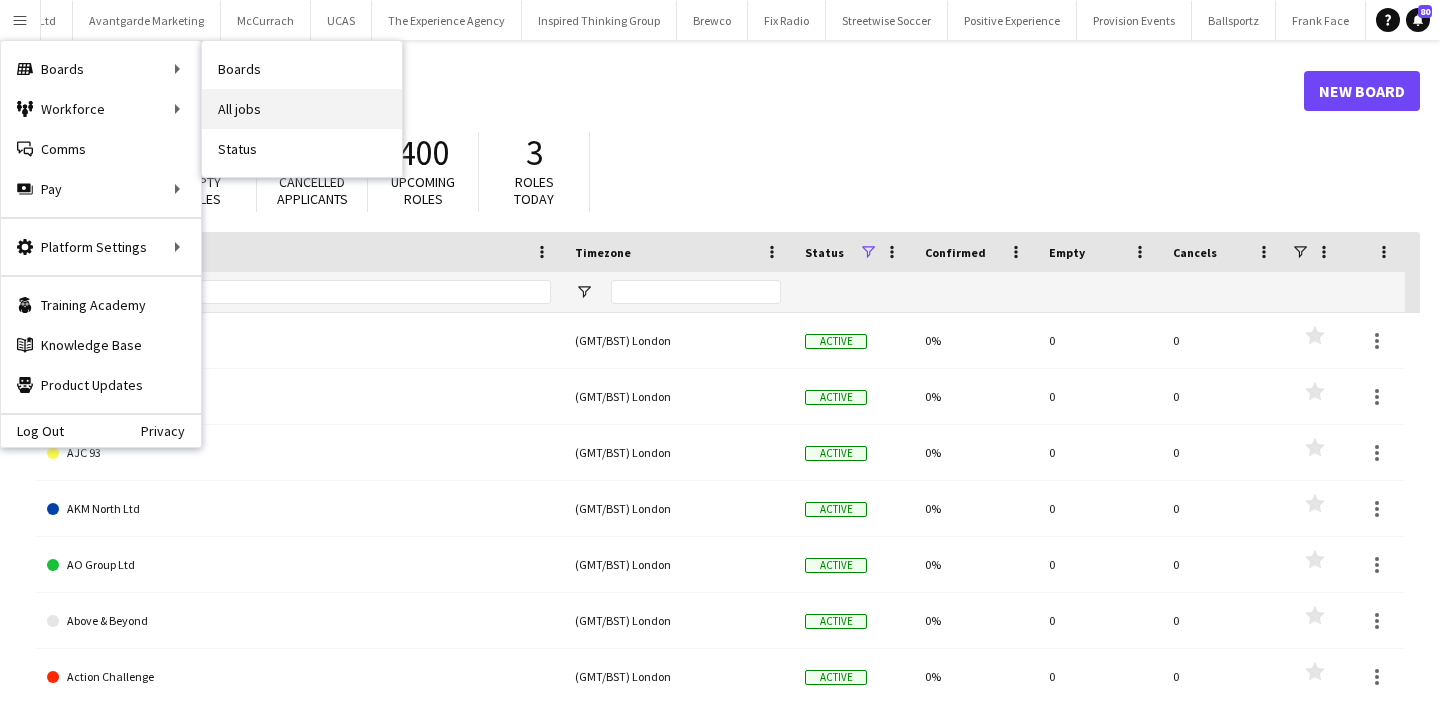 click on "All jobs" at bounding box center [302, 109] 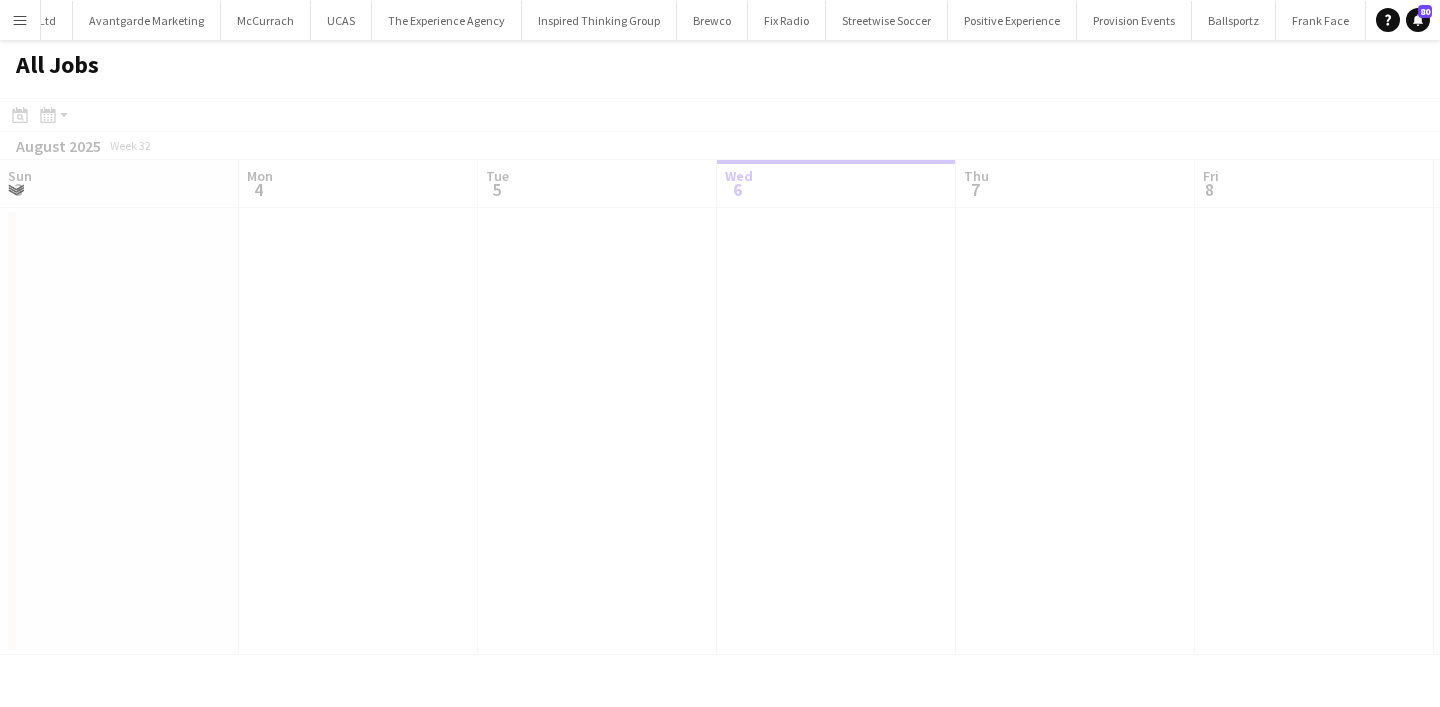 scroll, scrollTop: 0, scrollLeft: 478, axis: horizontal 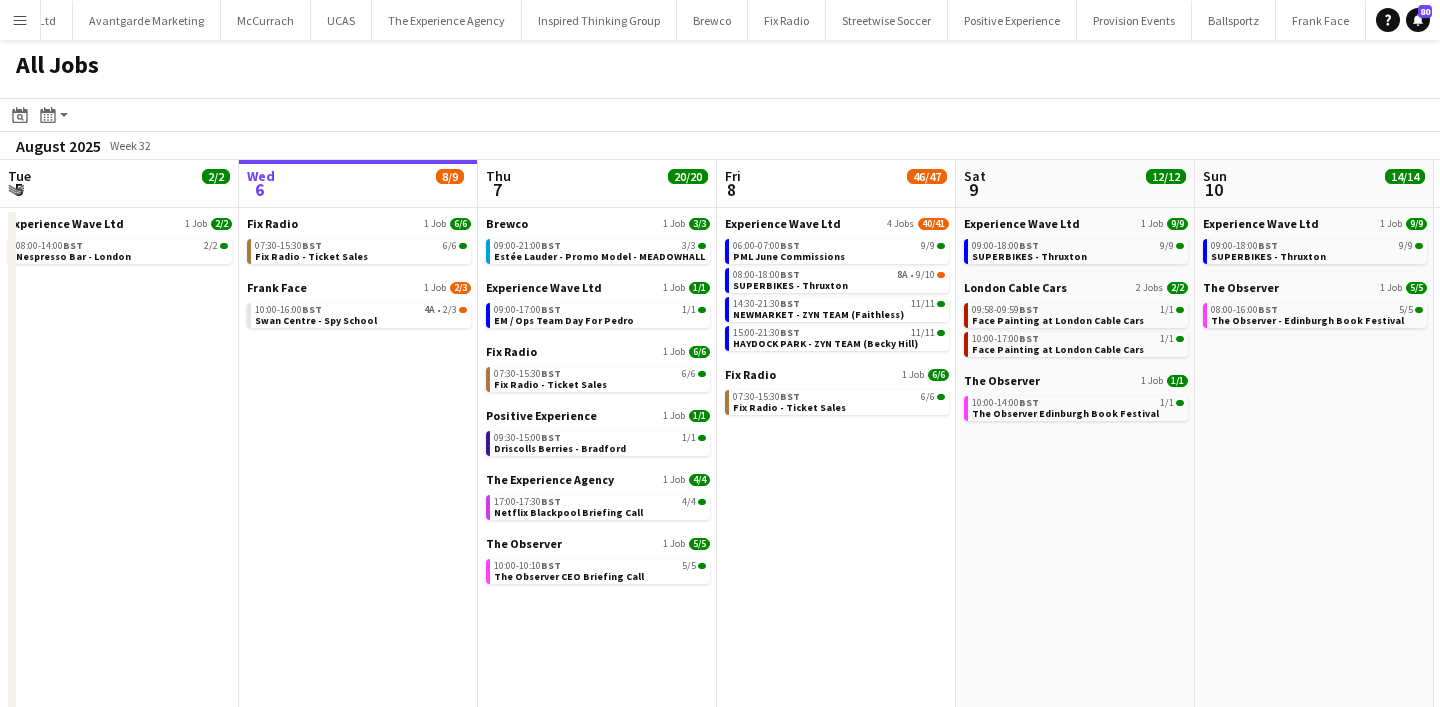 click on "Menu" at bounding box center [20, 20] 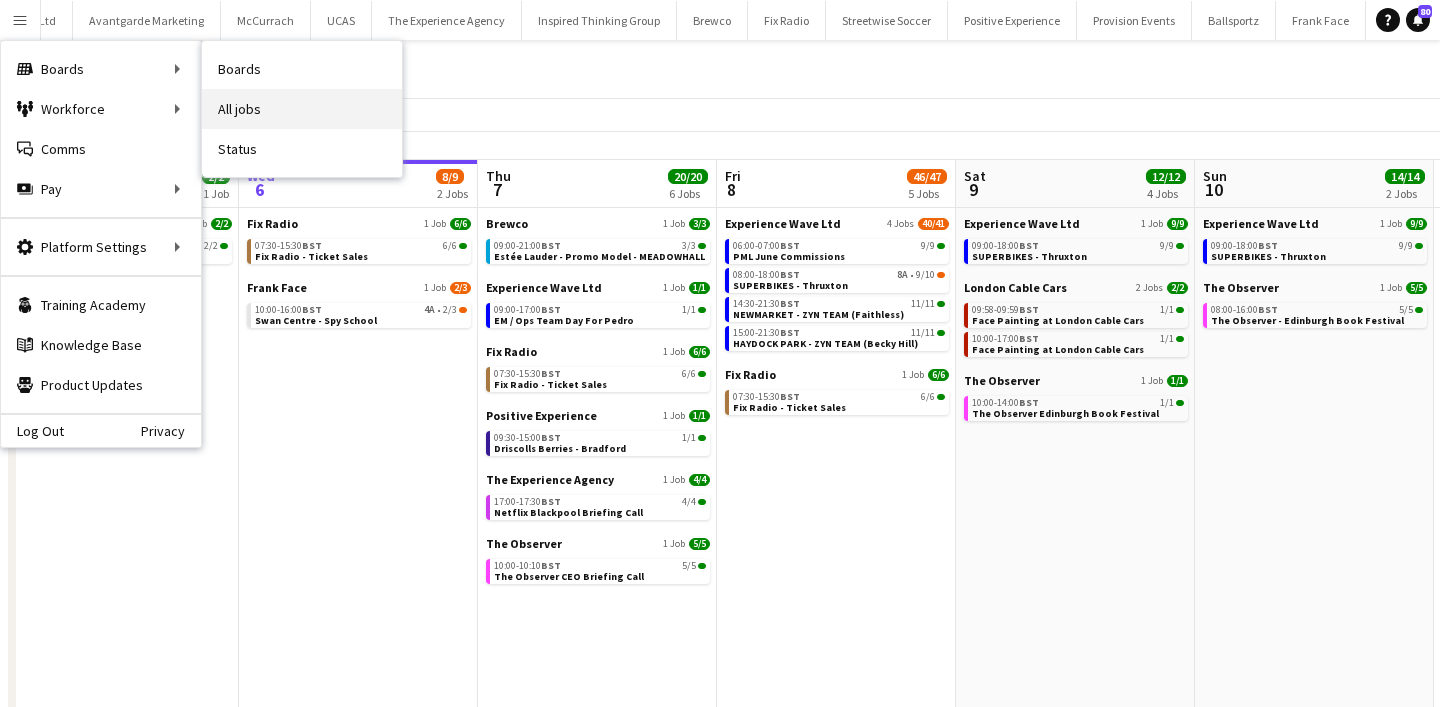 click on "All jobs" at bounding box center [302, 109] 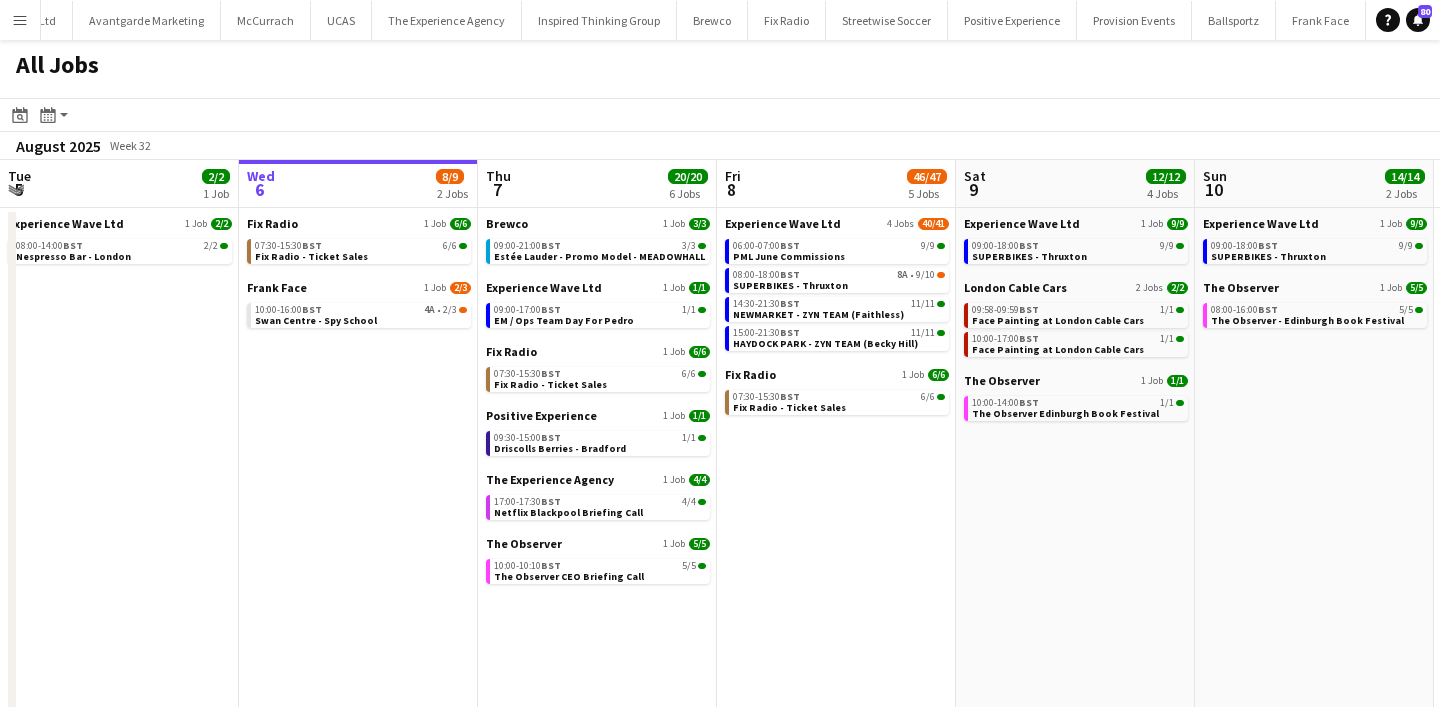 click on "Menu" at bounding box center [20, 20] 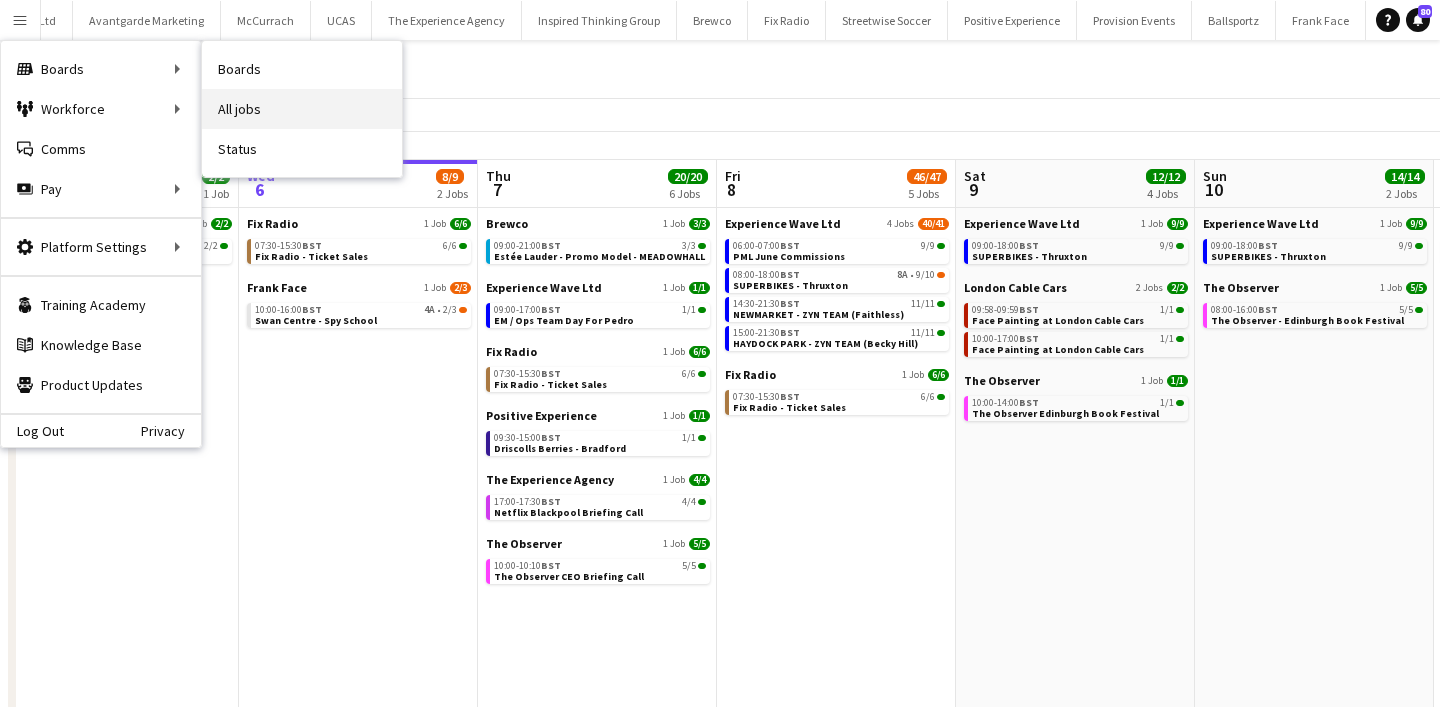 click on "All jobs" at bounding box center [302, 109] 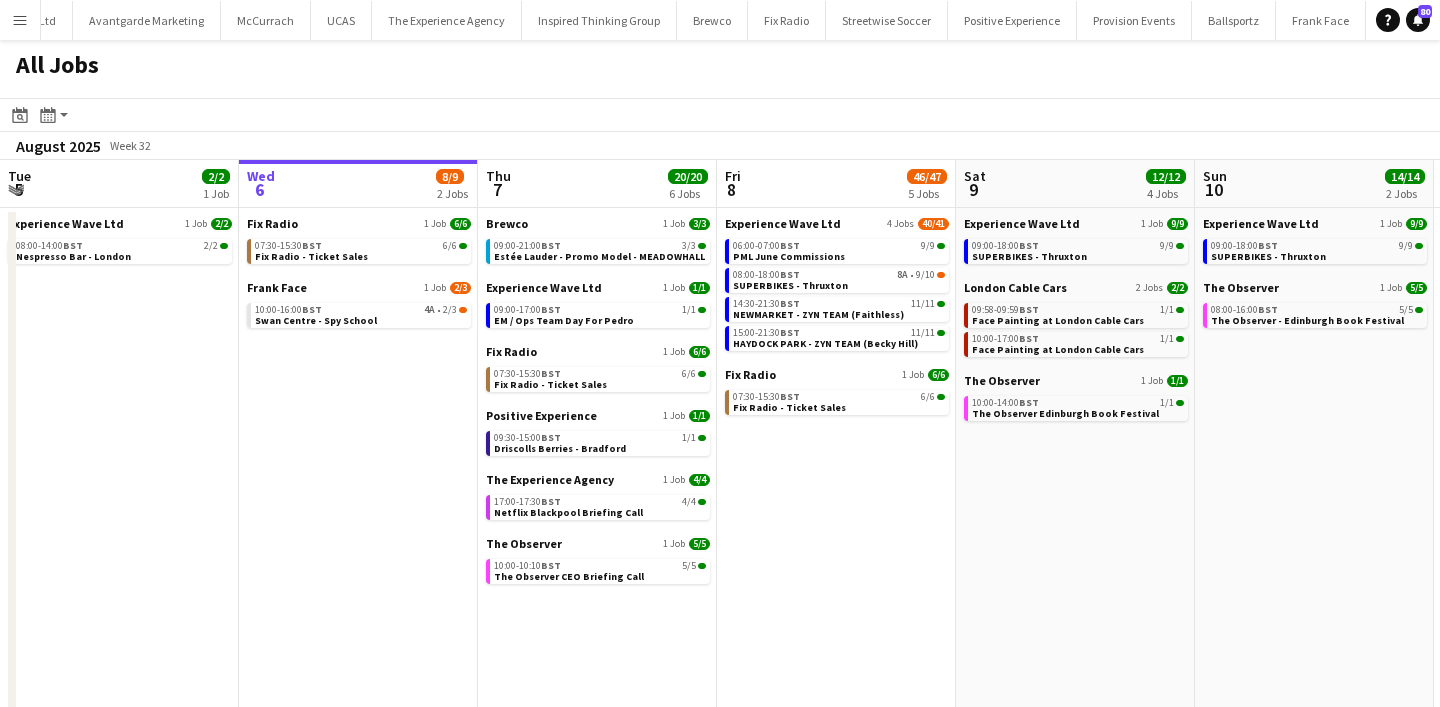 click on "Menu" at bounding box center [20, 20] 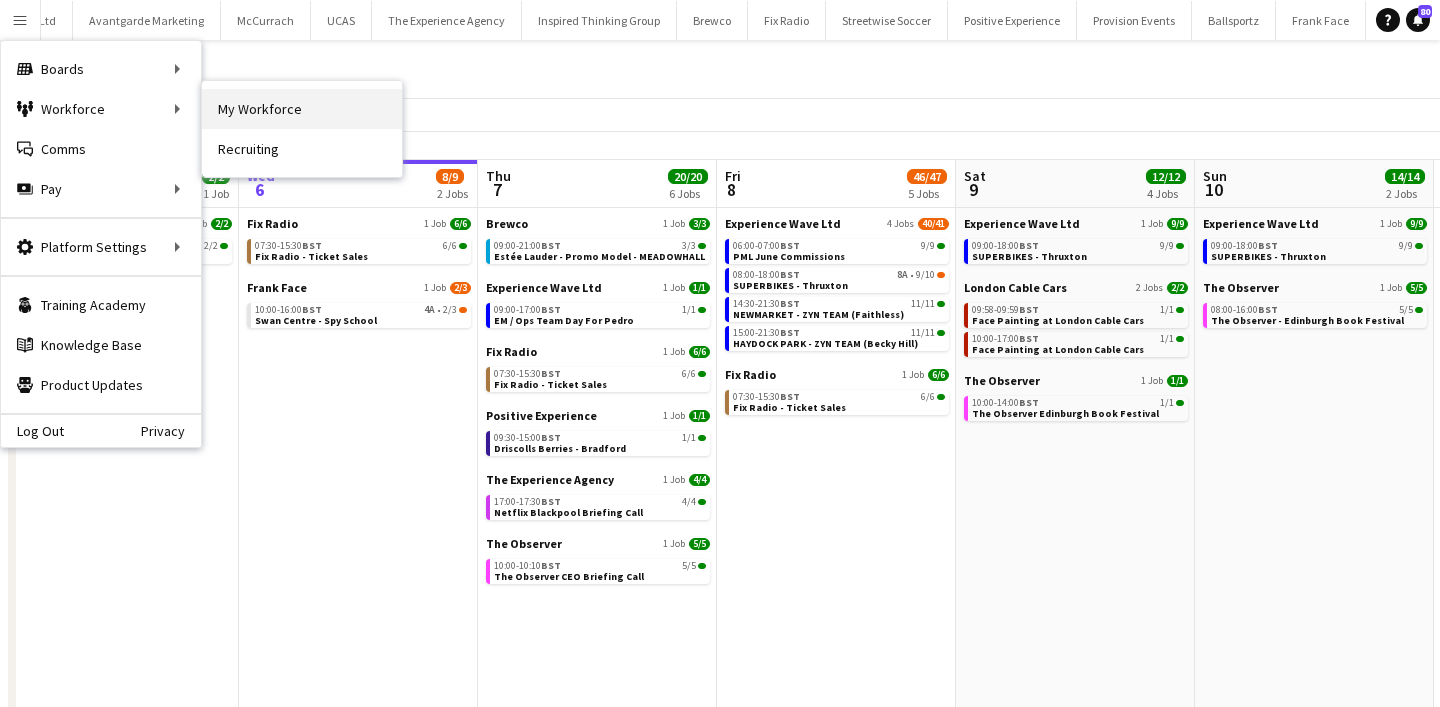 click on "My Workforce" at bounding box center [302, 109] 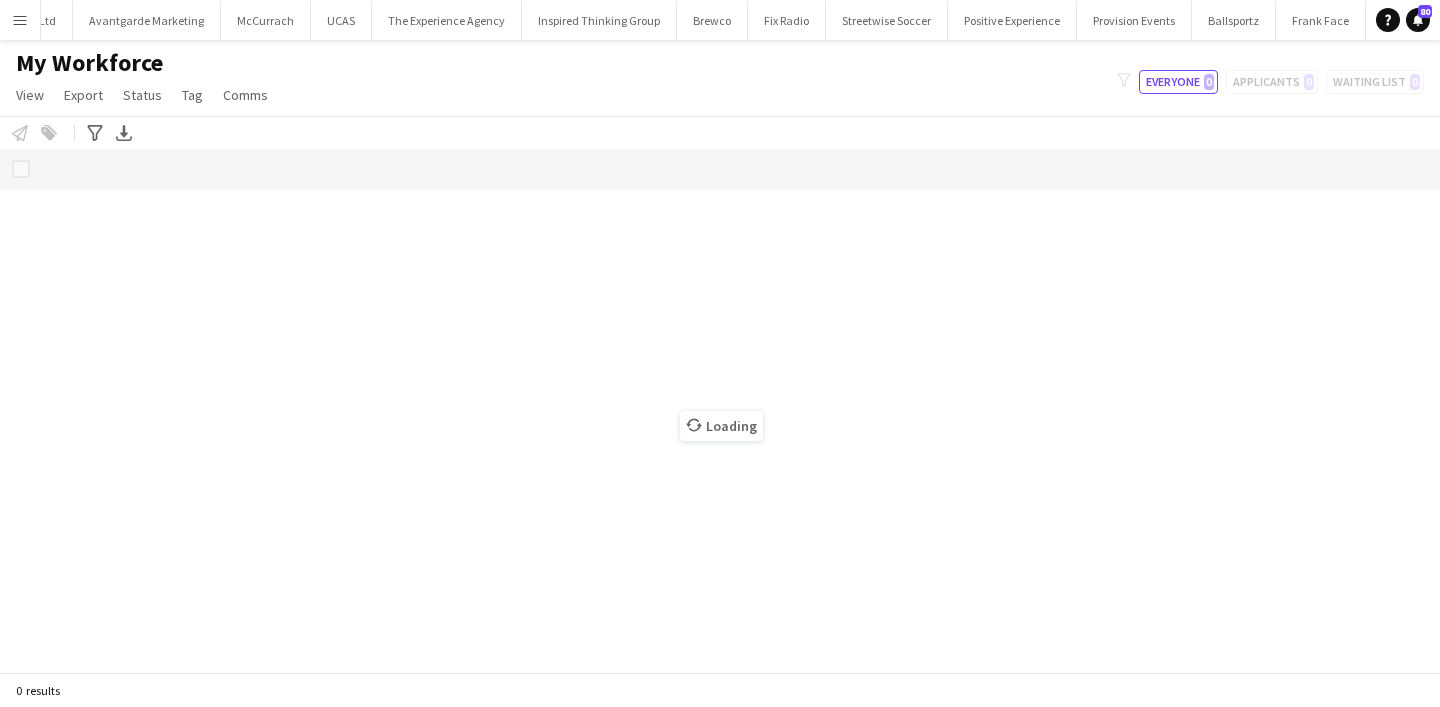 click on "Notify workforce
Add to tag
Select at least one crew to tag him or her.
Advanced filters
Advanced filters   Availability   Start Time   End Time   Skills   Role types   Worked with these clients...   Address
Address
Distance from address (km)   Clear   View results
Export XLSX" 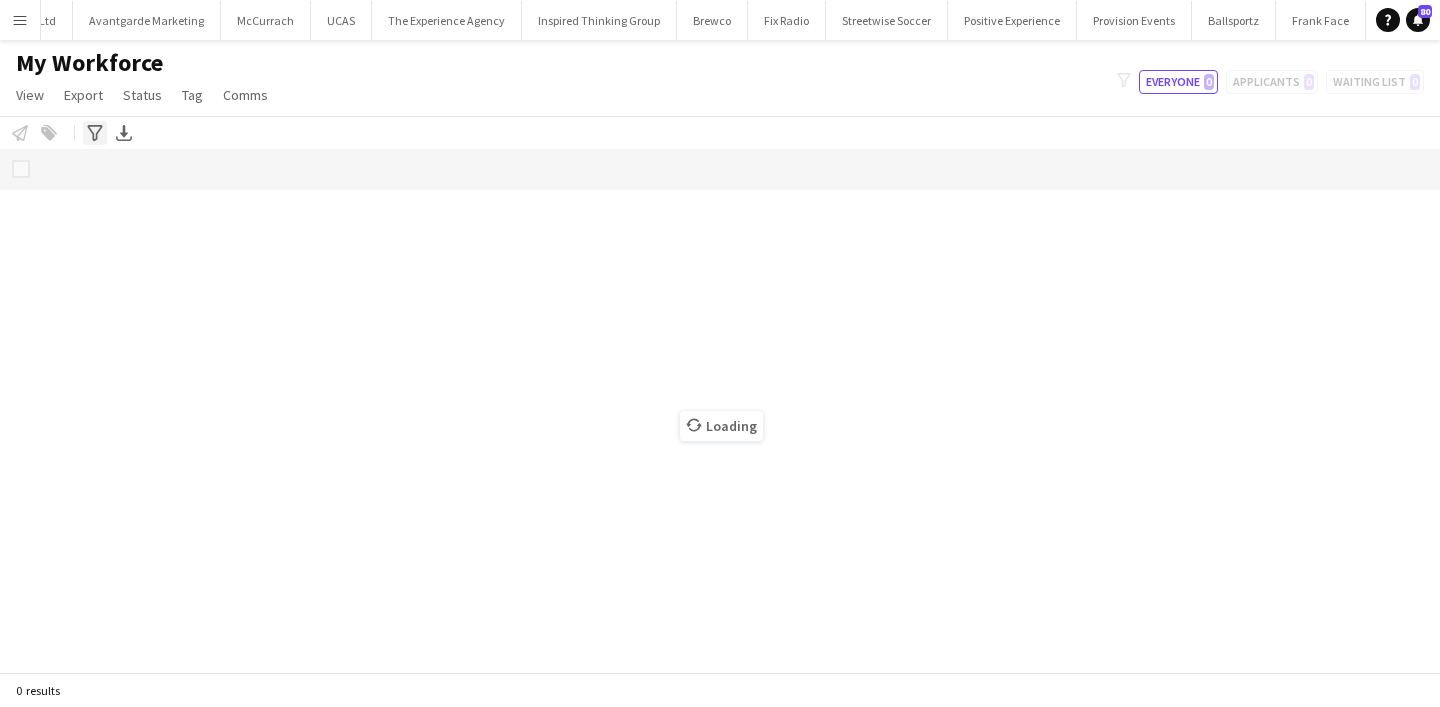 click on "Advanced filters" 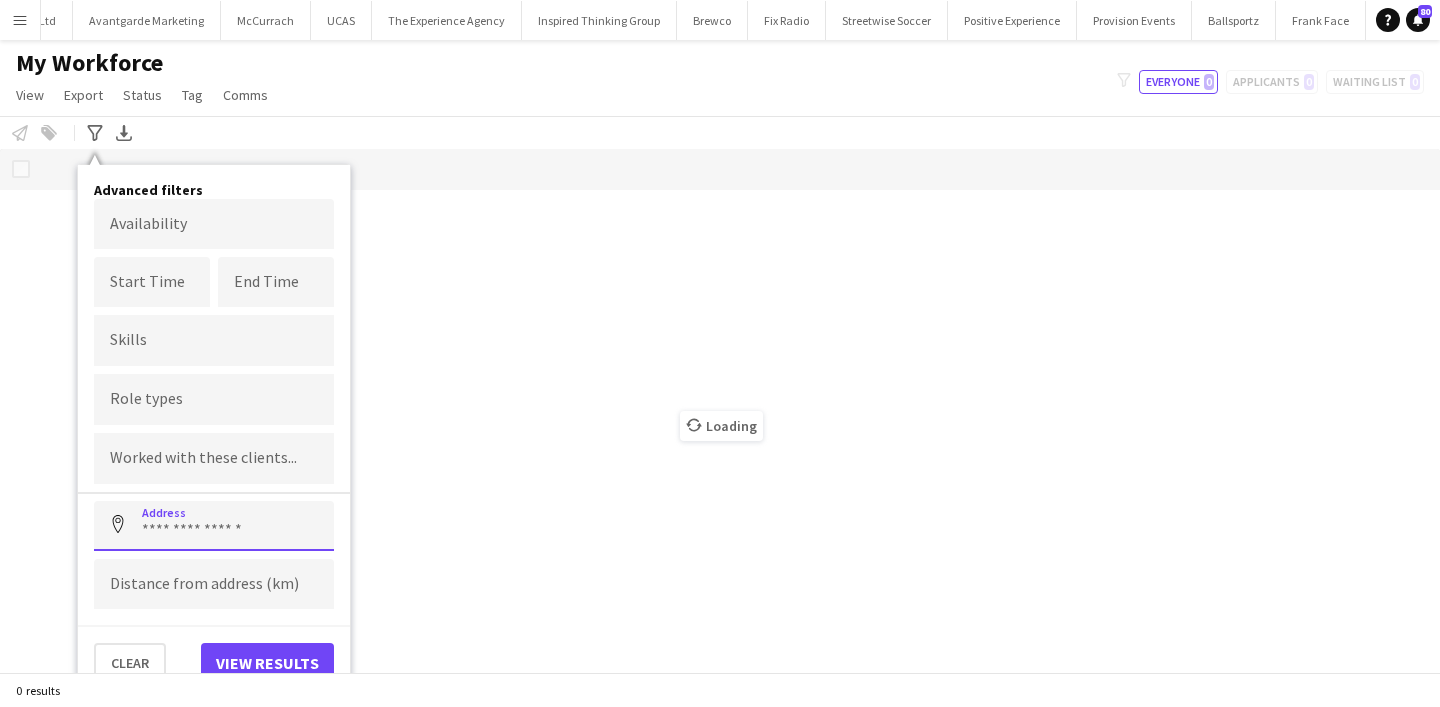click at bounding box center [214, 526] 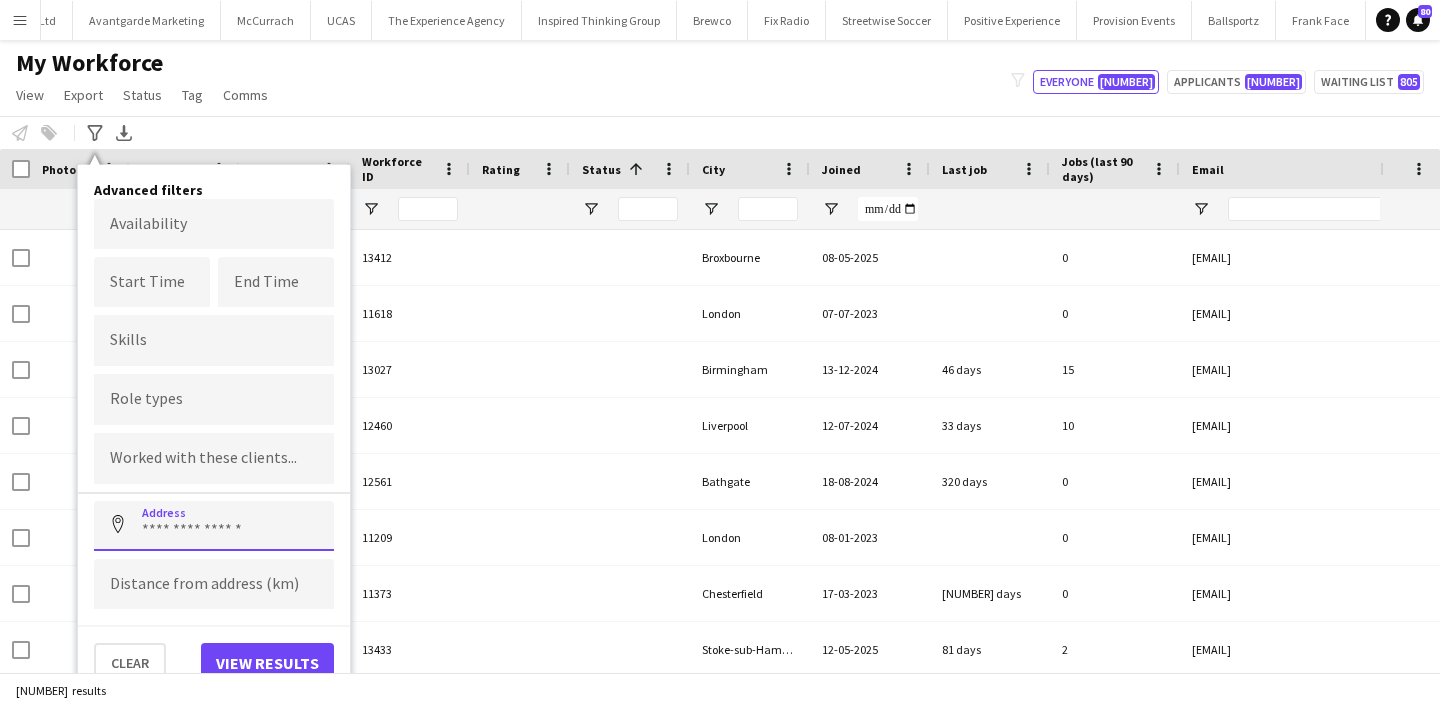 paste on "**********" 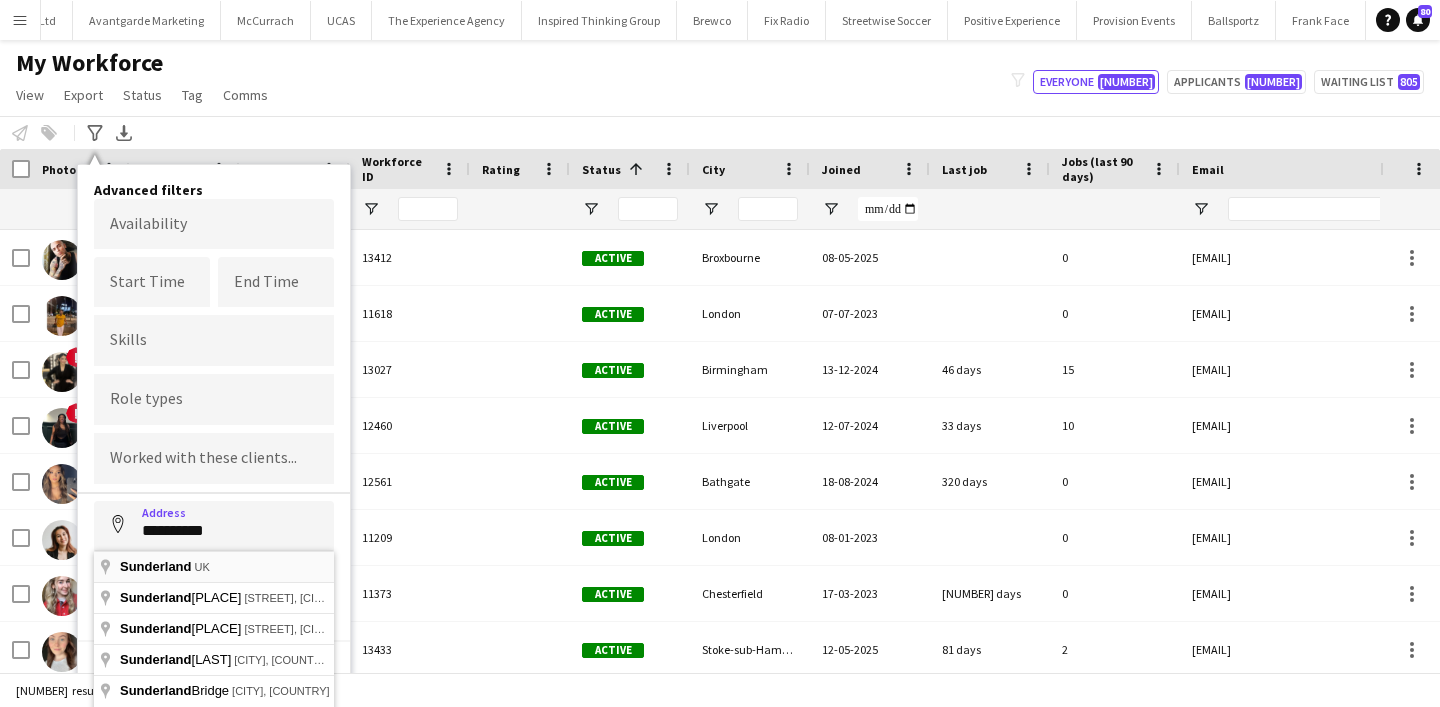 type on "**********" 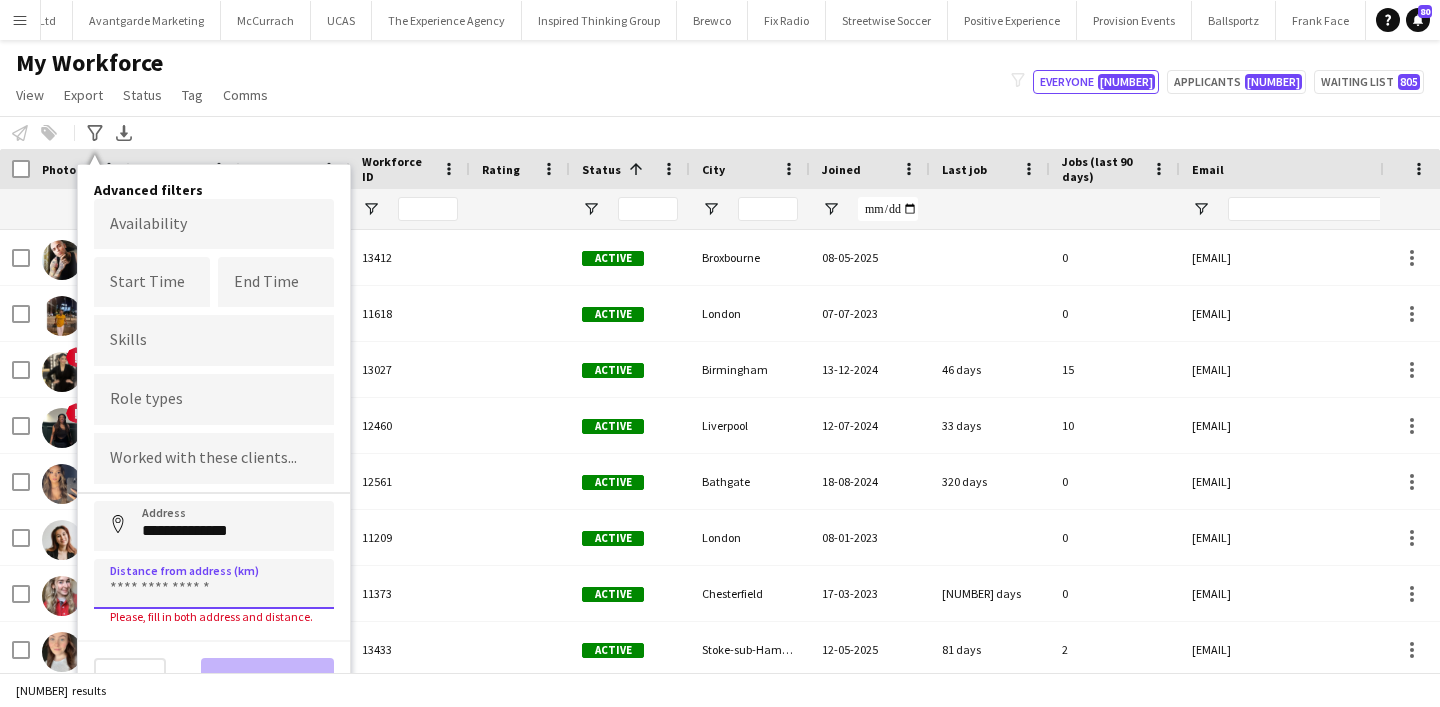 click at bounding box center [214, 584] 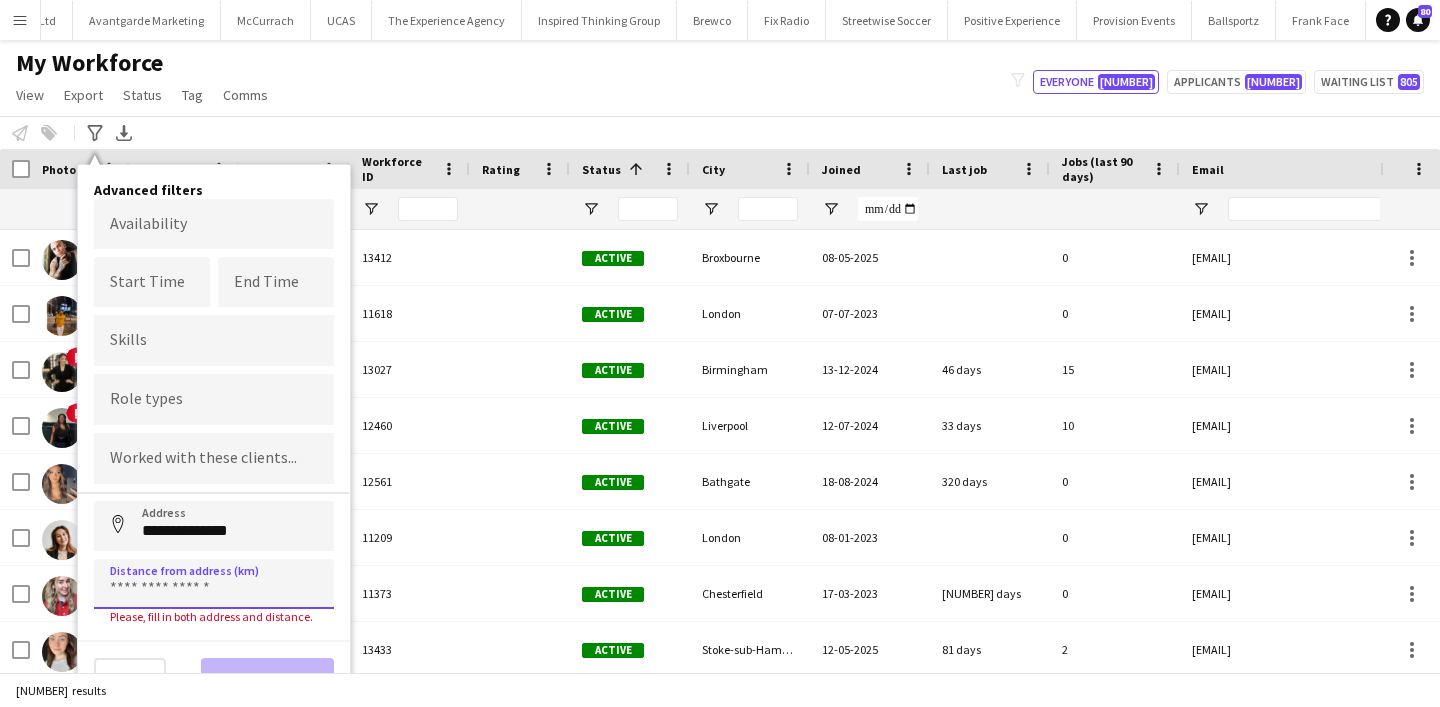 type on "****" 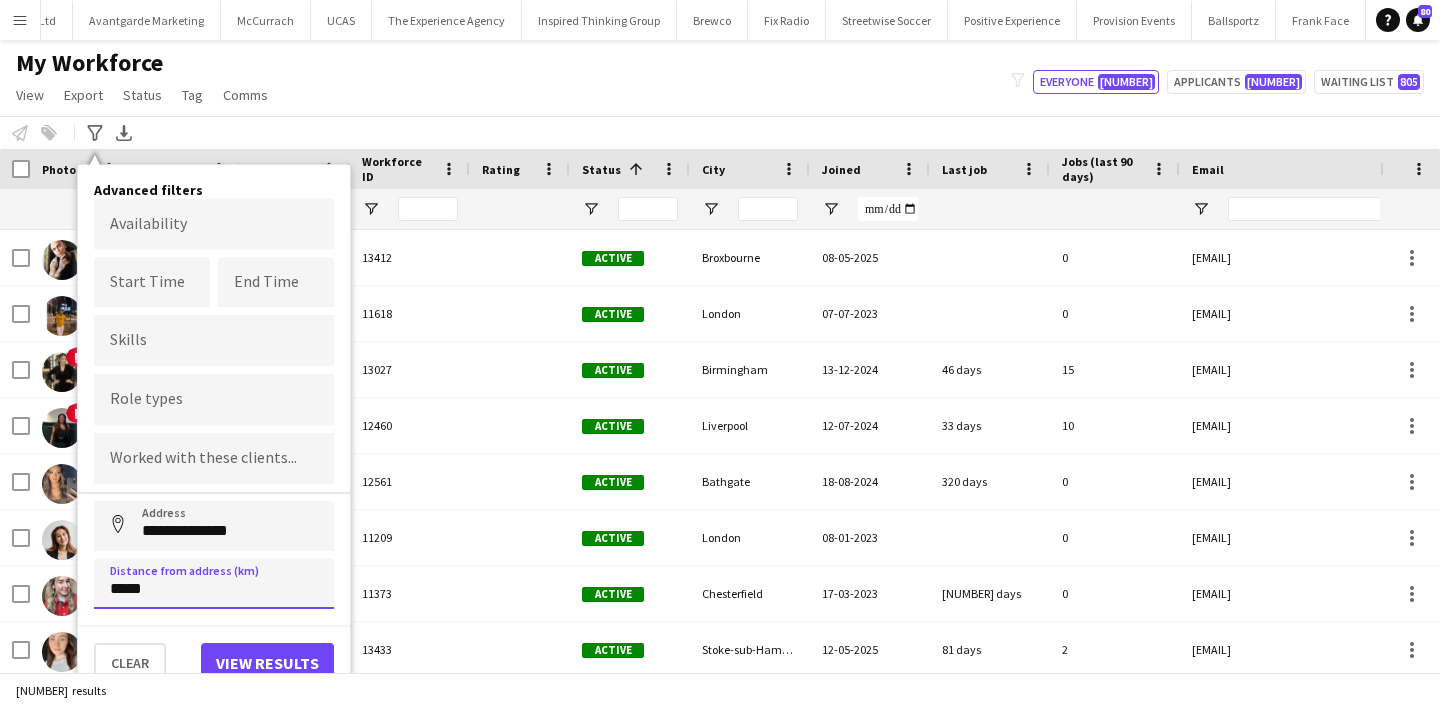 type on "*****" 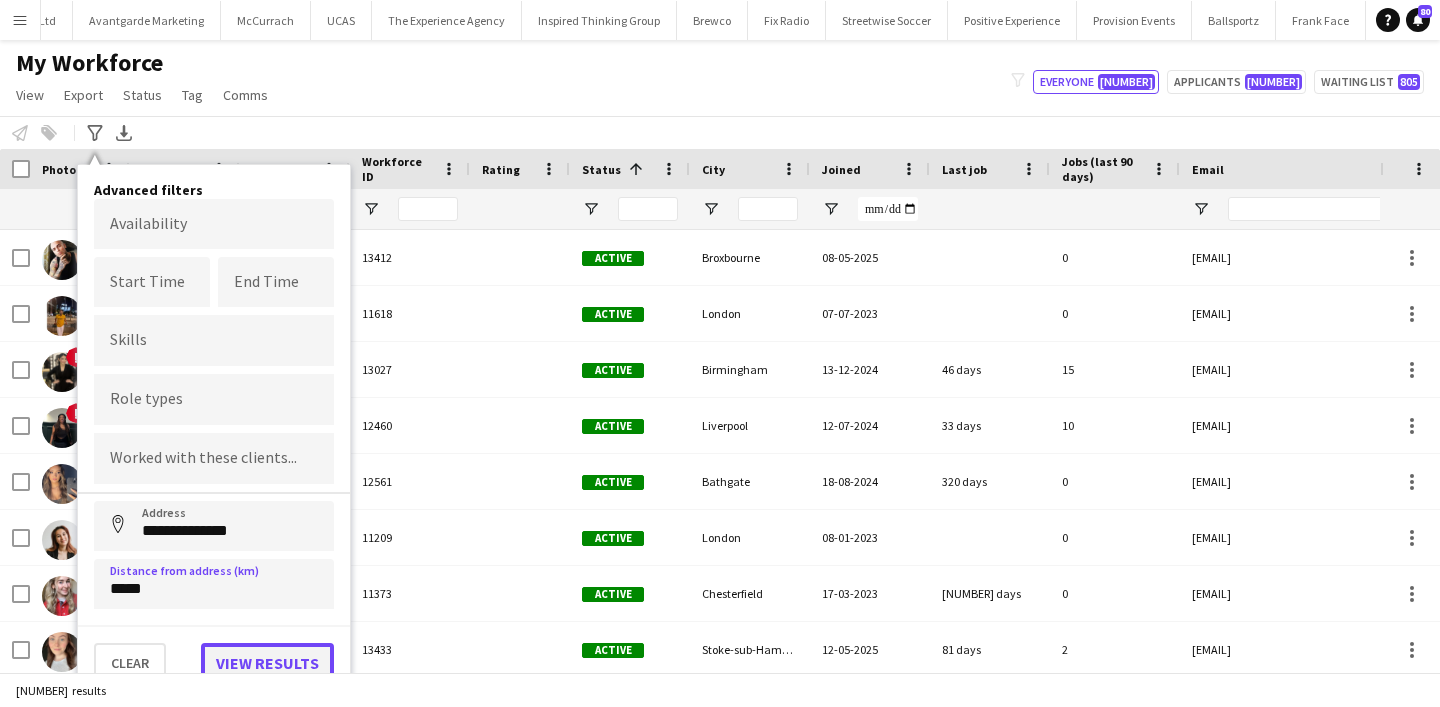 click on "View results" at bounding box center (267, 663) 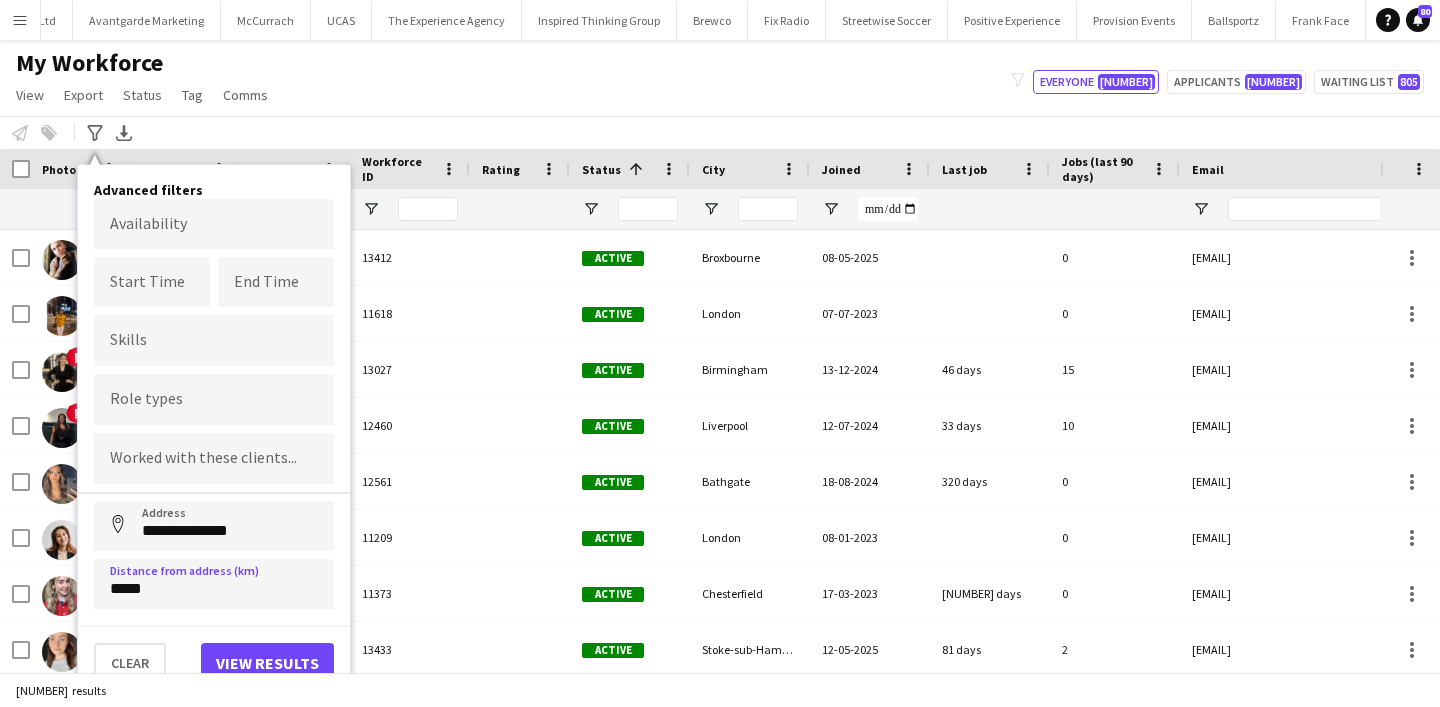type on "**********" 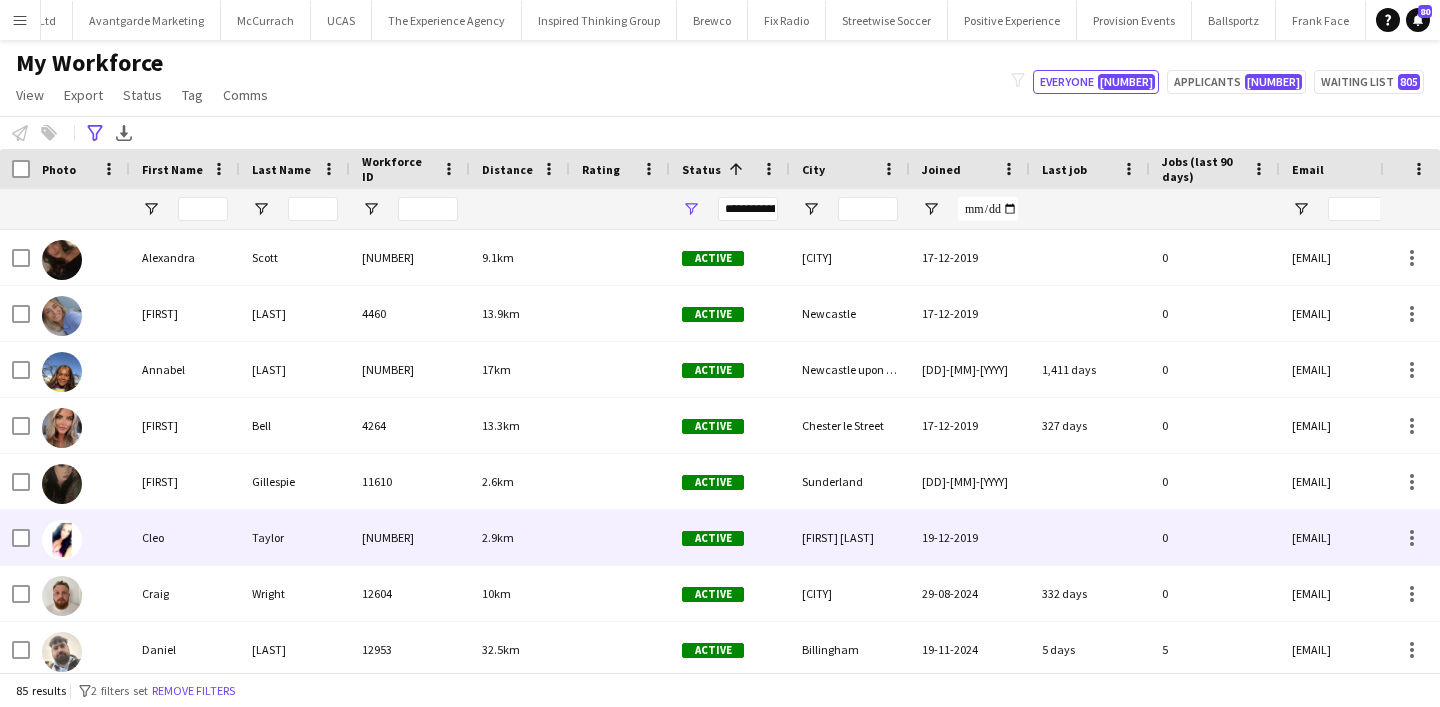scroll, scrollTop: 345, scrollLeft: 0, axis: vertical 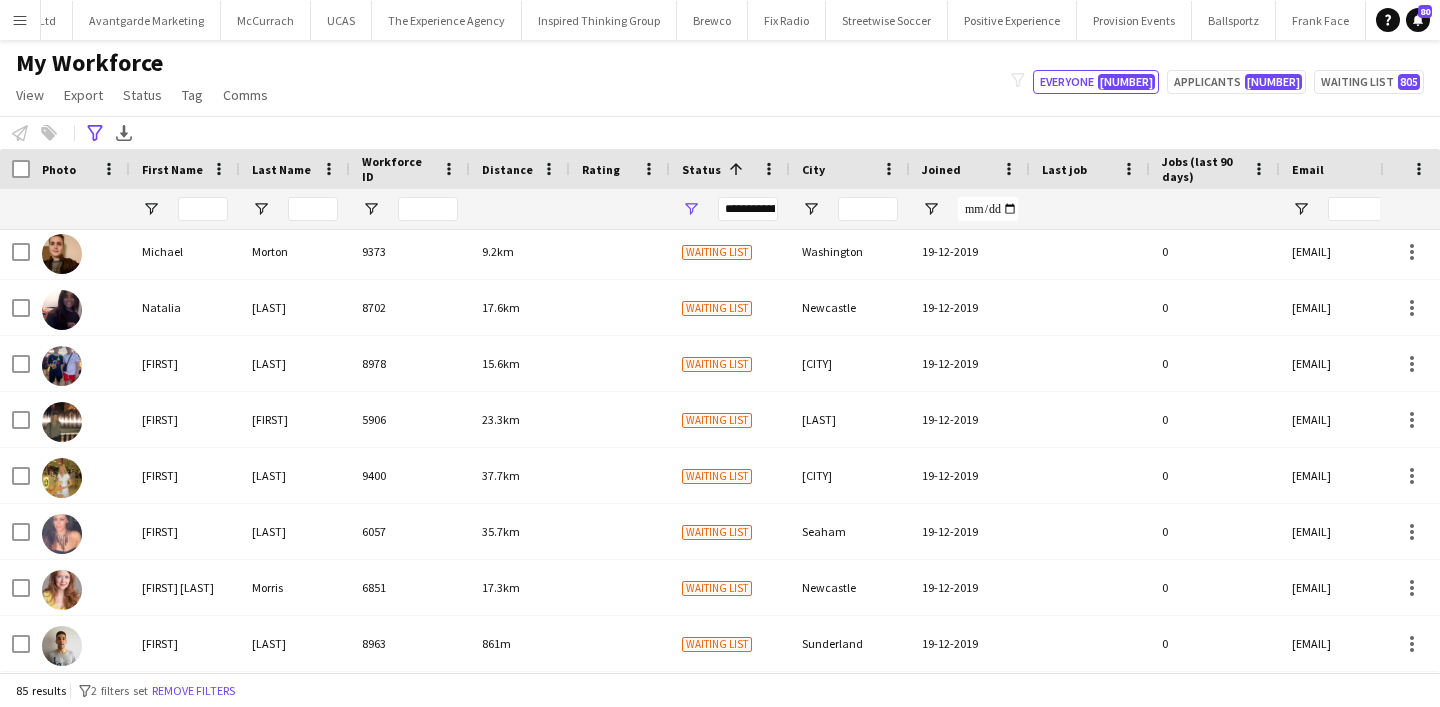click on "Menu" at bounding box center (20, 20) 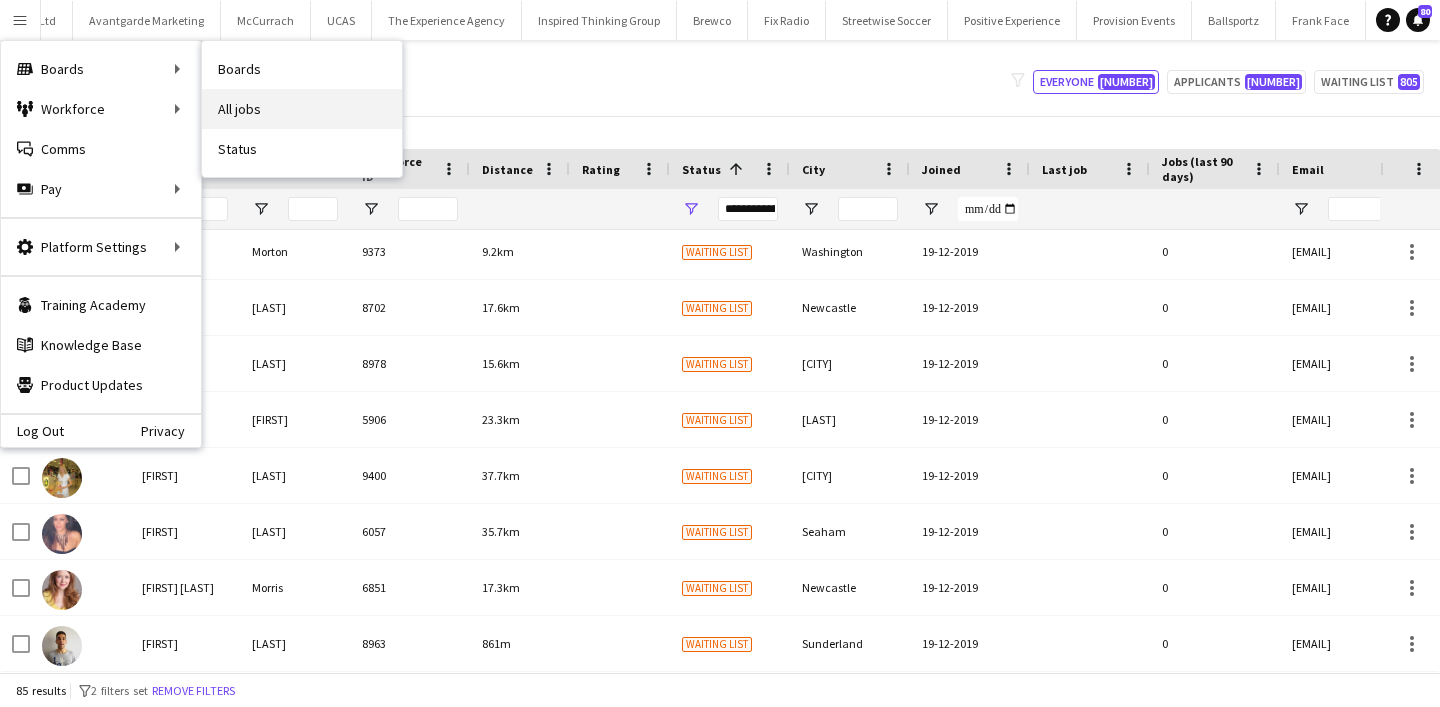 click on "All jobs" at bounding box center (302, 109) 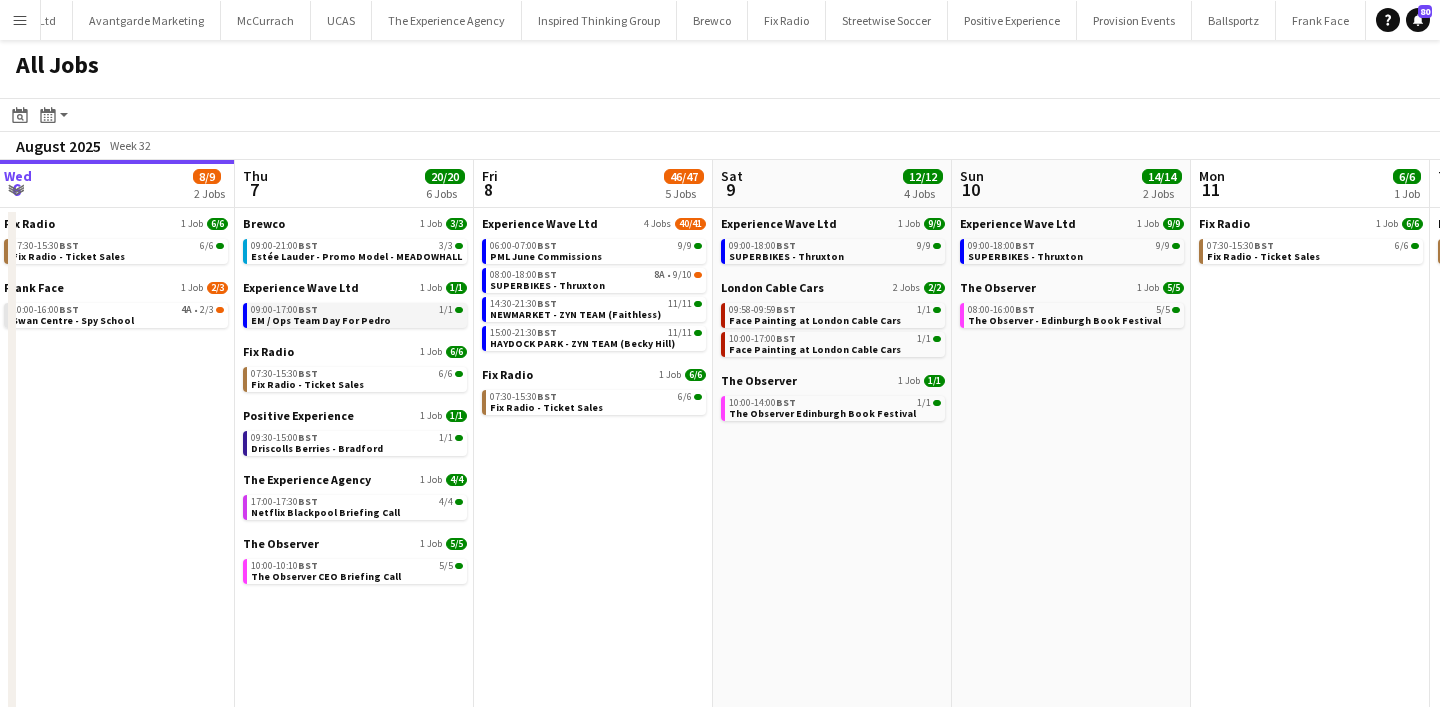 scroll, scrollTop: 0, scrollLeft: 714, axis: horizontal 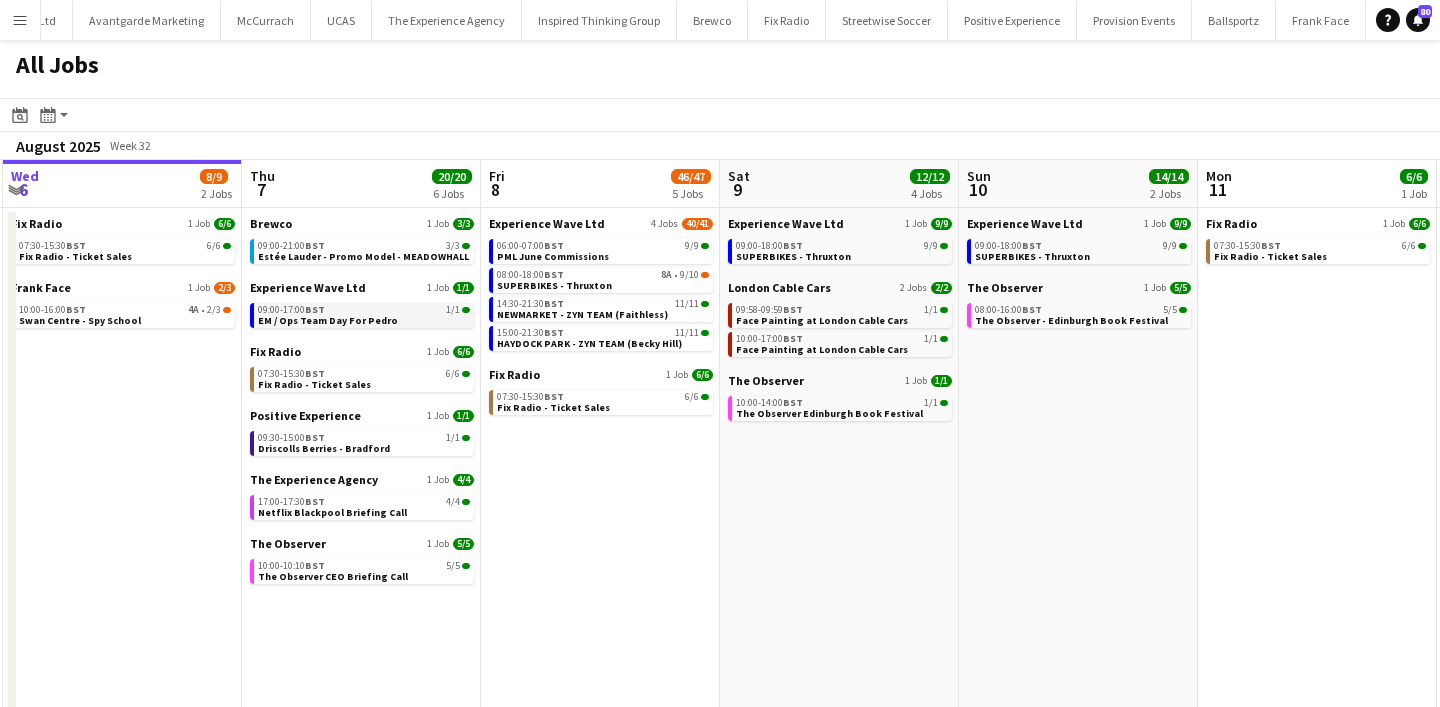 click on "09:00-17:00    BST   1/1   EM / Ops Team Day For Pedro" at bounding box center [364, 314] 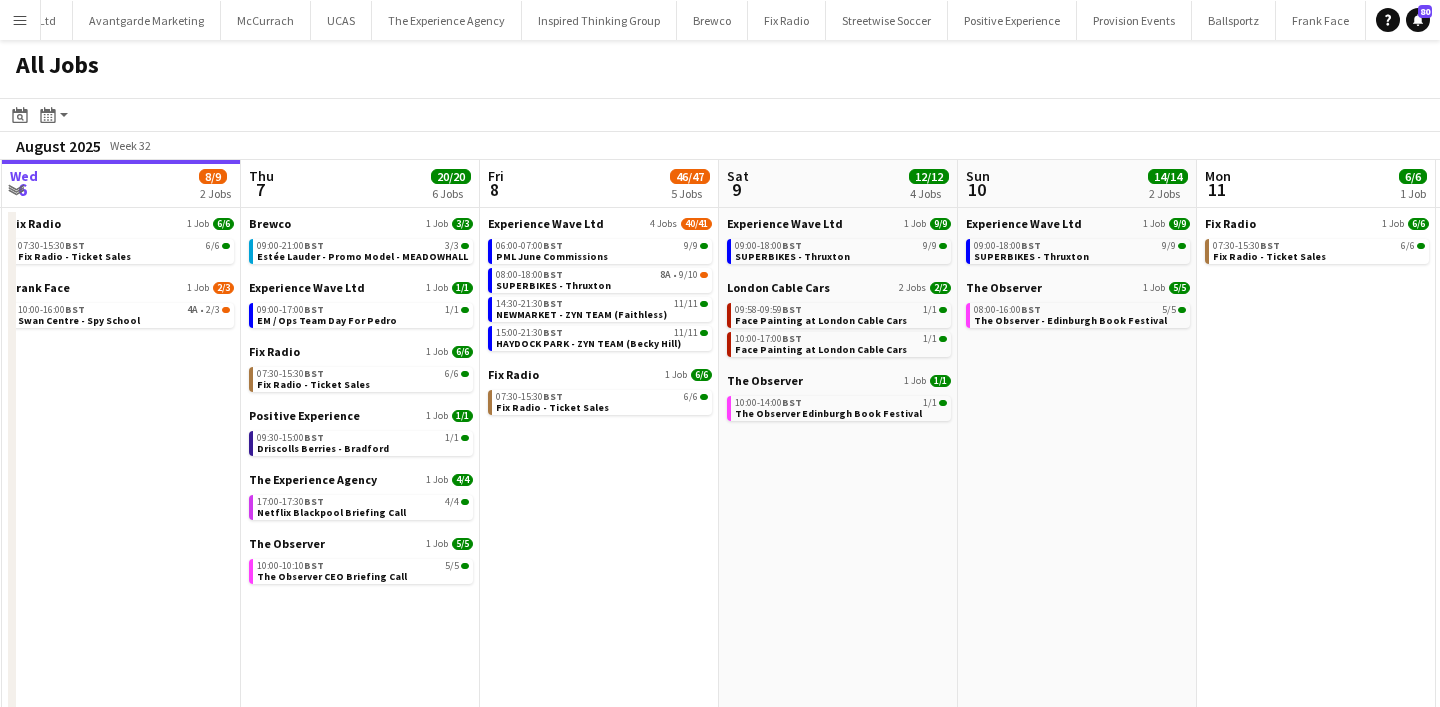 scroll, scrollTop: 0, scrollLeft: 706, axis: horizontal 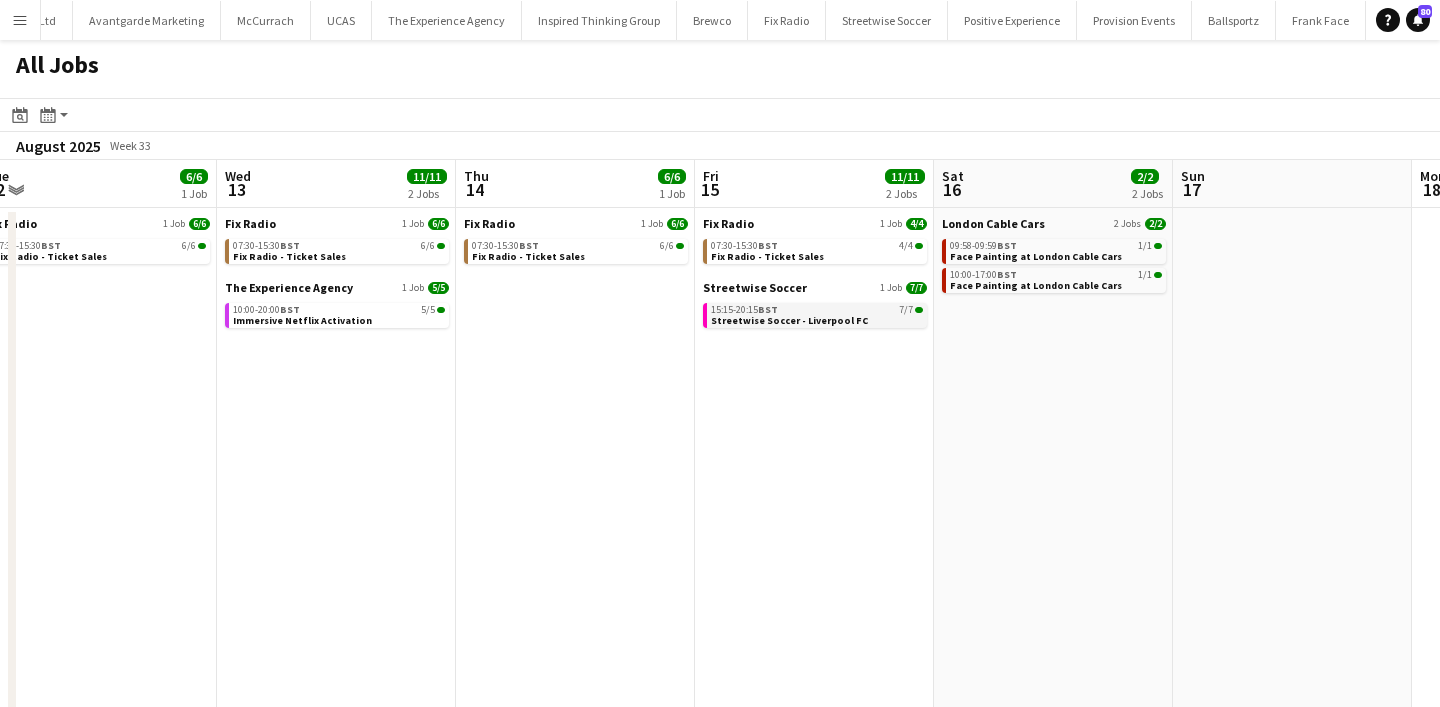 click on "15:15-20:15    BST   7/7   Streetwise Soccer - Liverpool FC" at bounding box center (817, 314) 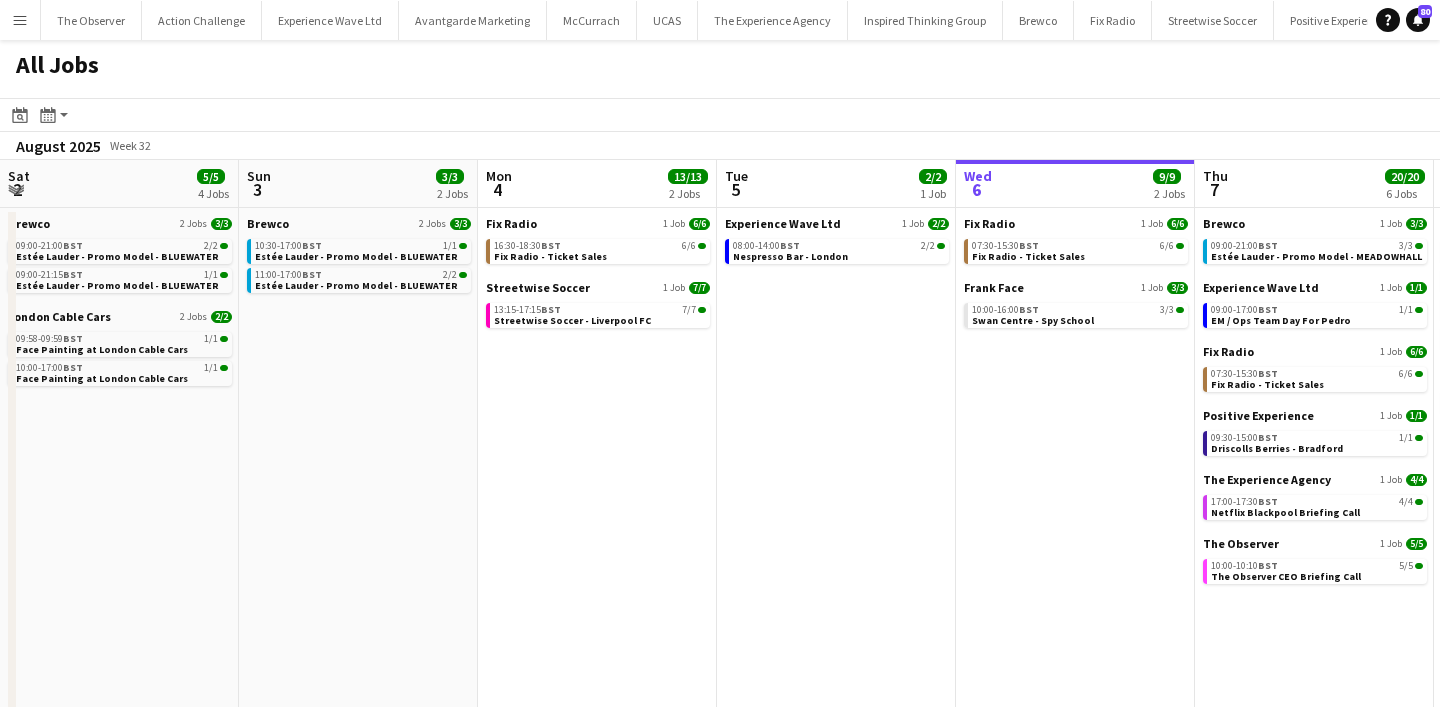 scroll, scrollTop: 0, scrollLeft: 0, axis: both 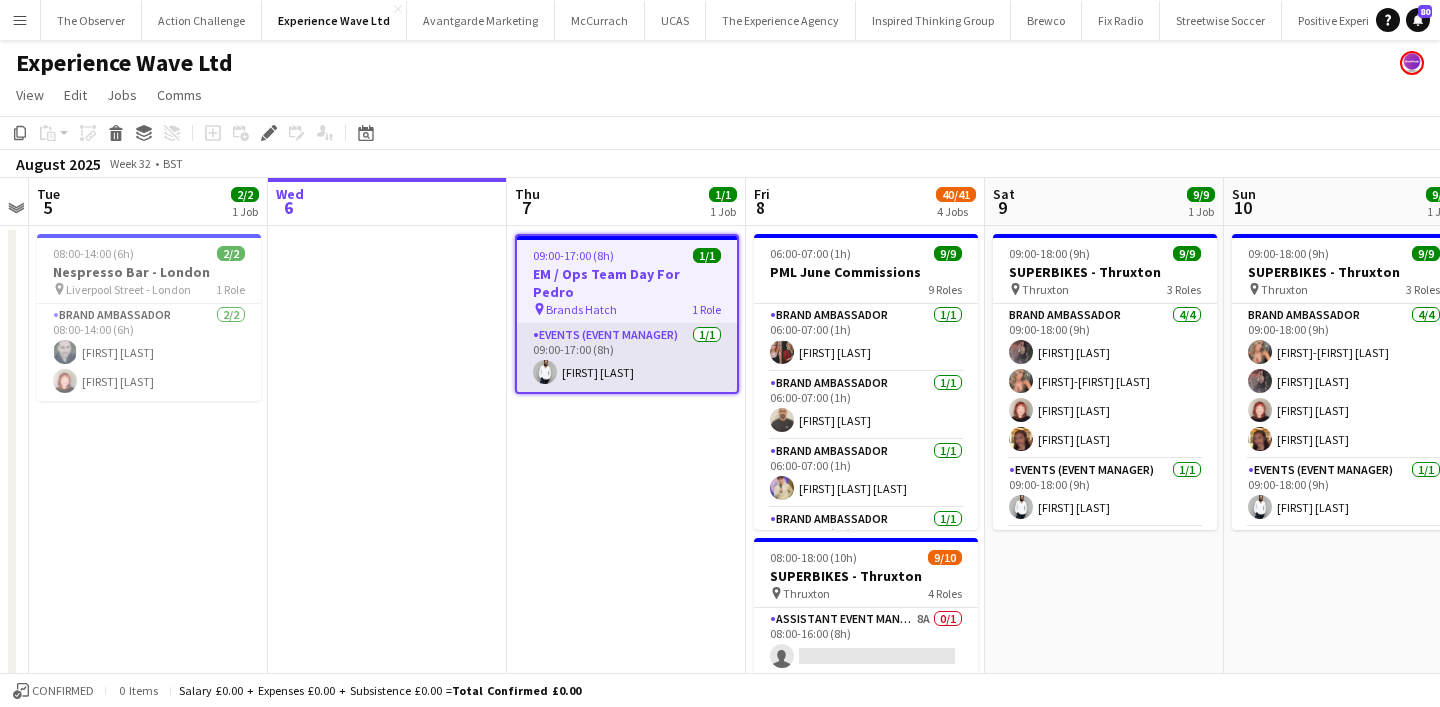 click on "Events (Event Manager)   1/1   09:00-17:00 (8h)
[FIRST] [LAST]" at bounding box center (627, 358) 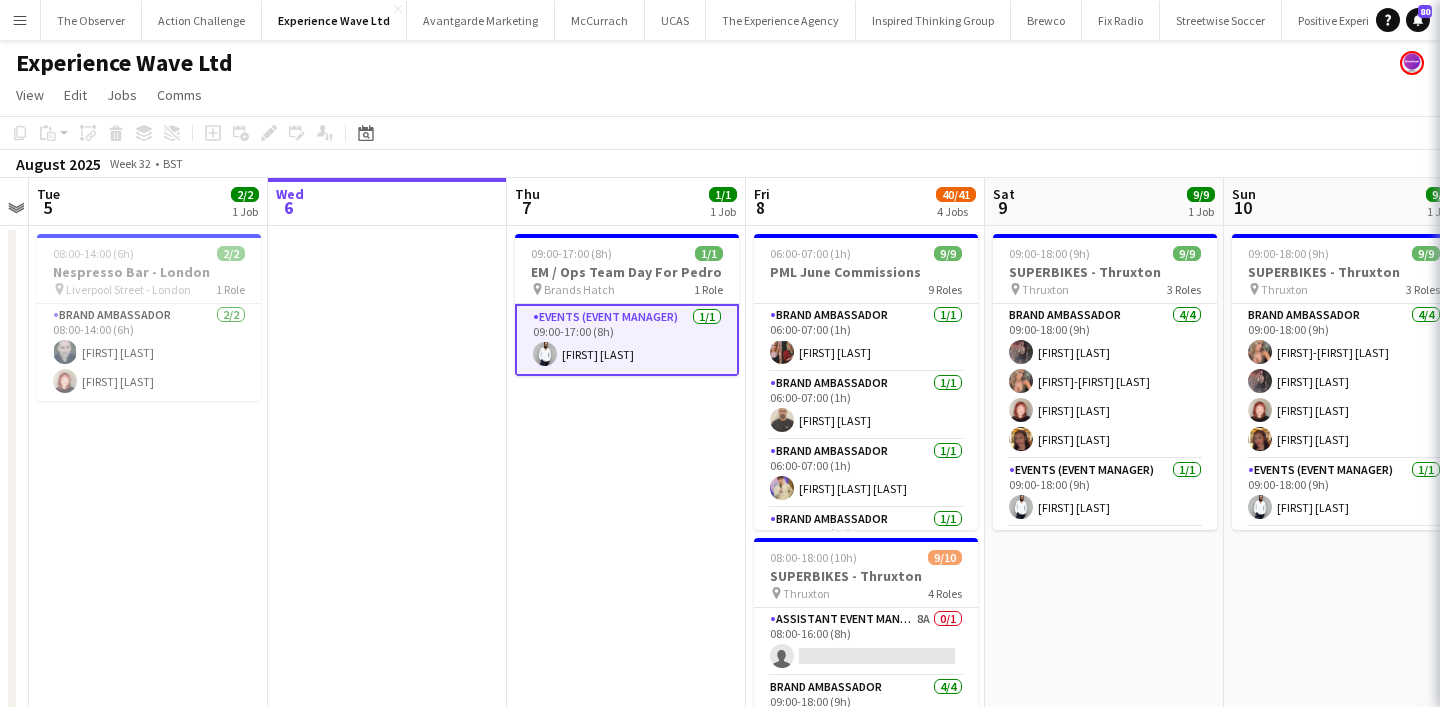 click on "Events (Event Manager)   1/1   09:00-17:00 (8h)
[FIRST] [LAST]" at bounding box center (627, 340) 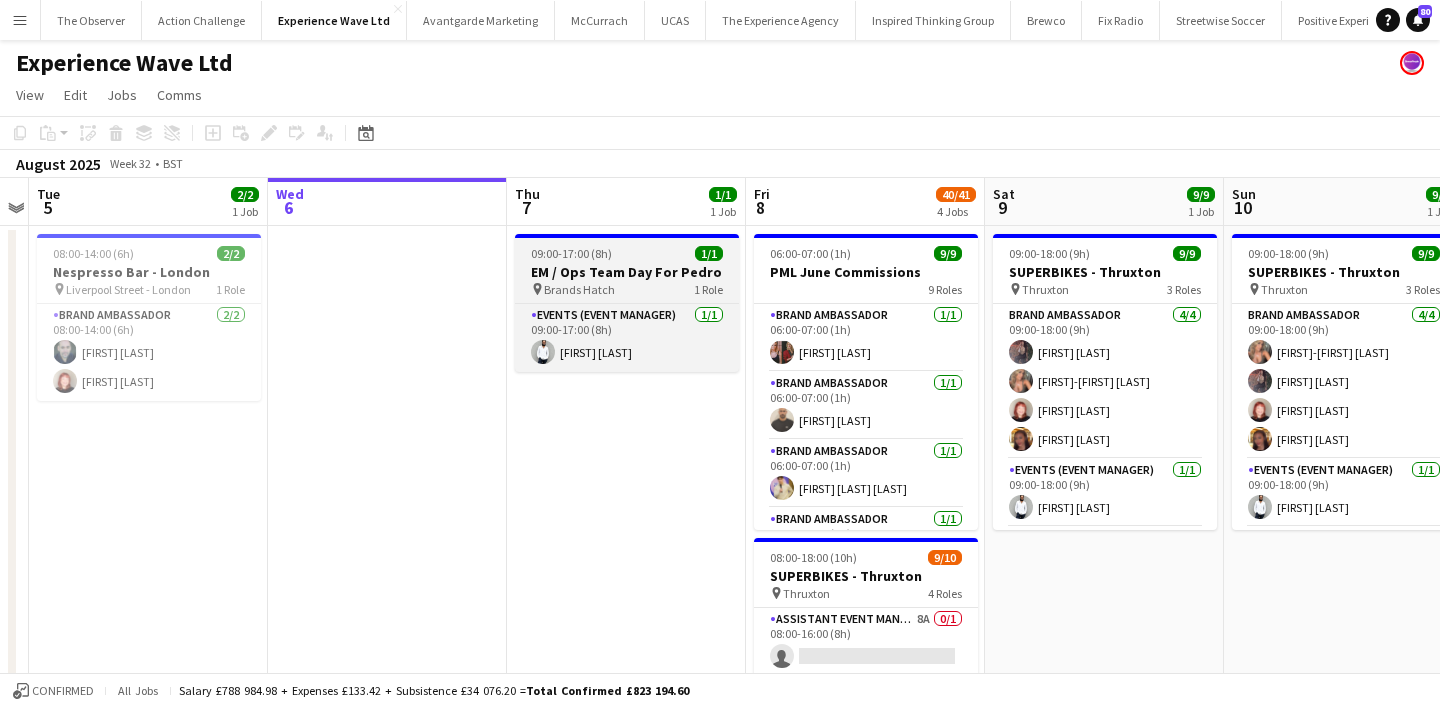 click on "pin
Brands Hatch   1 Role" at bounding box center [627, 289] 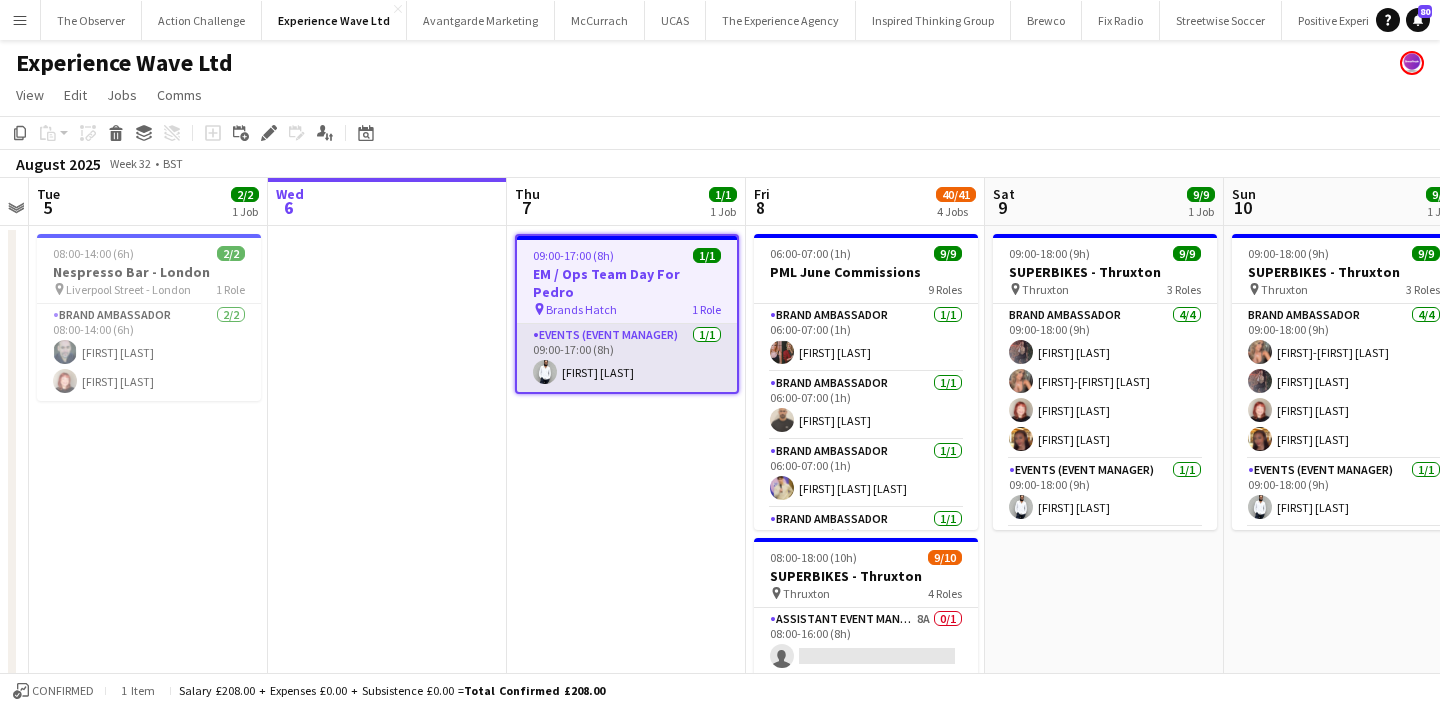 click on "Events (Event Manager)   1/1   09:00-17:00 (8h)
[FIRST] [LAST]" at bounding box center (627, 358) 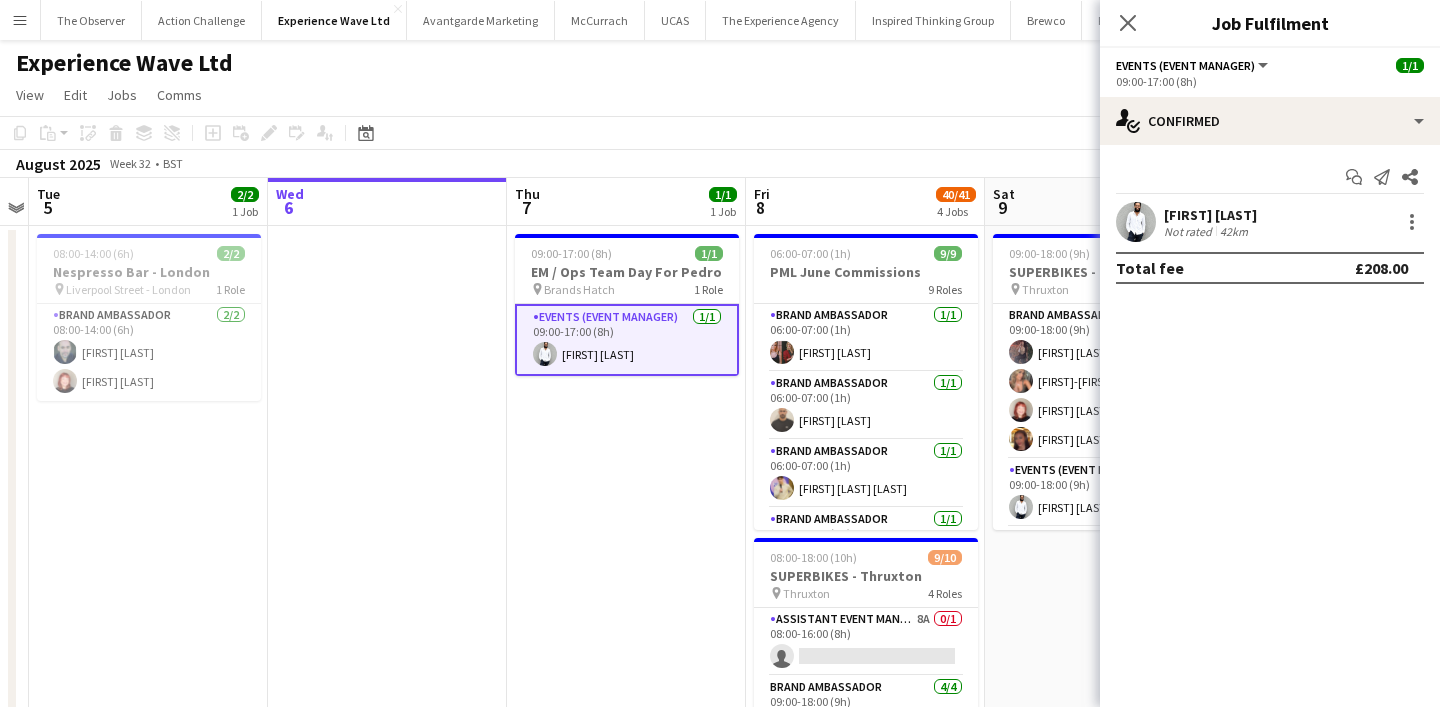click on "Events (Event Manager)   1/1   09:00-17:00 (8h)
Pedro De Marchi" at bounding box center (627, 340) 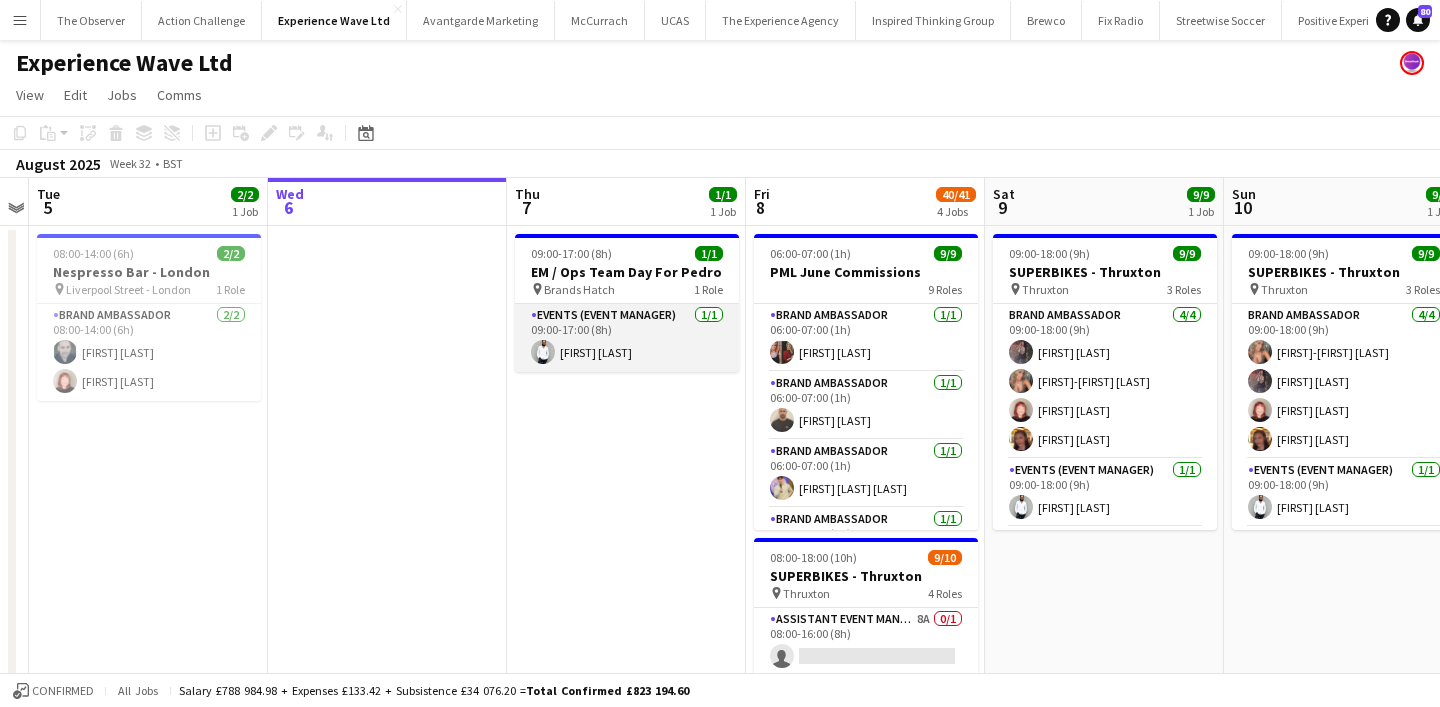 click on "Events (Event Manager)   1/1   09:00-17:00 (8h)
Pedro De Marchi" at bounding box center [627, 338] 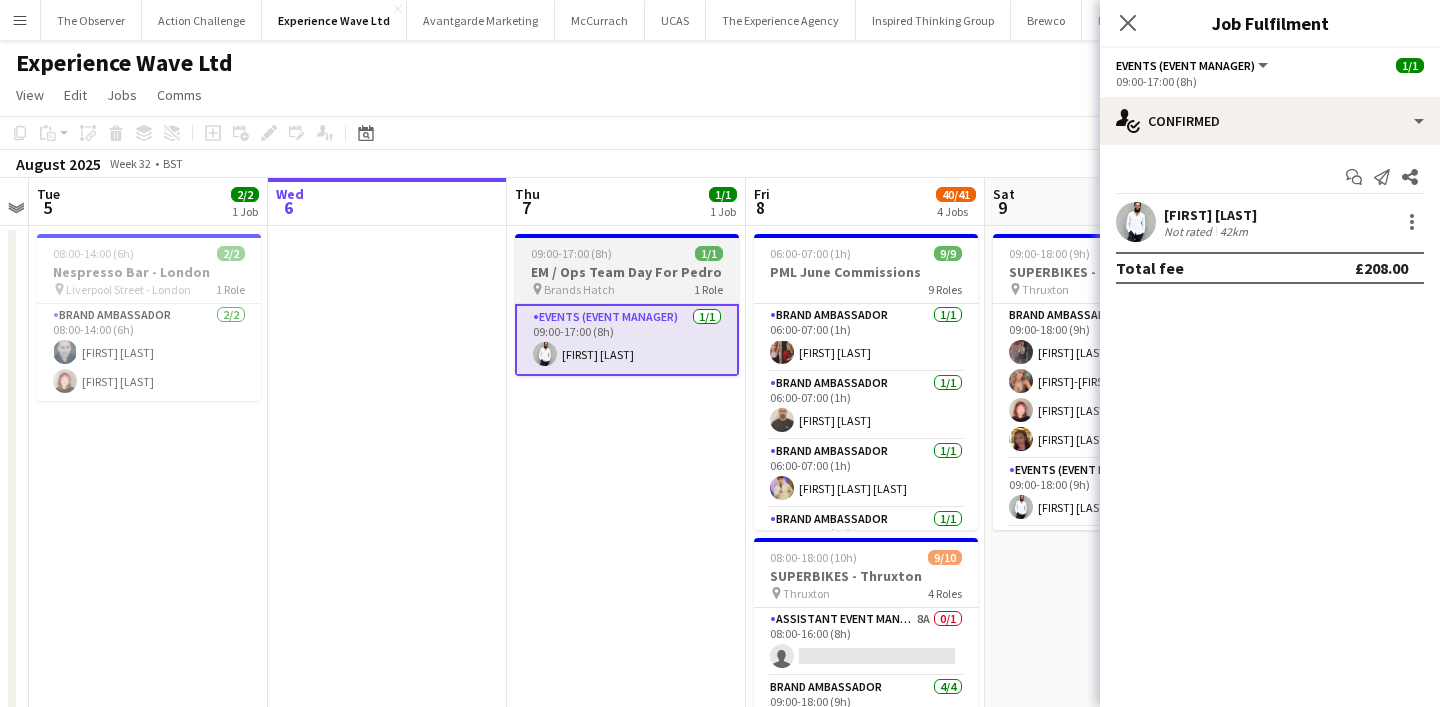click on "EM / Ops Team Day For Pedro" at bounding box center [627, 272] 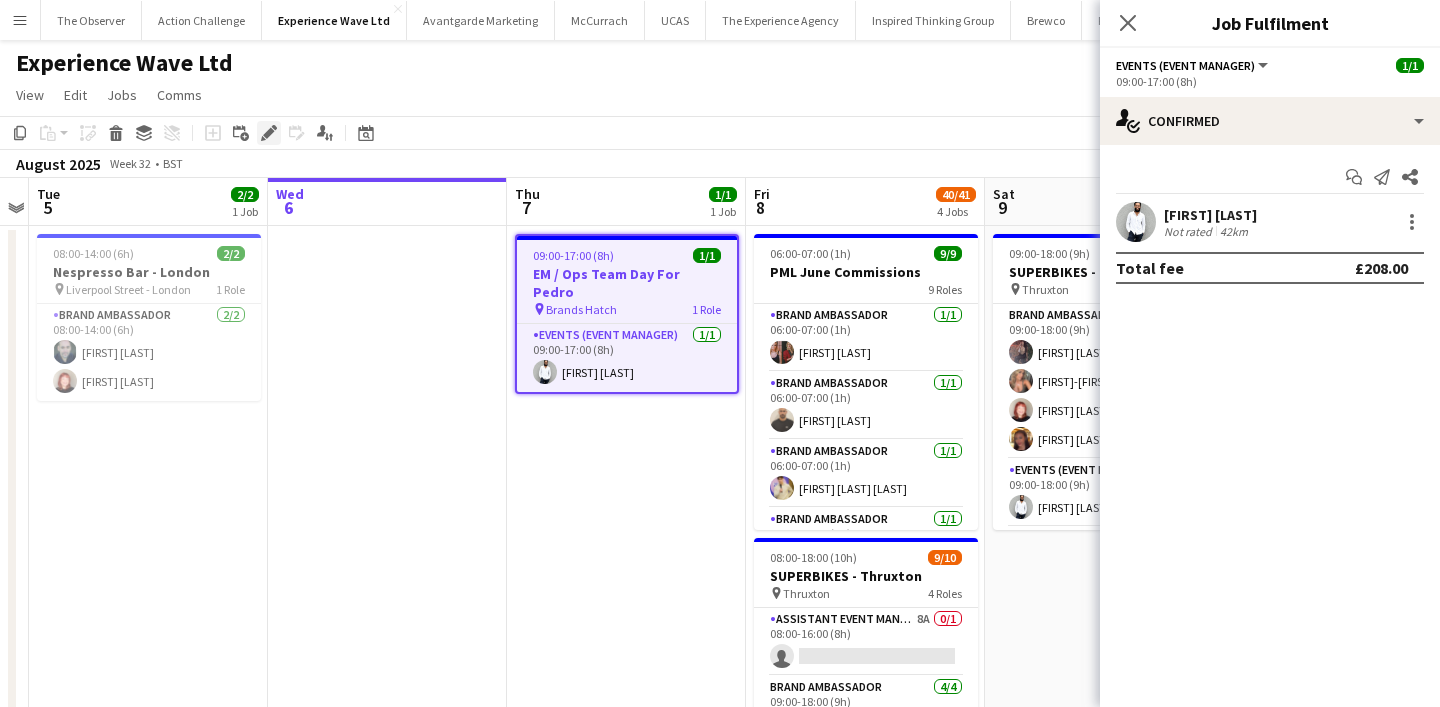 click on "Edit" 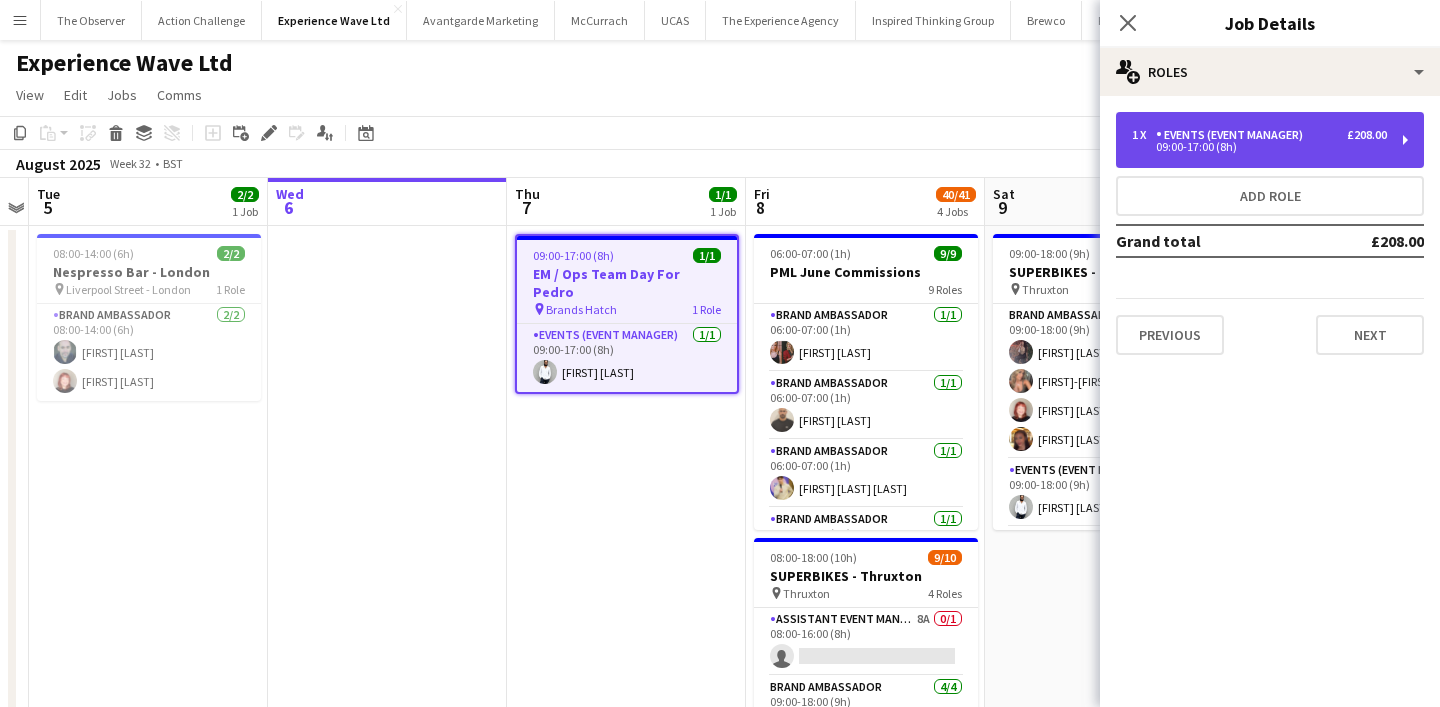 click on "09:00-17:00 (8h)" at bounding box center [1259, 147] 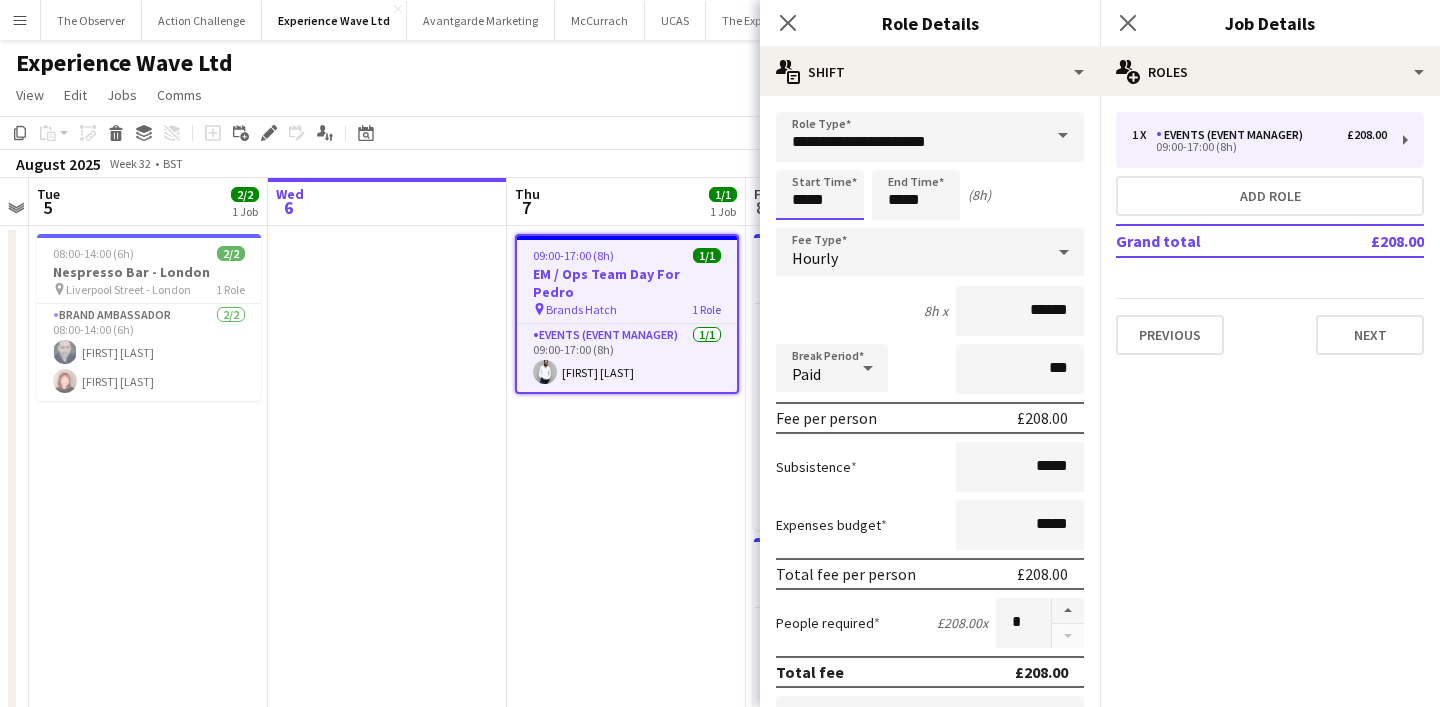 click on "*****" at bounding box center (820, 195) 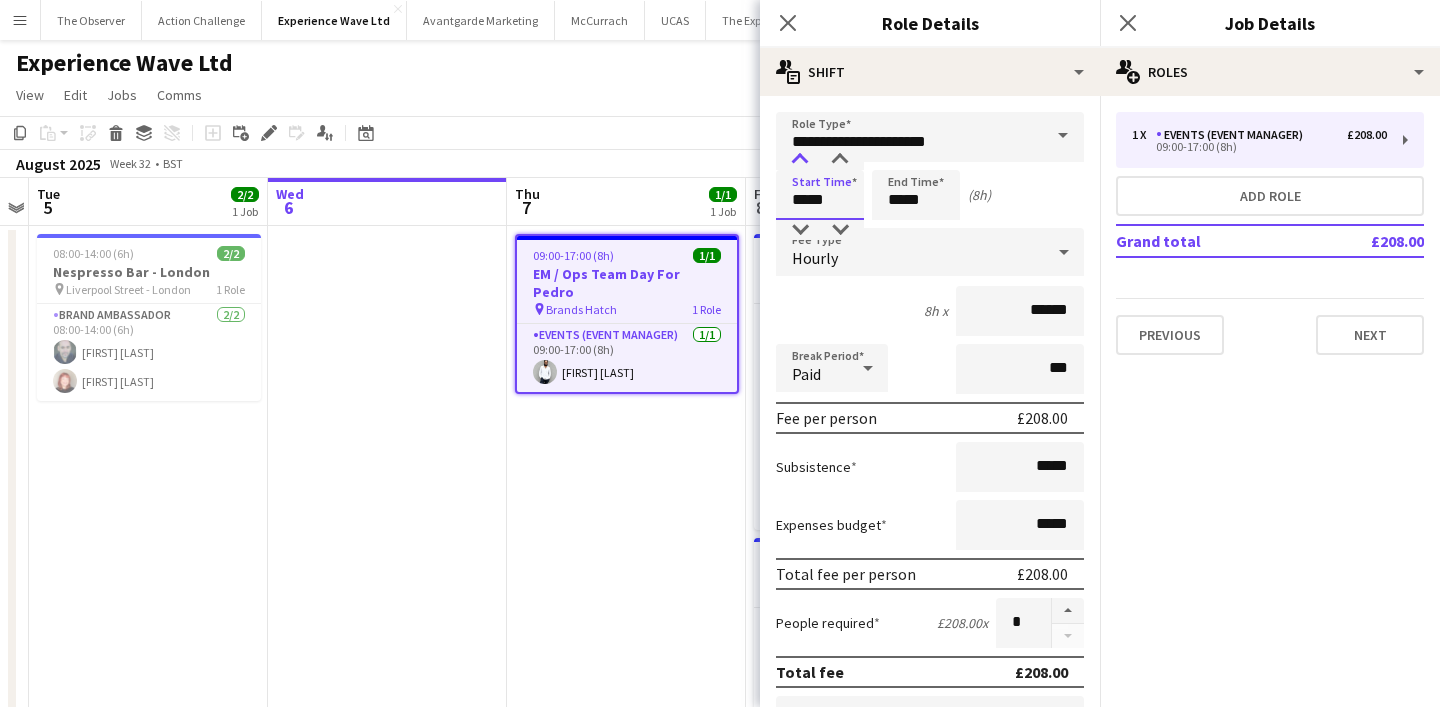 click at bounding box center [800, 160] 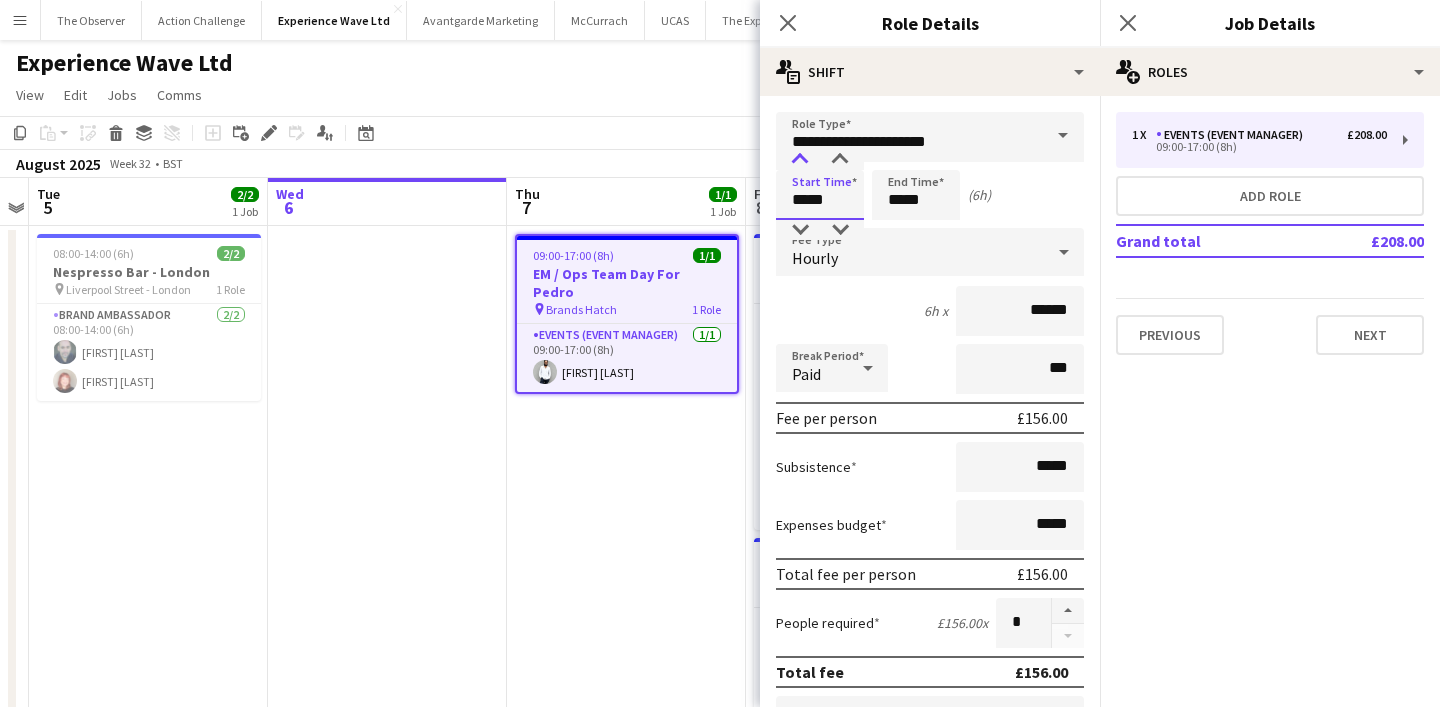 click at bounding box center (800, 160) 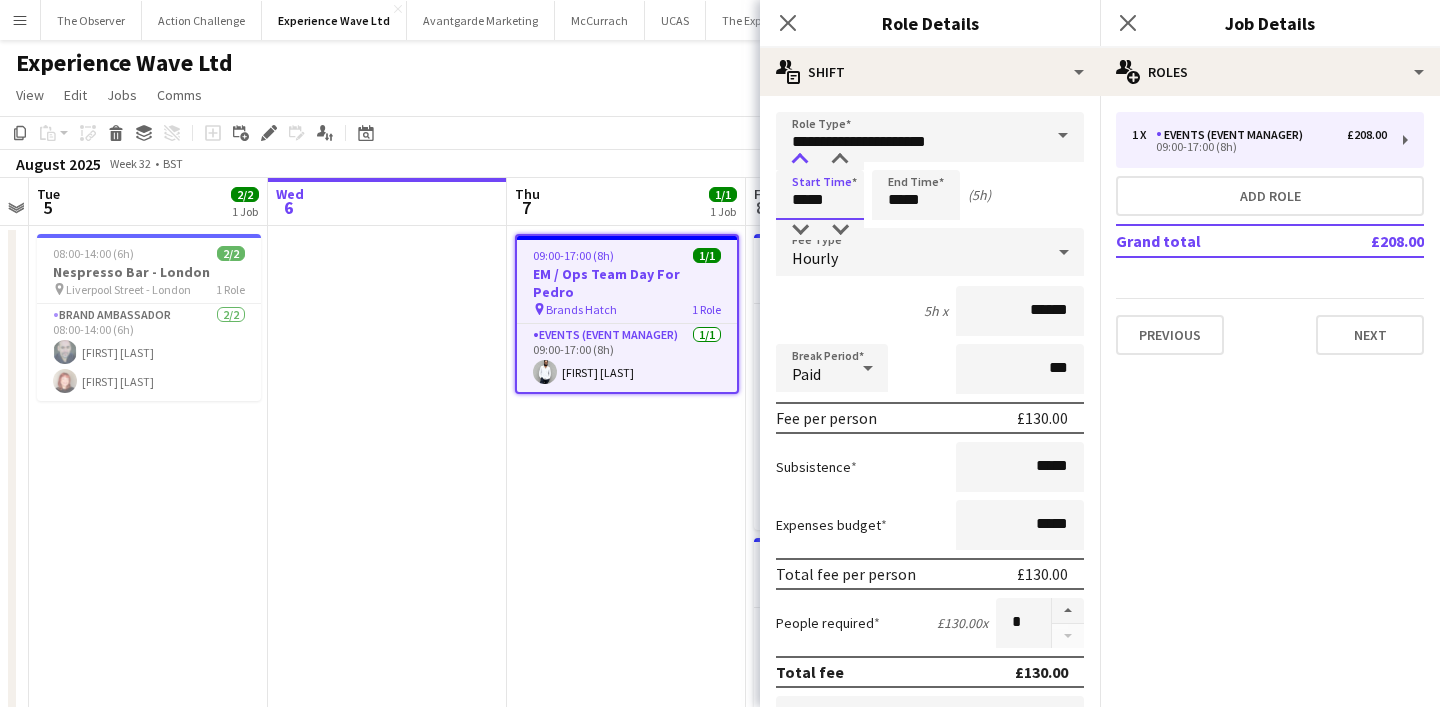 click at bounding box center [800, 160] 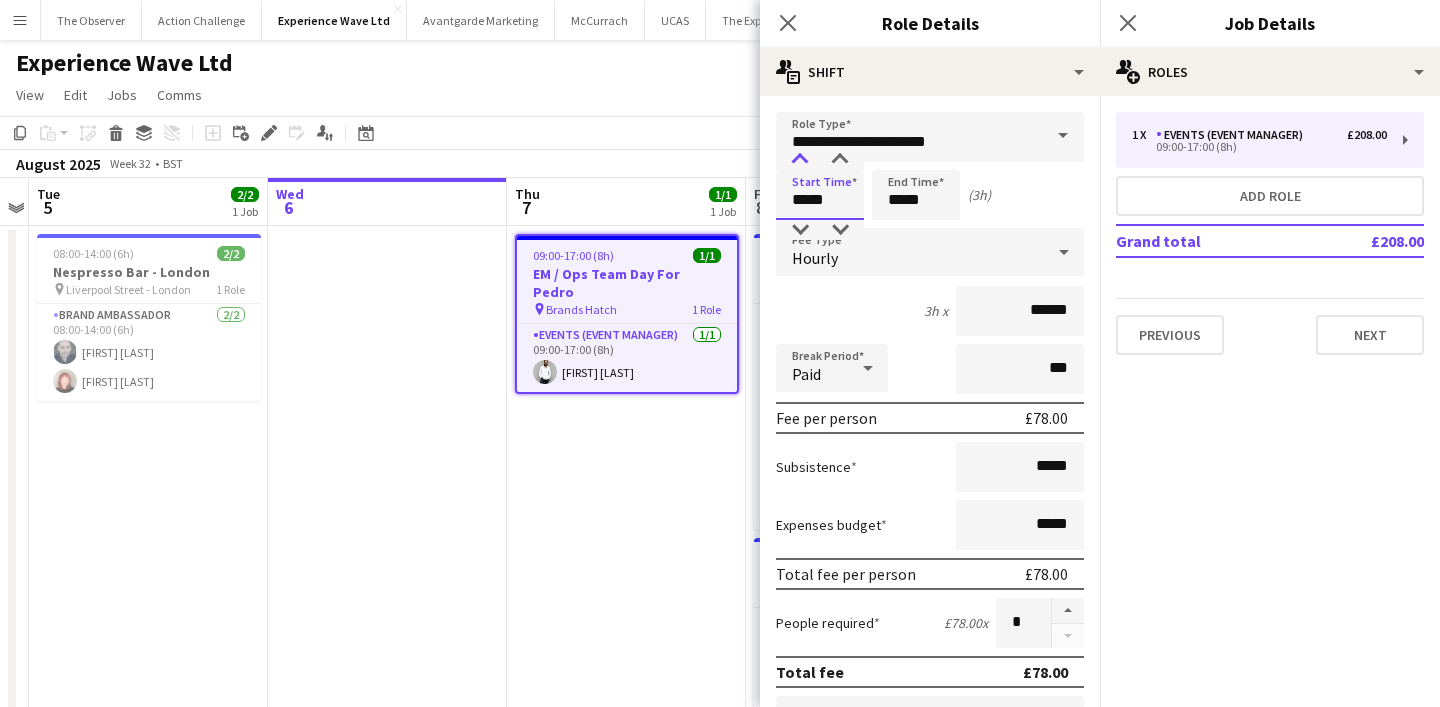 click at bounding box center (800, 160) 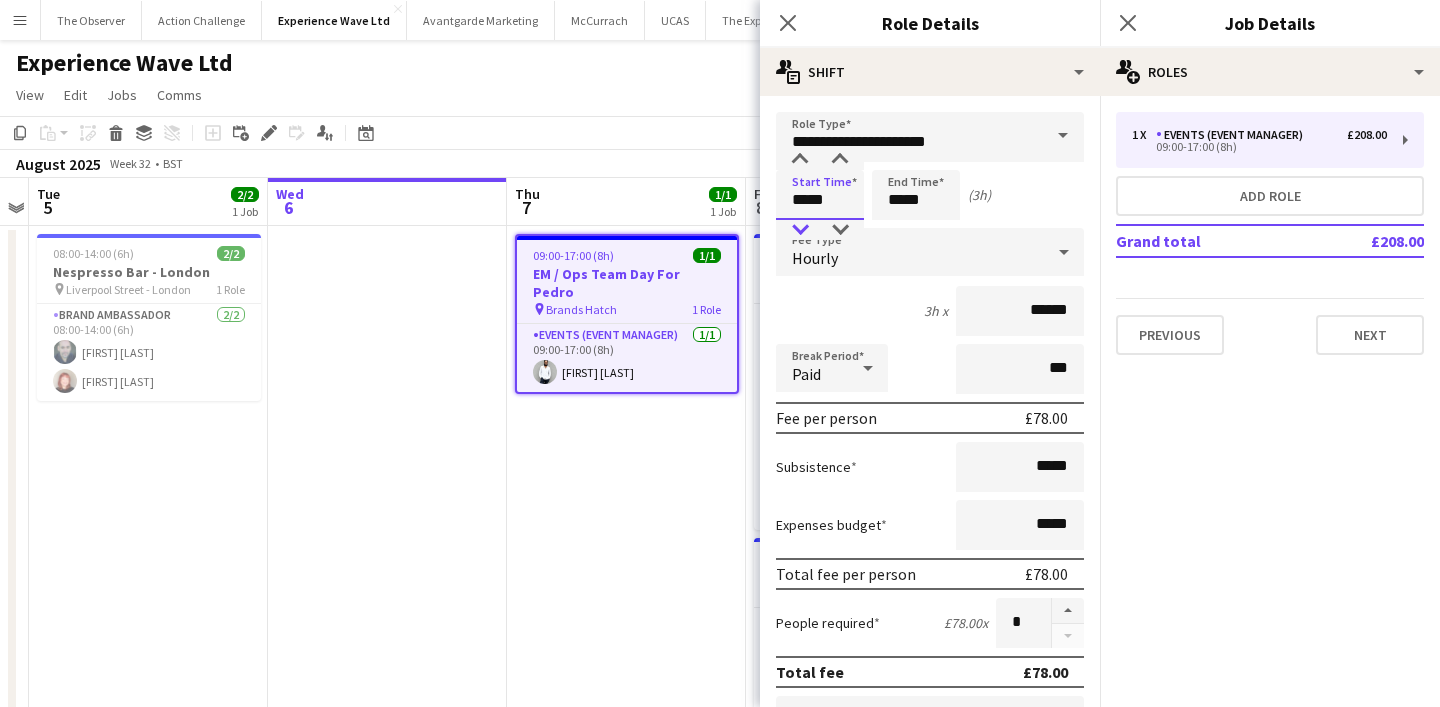 type on "*****" 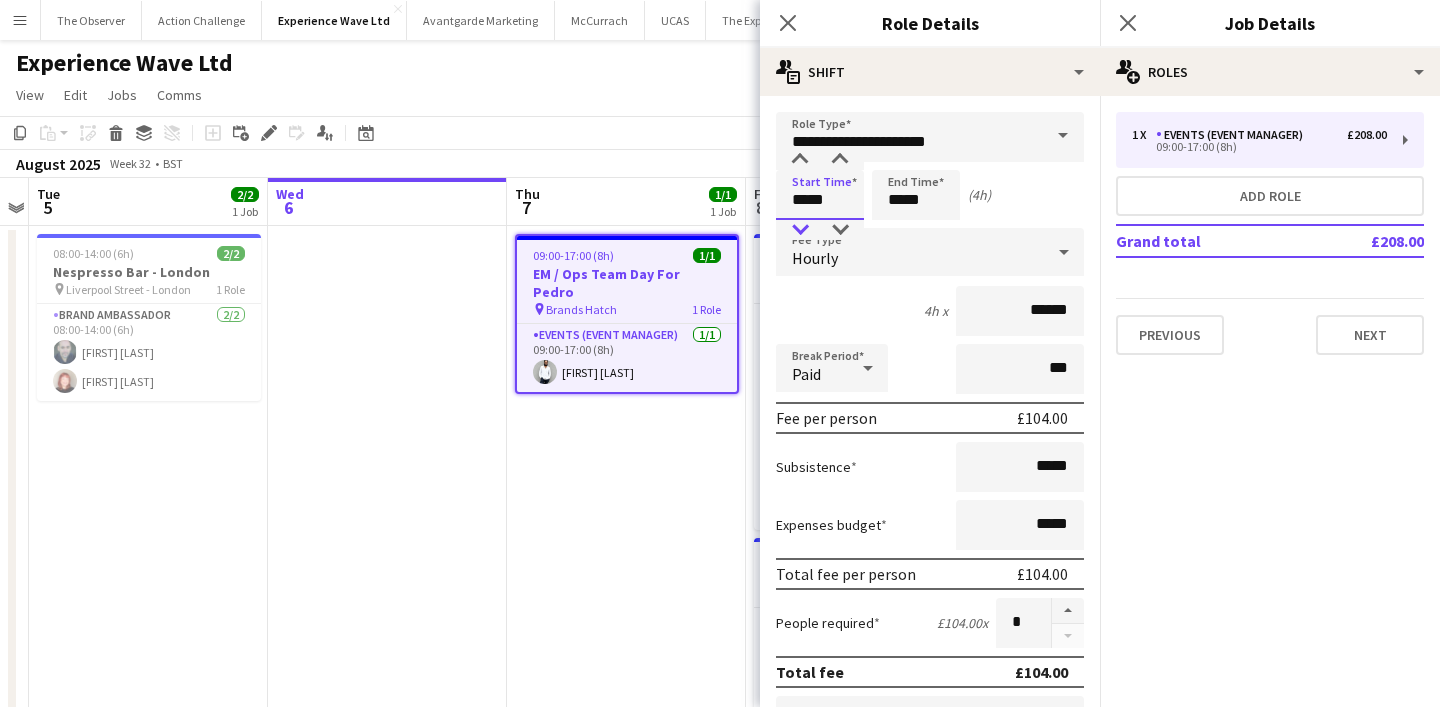click at bounding box center (800, 230) 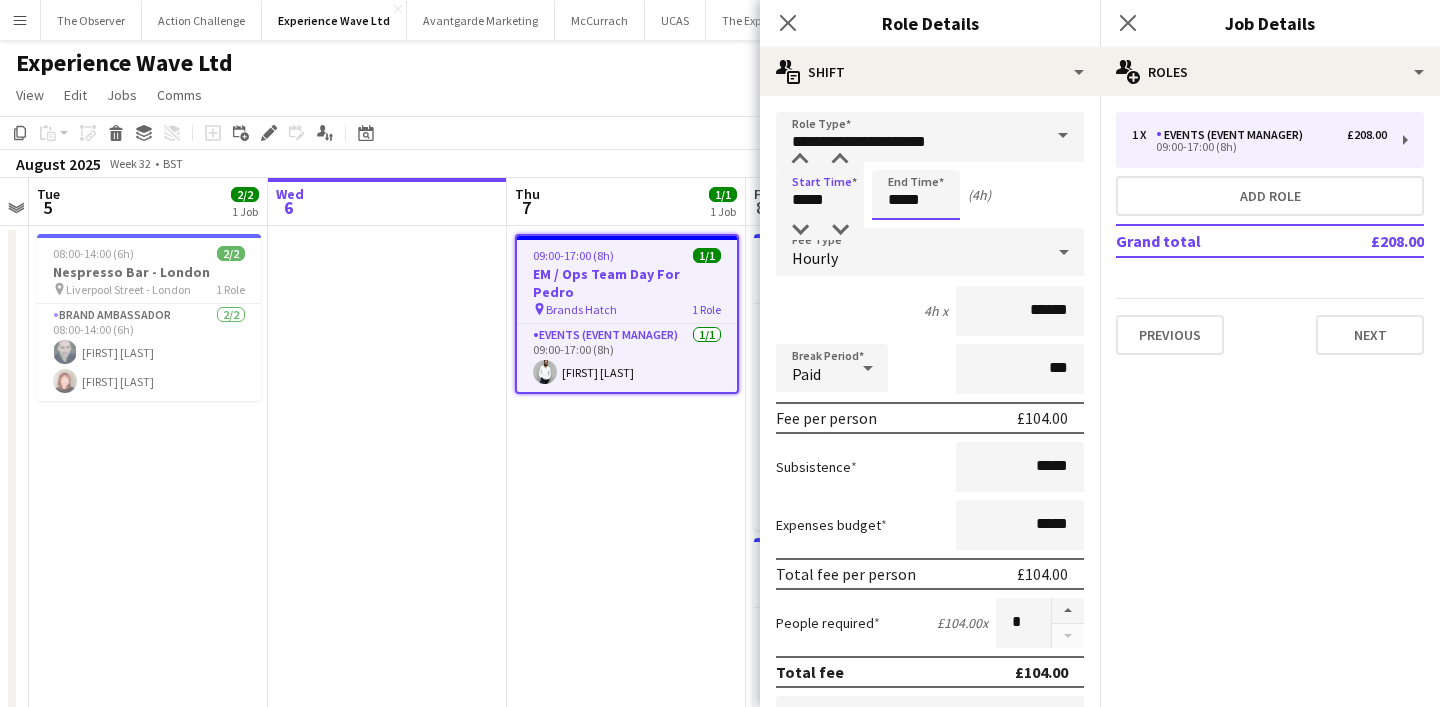 click on "*****" at bounding box center [916, 195] 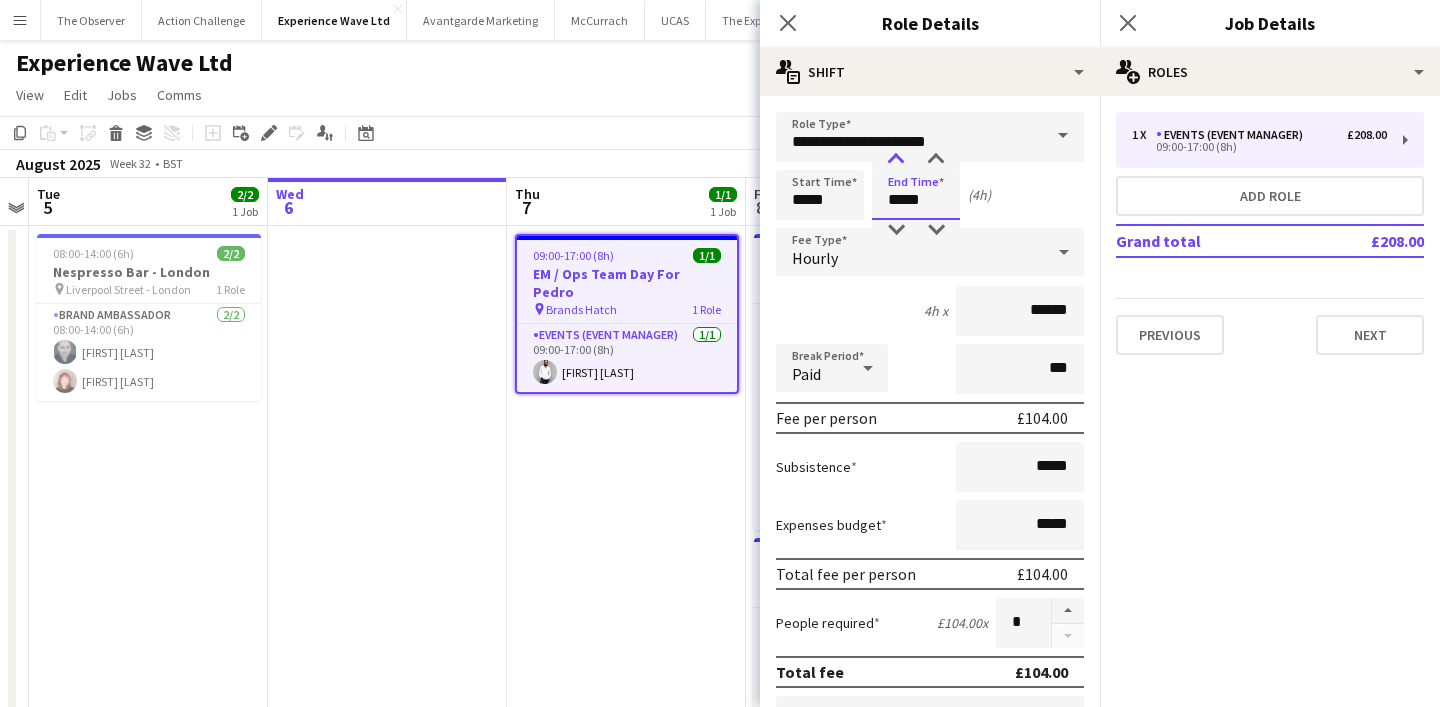 type on "*****" 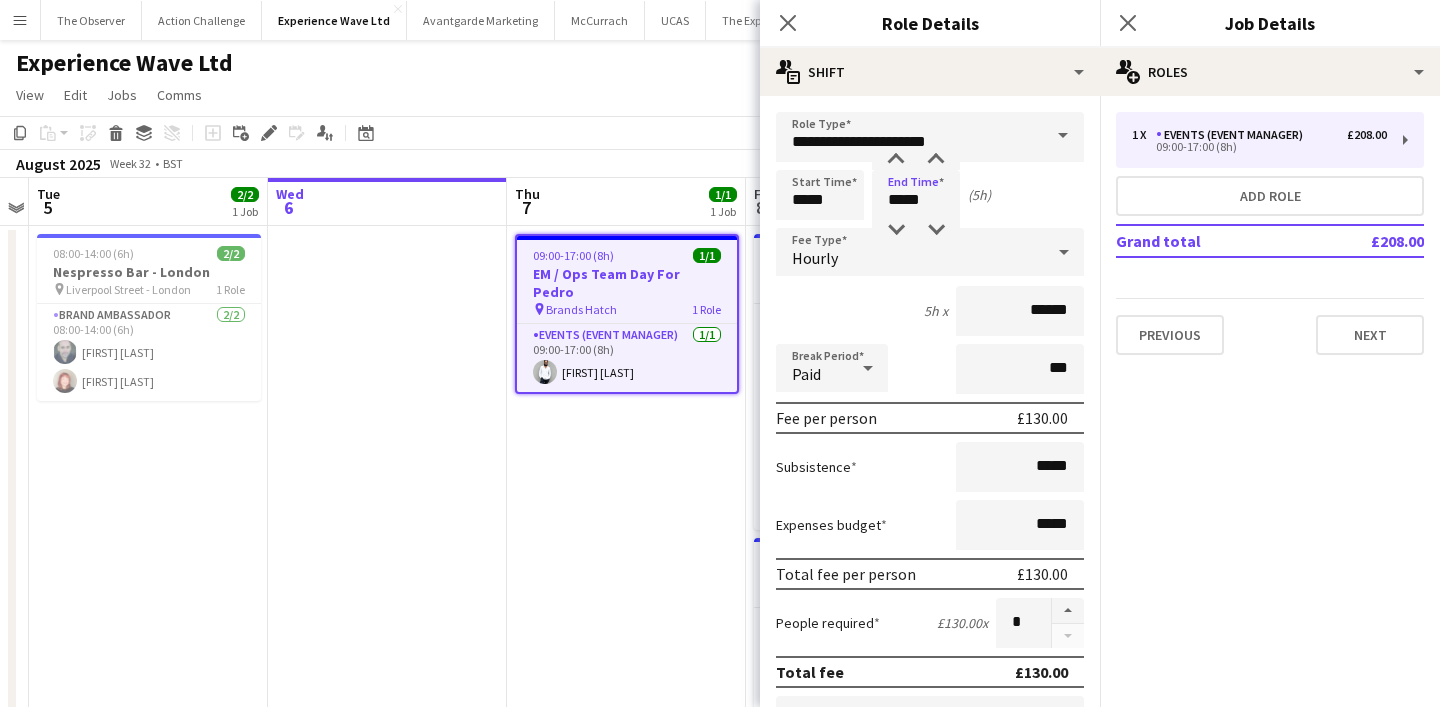 click on "09:00-17:00 (8h)    1/1   EM / Ops Team Day For Pedro
pin
Brands Hatch   1 Role   Events (Event Manager)   1/1   09:00-17:00 (8h)
Pedro De Marchi" at bounding box center [626, 854] 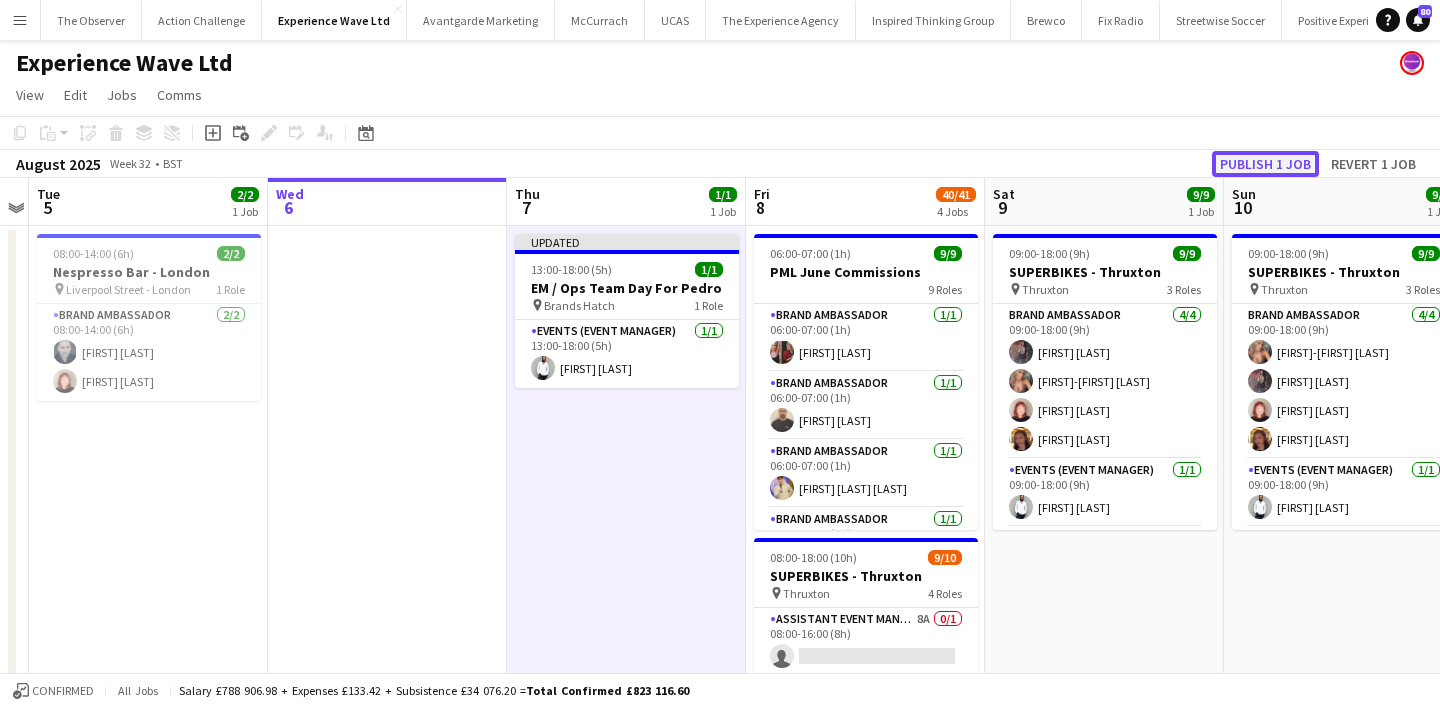 click on "Publish 1 job" 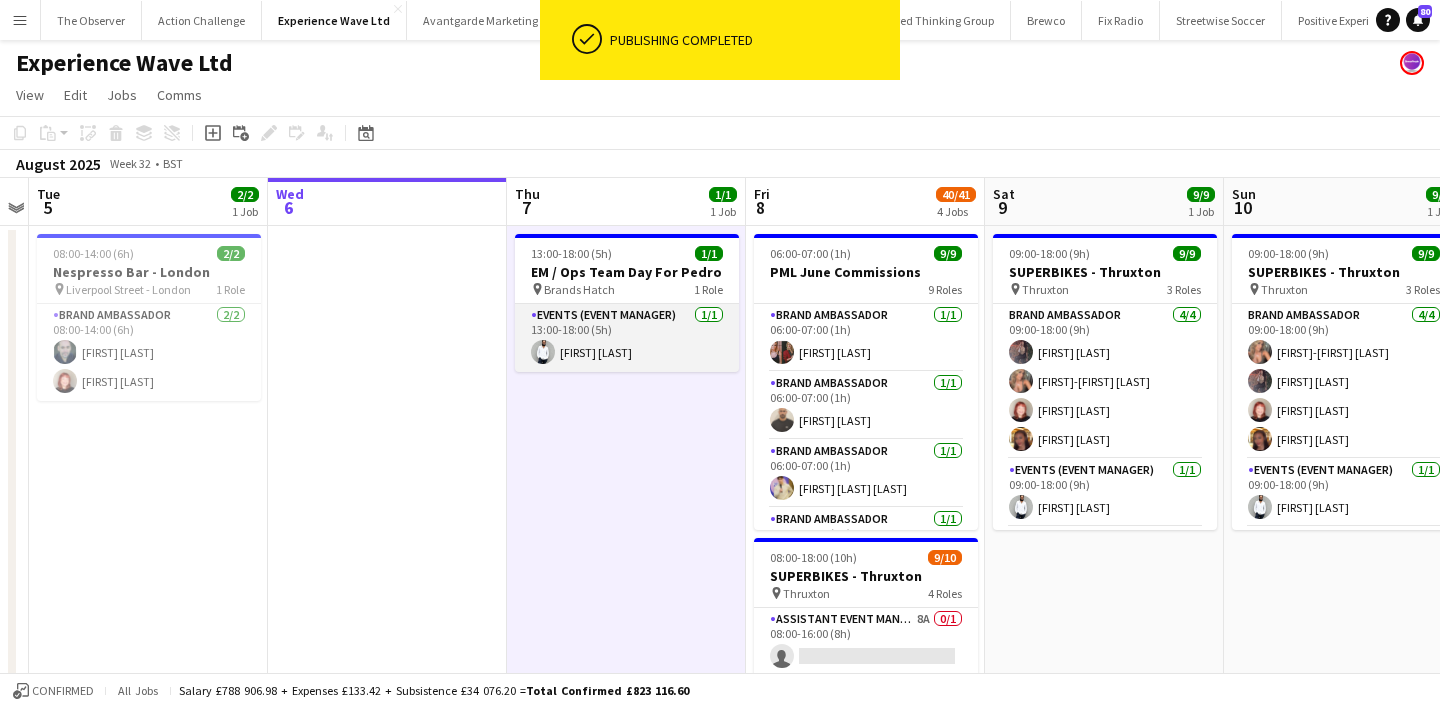 click on "Events (Event Manager)   1/1   13:00-18:00 (5h)
Pedro De Marchi" at bounding box center [627, 338] 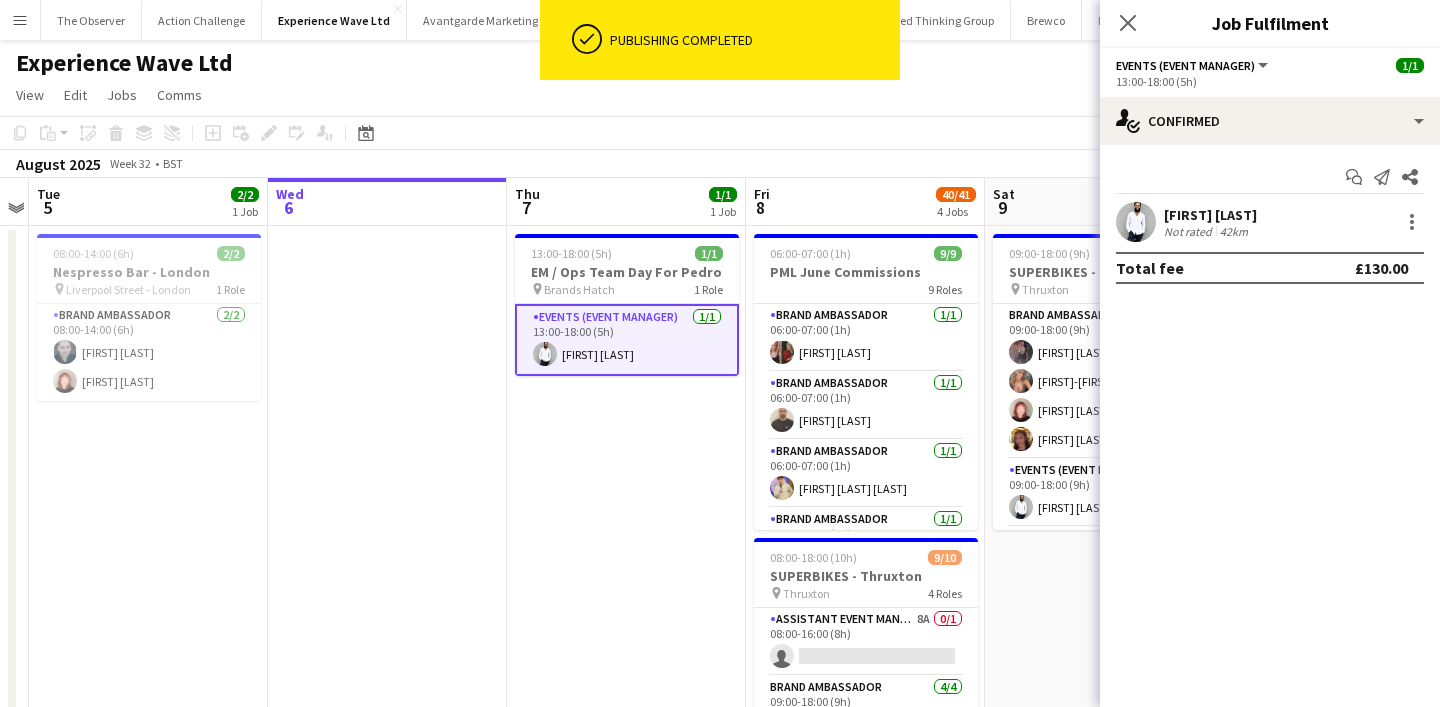 click on "13:00-18:00 (5h)    1/1   EM / Ops Team Day For Pedro
pin
Brands Hatch   1 Role   Events (Event Manager)   1/1   13:00-18:00 (5h)
Pedro De Marchi" at bounding box center [626, 854] 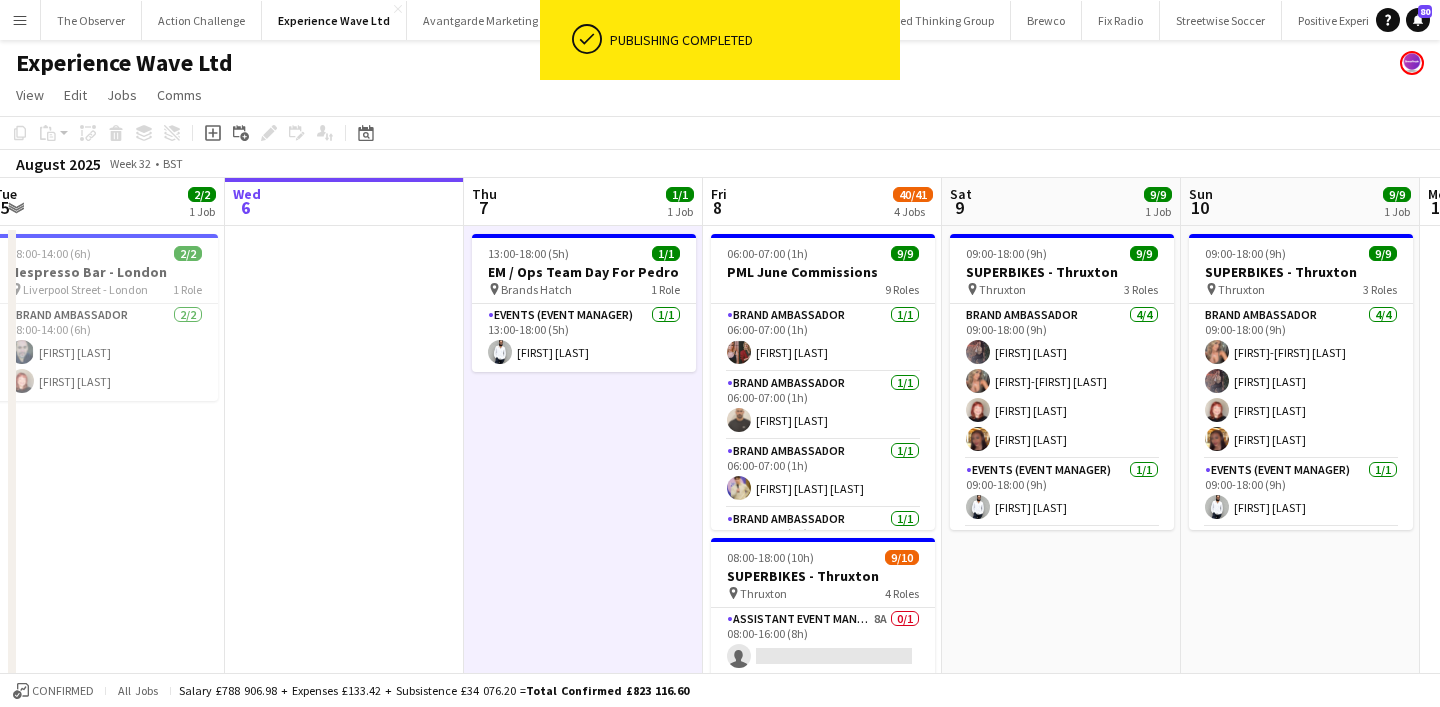 scroll, scrollTop: 0, scrollLeft: 735, axis: horizontal 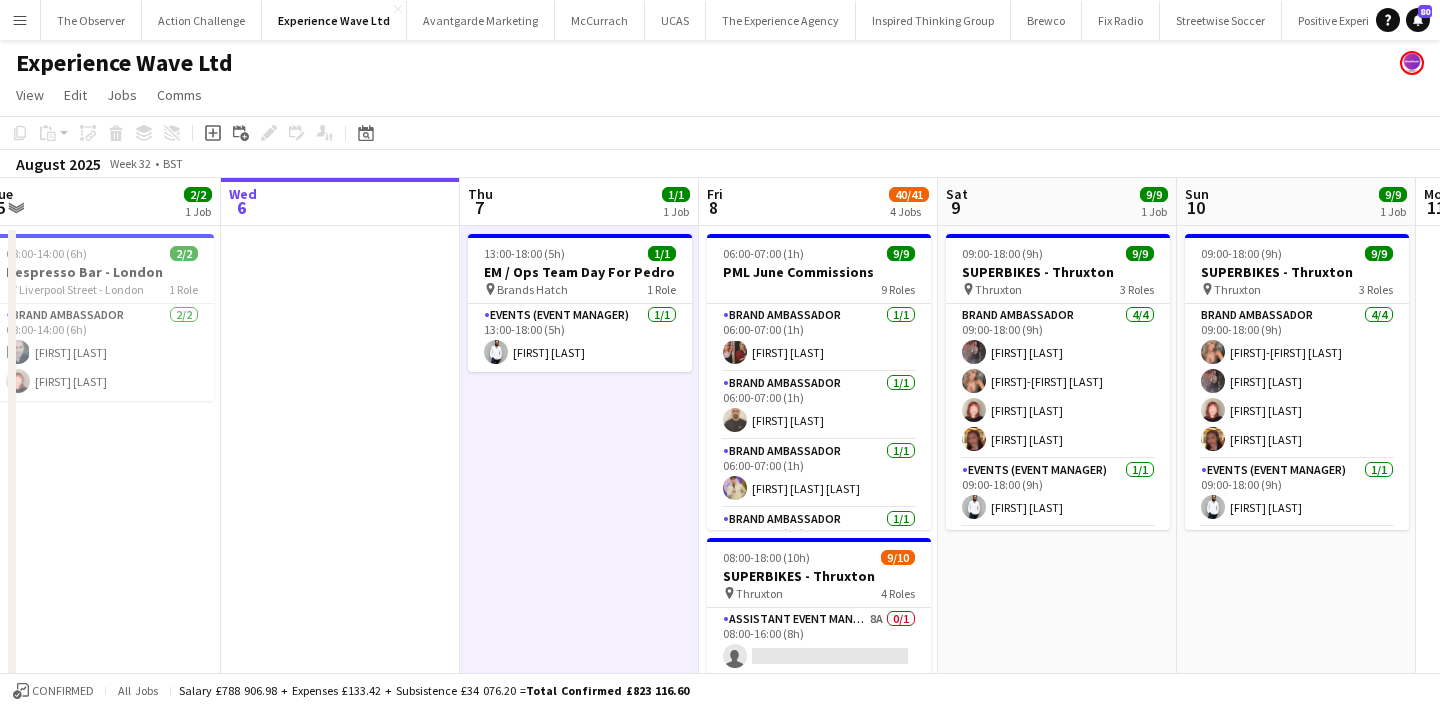 click on "Menu" at bounding box center (20, 20) 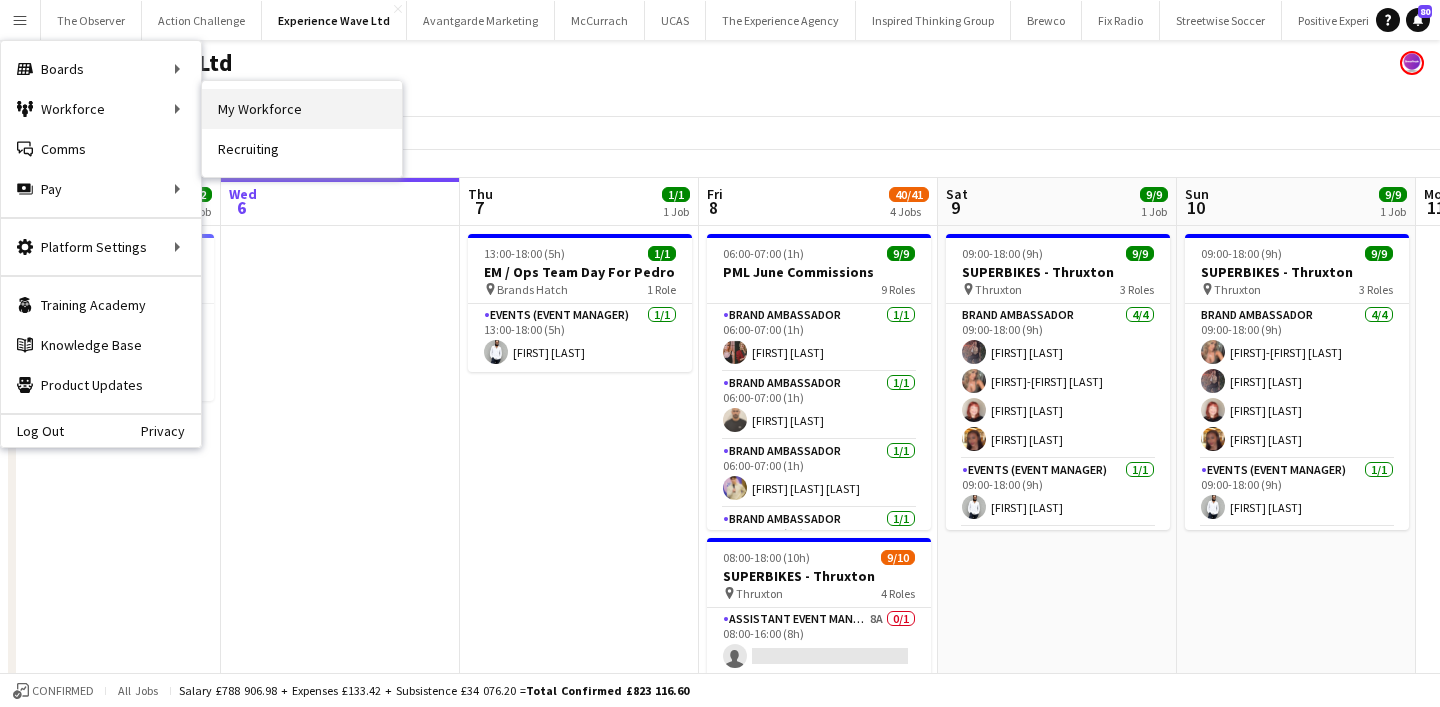 click on "My Workforce" at bounding box center (302, 109) 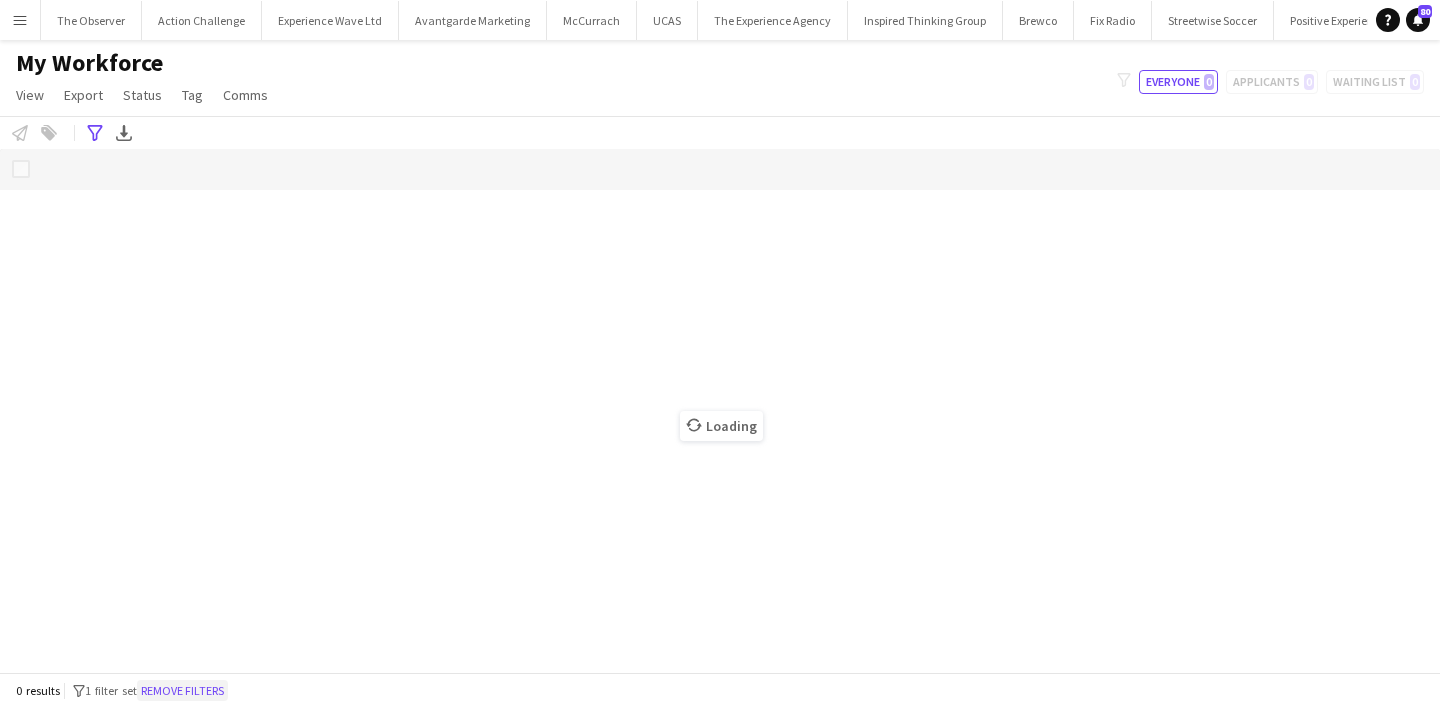 click on "Remove filters" 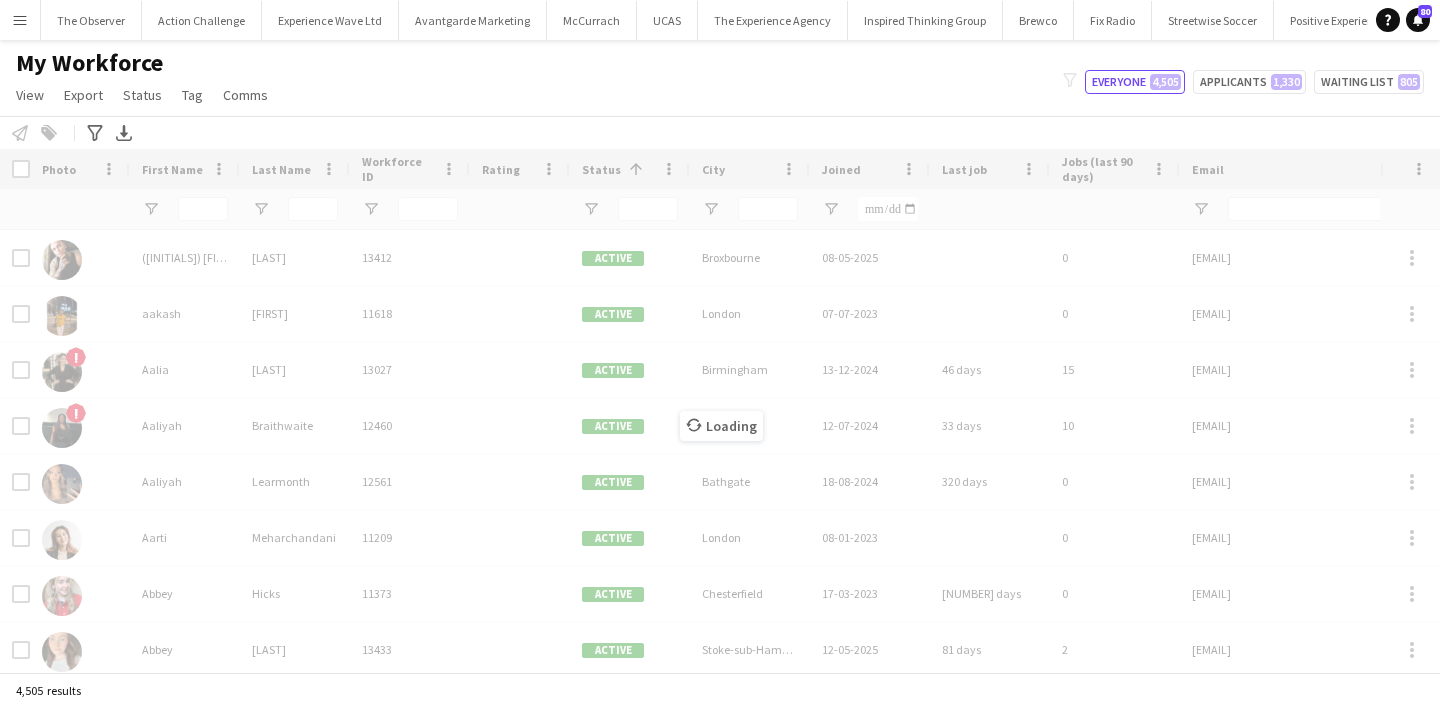 click on "Loading" at bounding box center (720, 410) 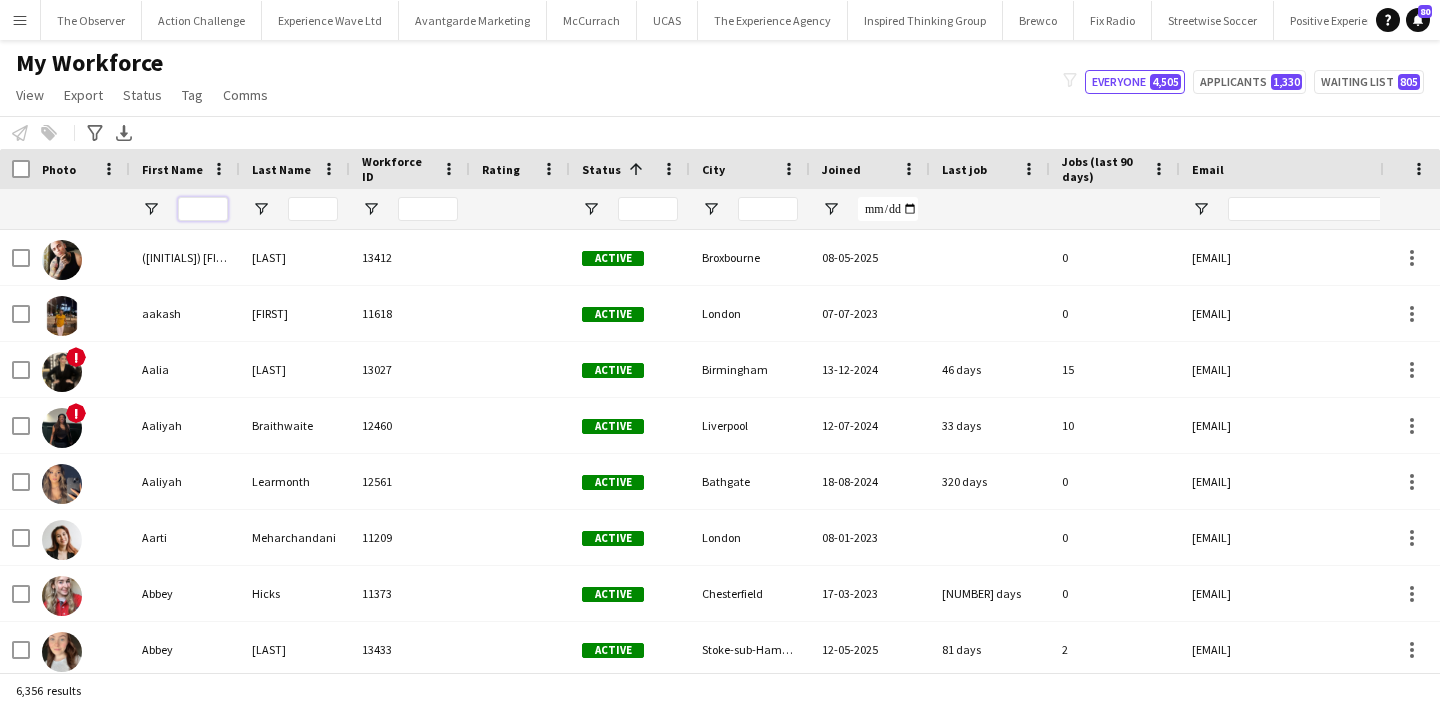 click at bounding box center [203, 209] 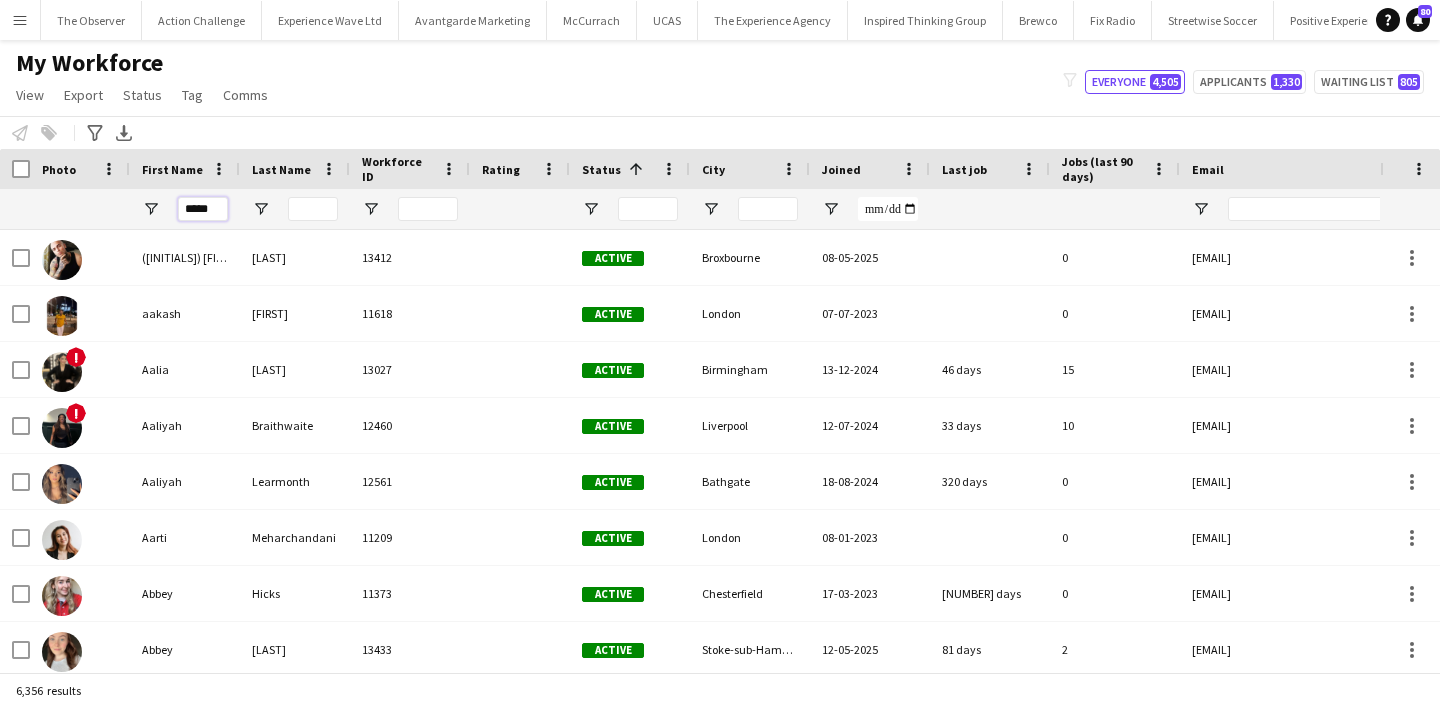 type on "*****" 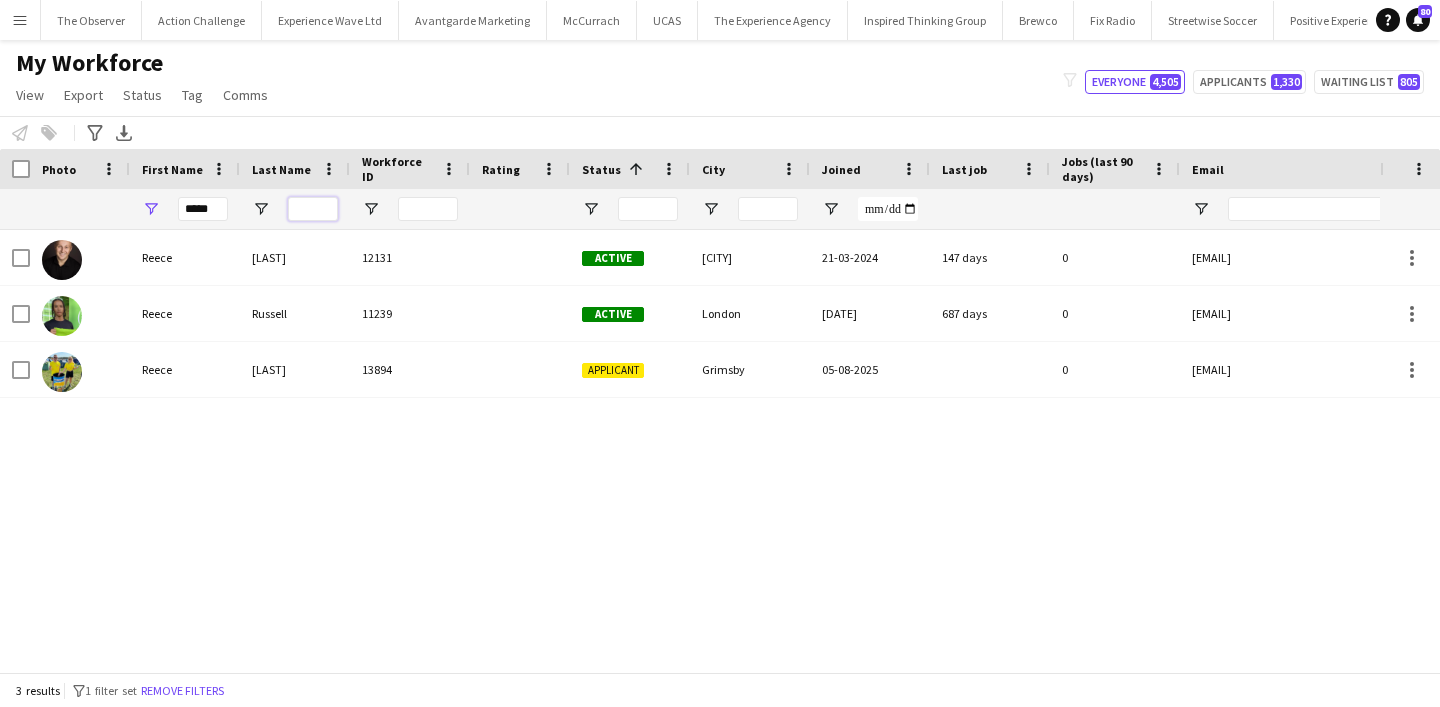 click at bounding box center [313, 209] 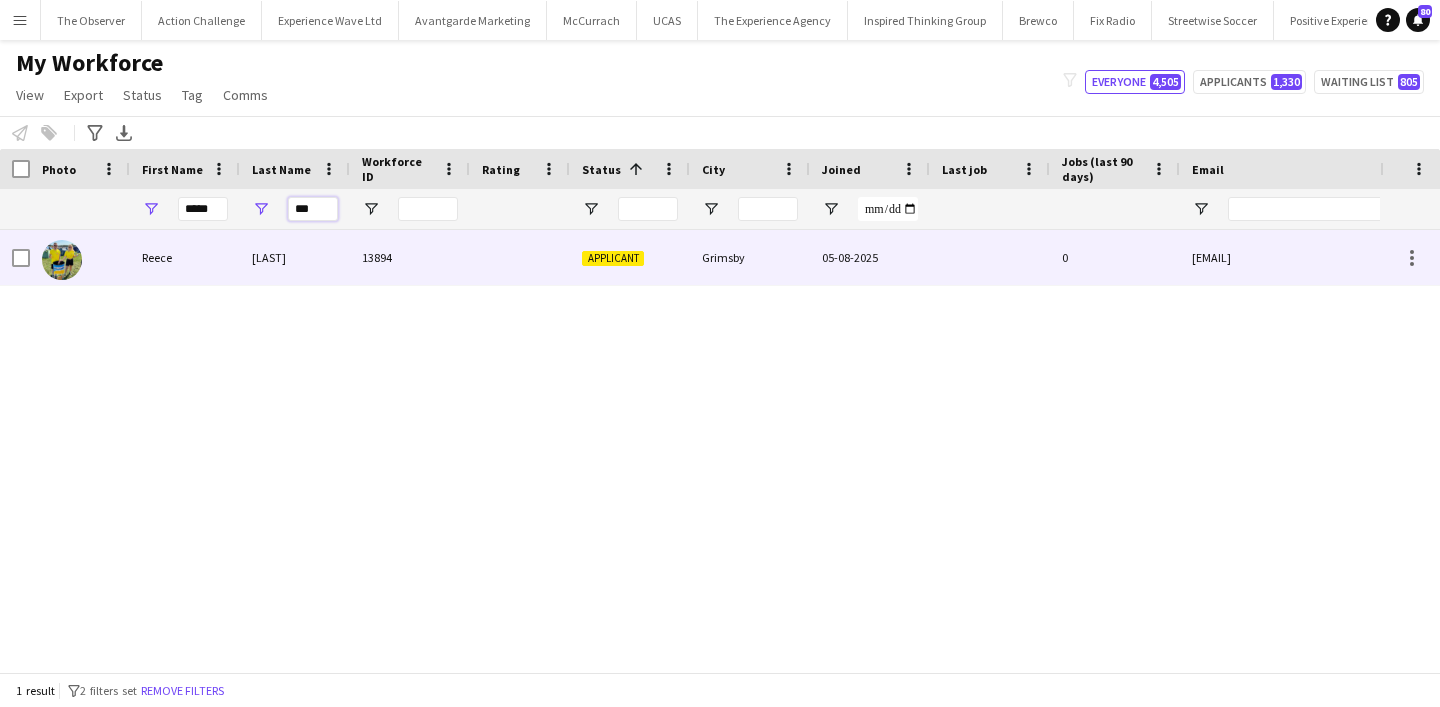 type on "***" 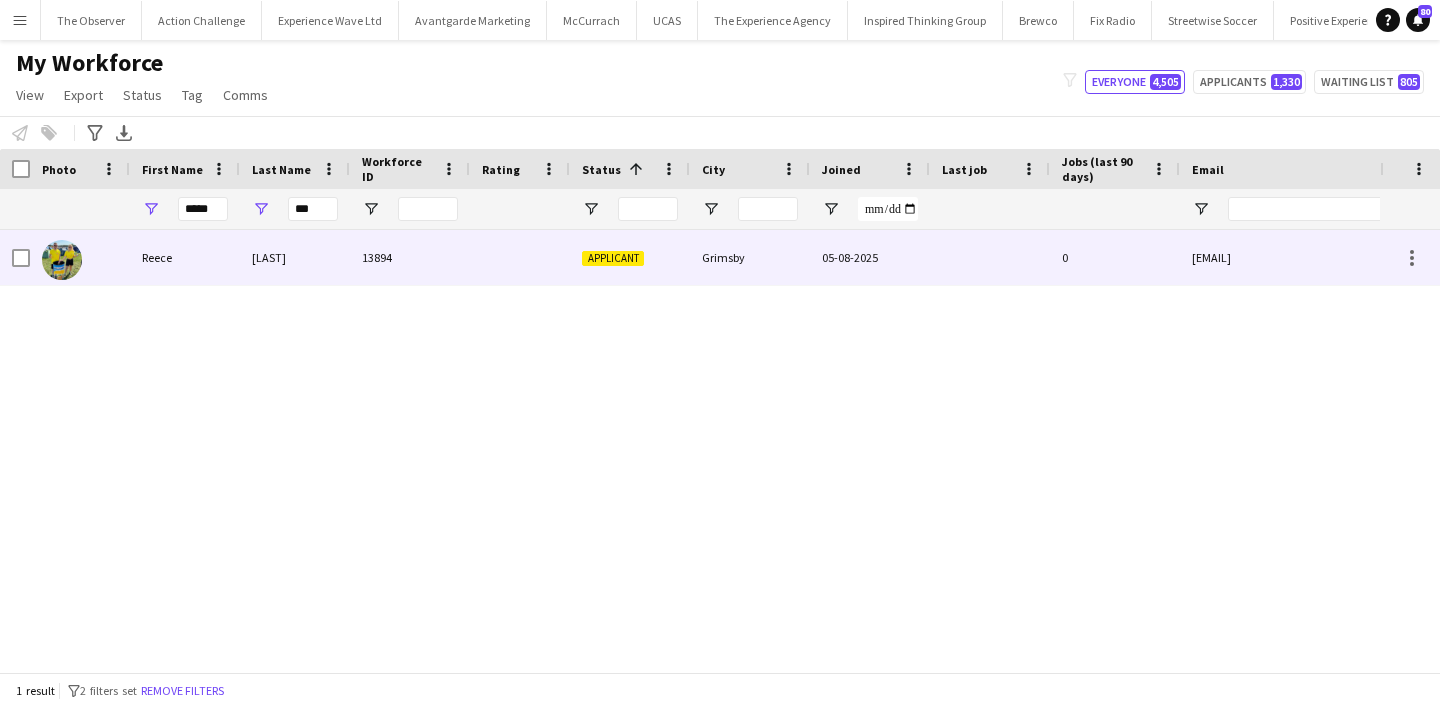 click on "Dumelow" at bounding box center (295, 257) 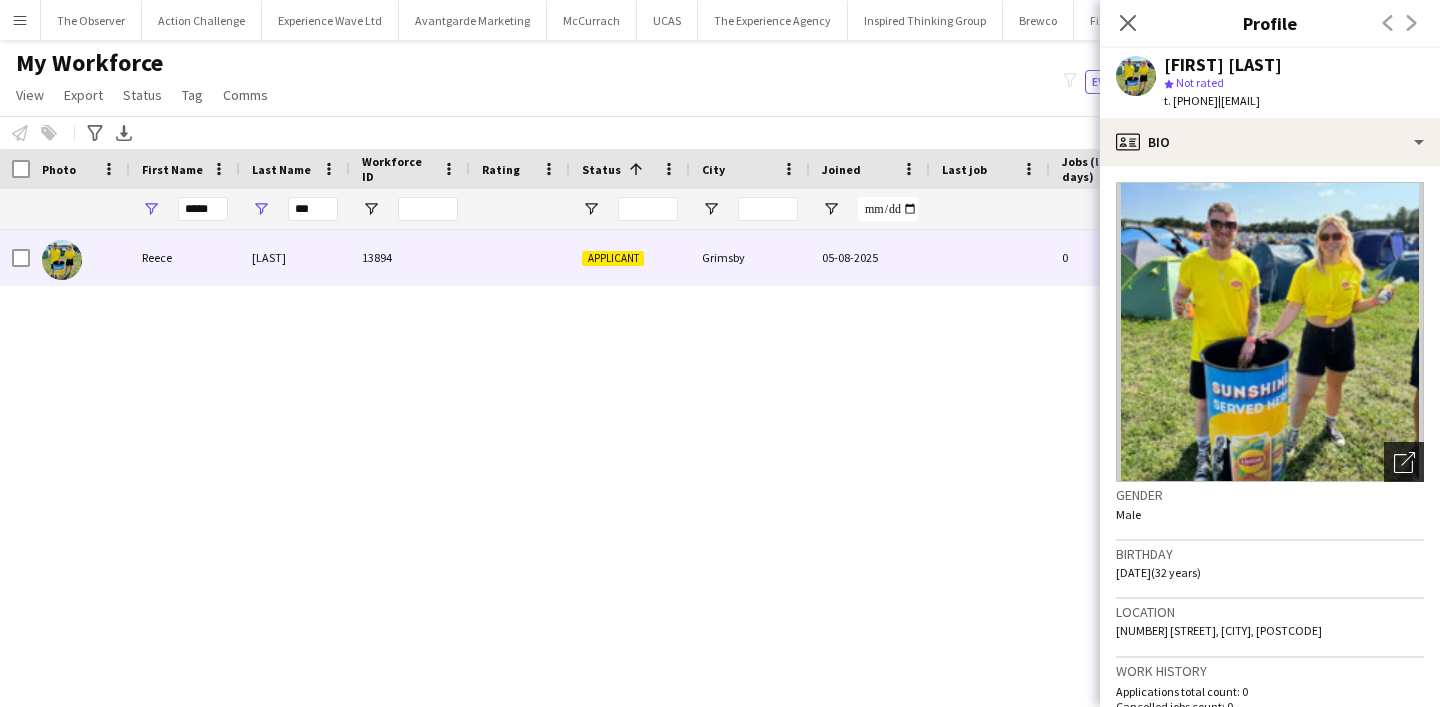 click on "Open photos pop-in" 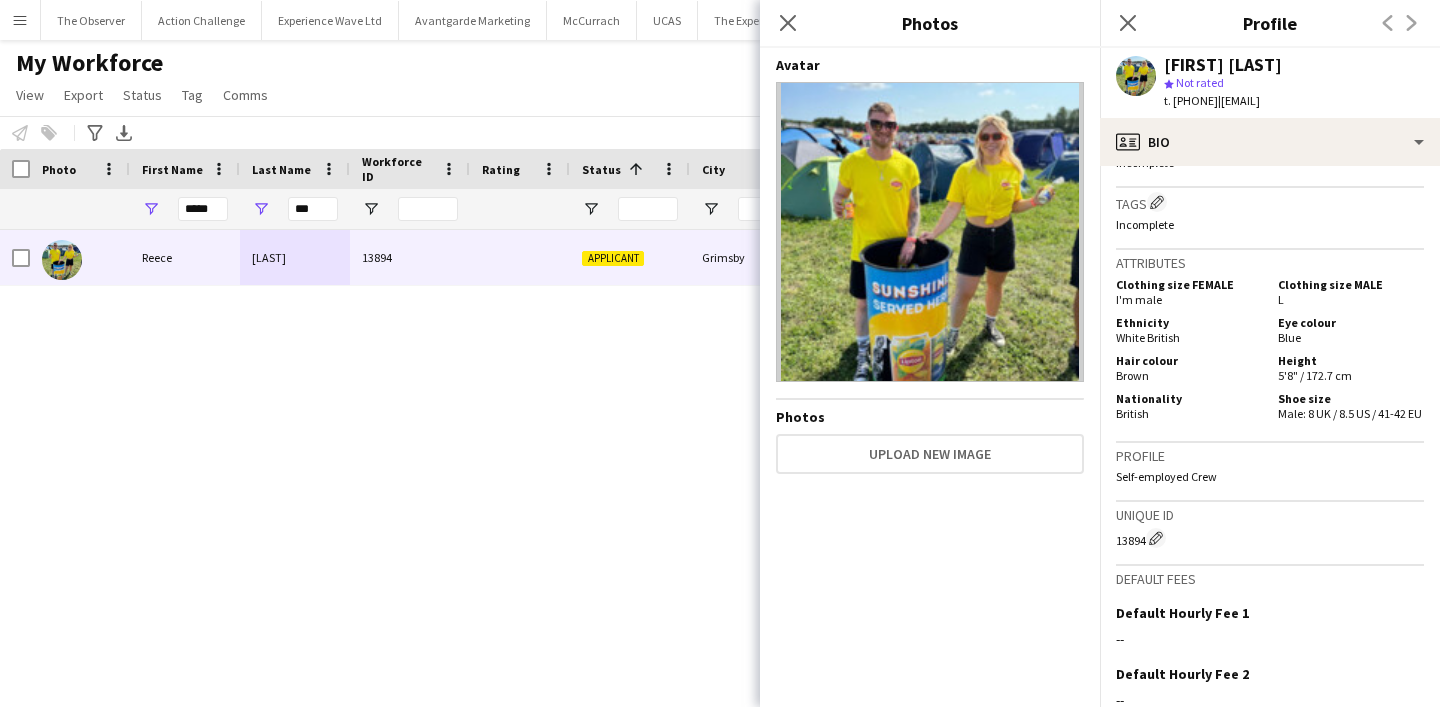 scroll, scrollTop: 955, scrollLeft: 0, axis: vertical 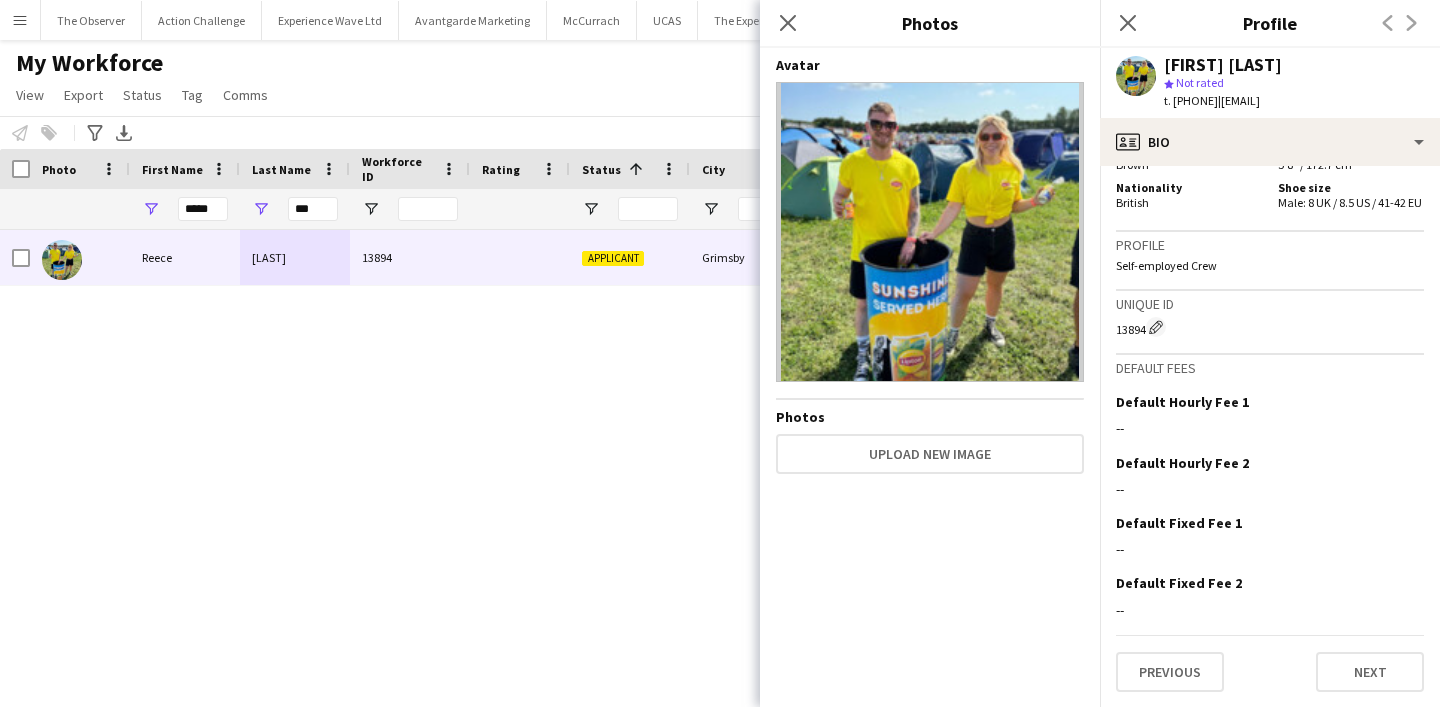 click on "t. +447951190026" 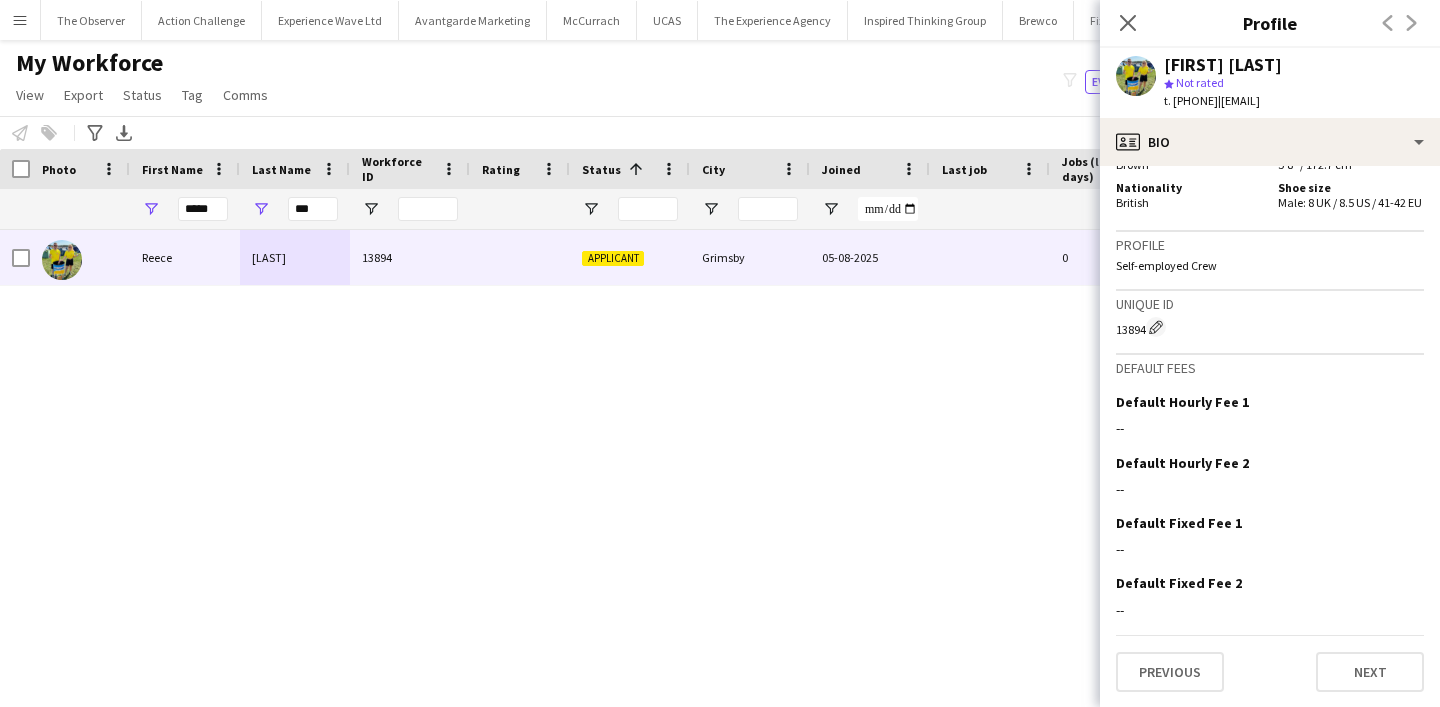 drag, startPoint x: 1218, startPoint y: 98, endPoint x: 1175, endPoint y: 98, distance: 43 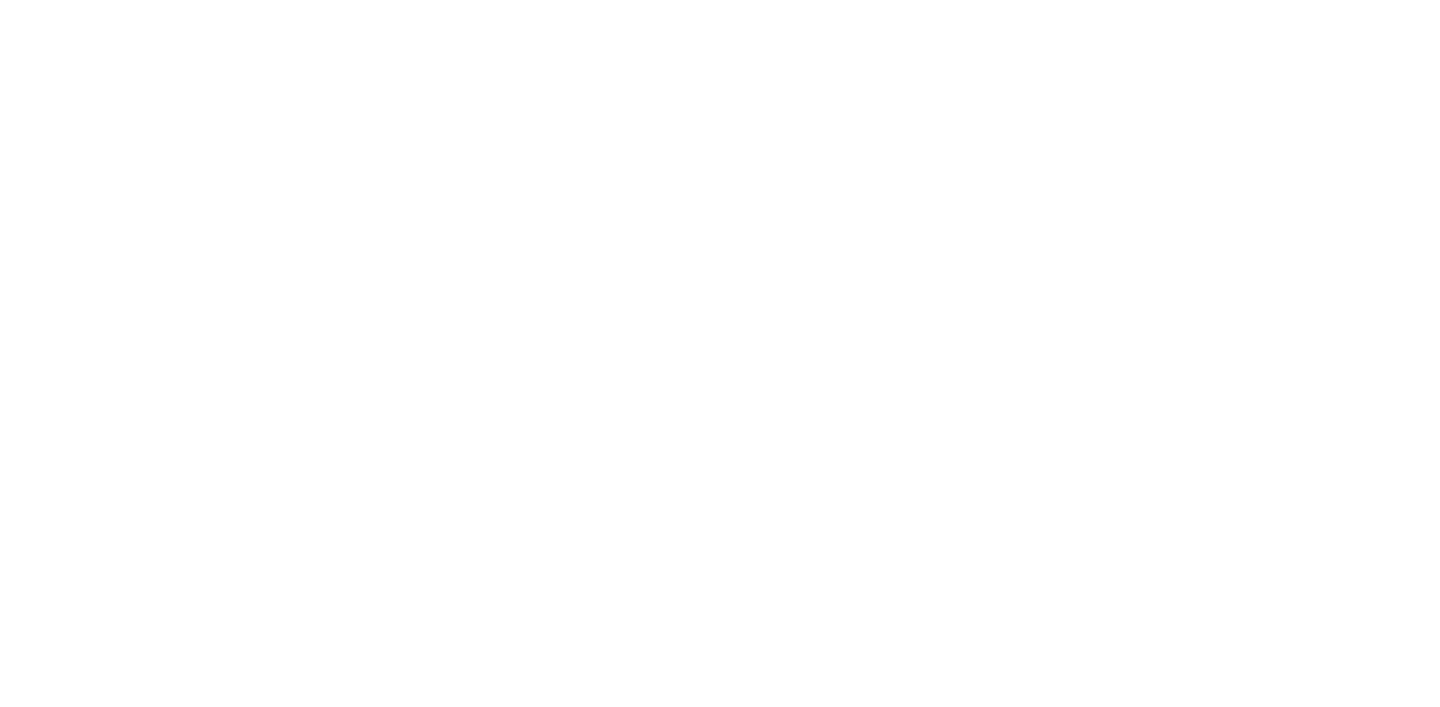 scroll, scrollTop: 0, scrollLeft: 0, axis: both 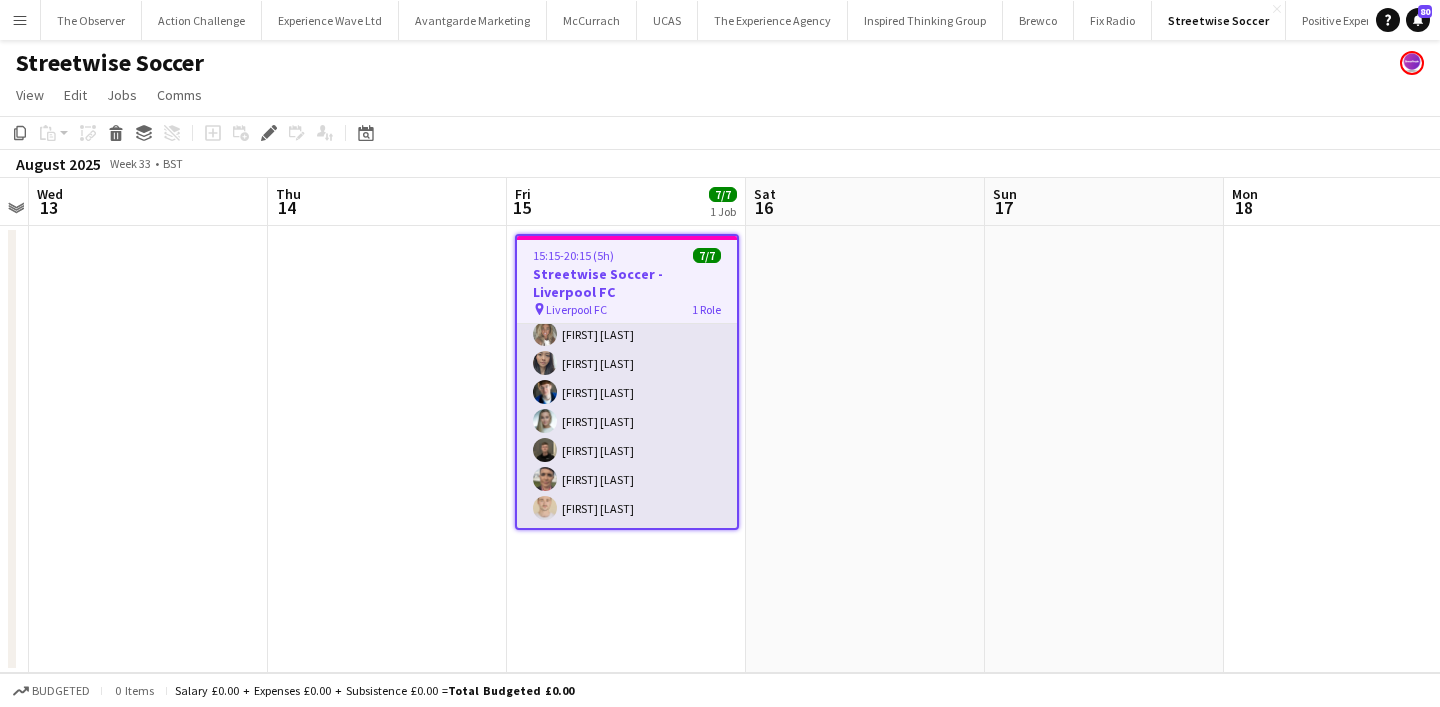 click on "Brand Ambassador   7/7   15:15-20:15 (5h)
Ana Rigby Man Ying Cheng Connor Henry Helly Lumsden David Lumsden Emma Eckton Thomas Parker" at bounding box center (627, 407) 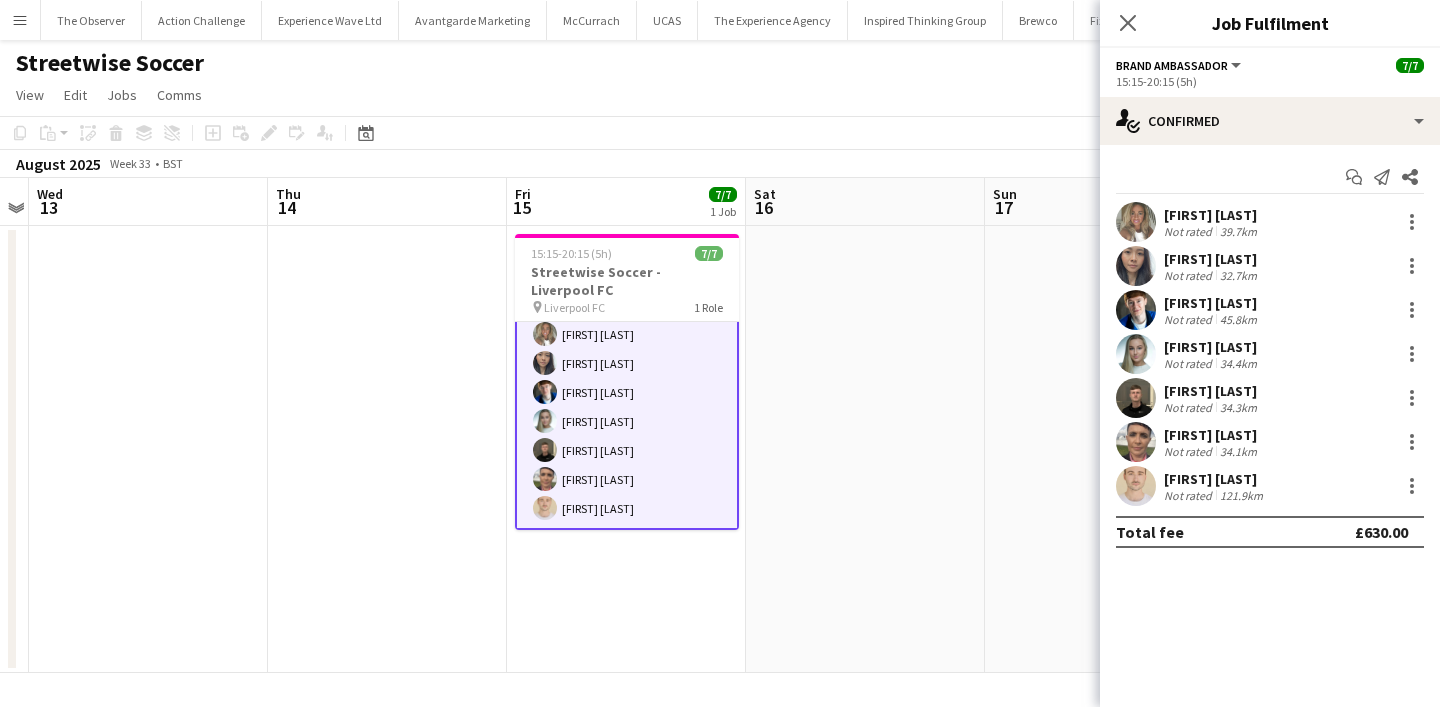 click on "Thomas Parker   Not rated   121.9km" at bounding box center [1270, 486] 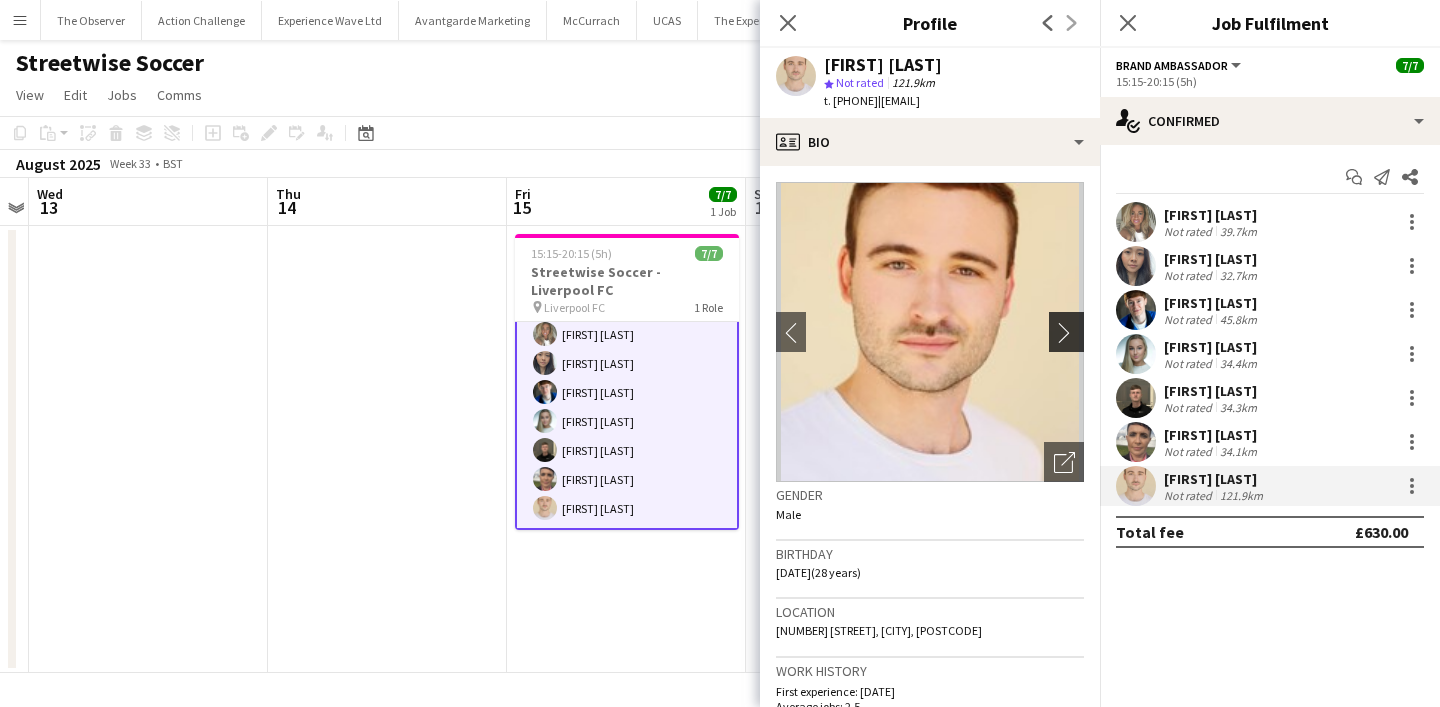 click on "chevron-right" 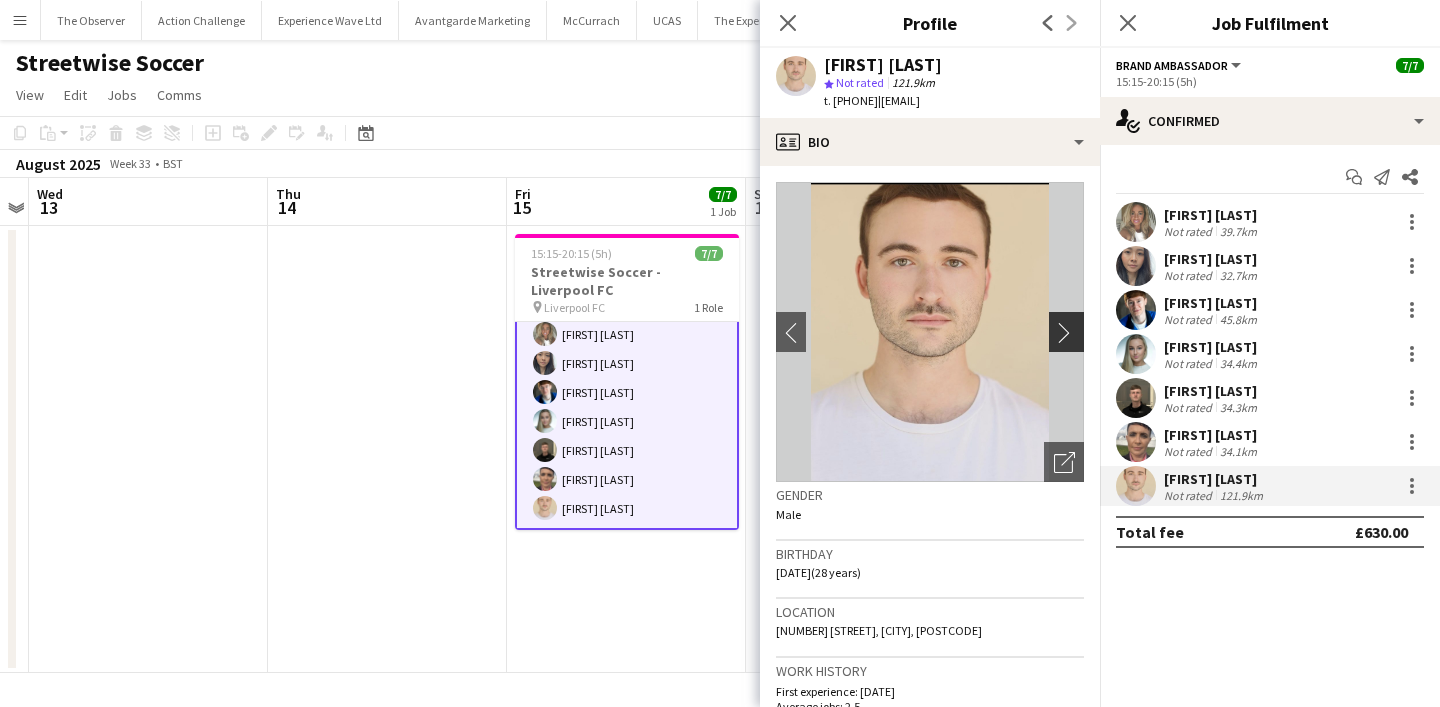 click on "chevron-right" 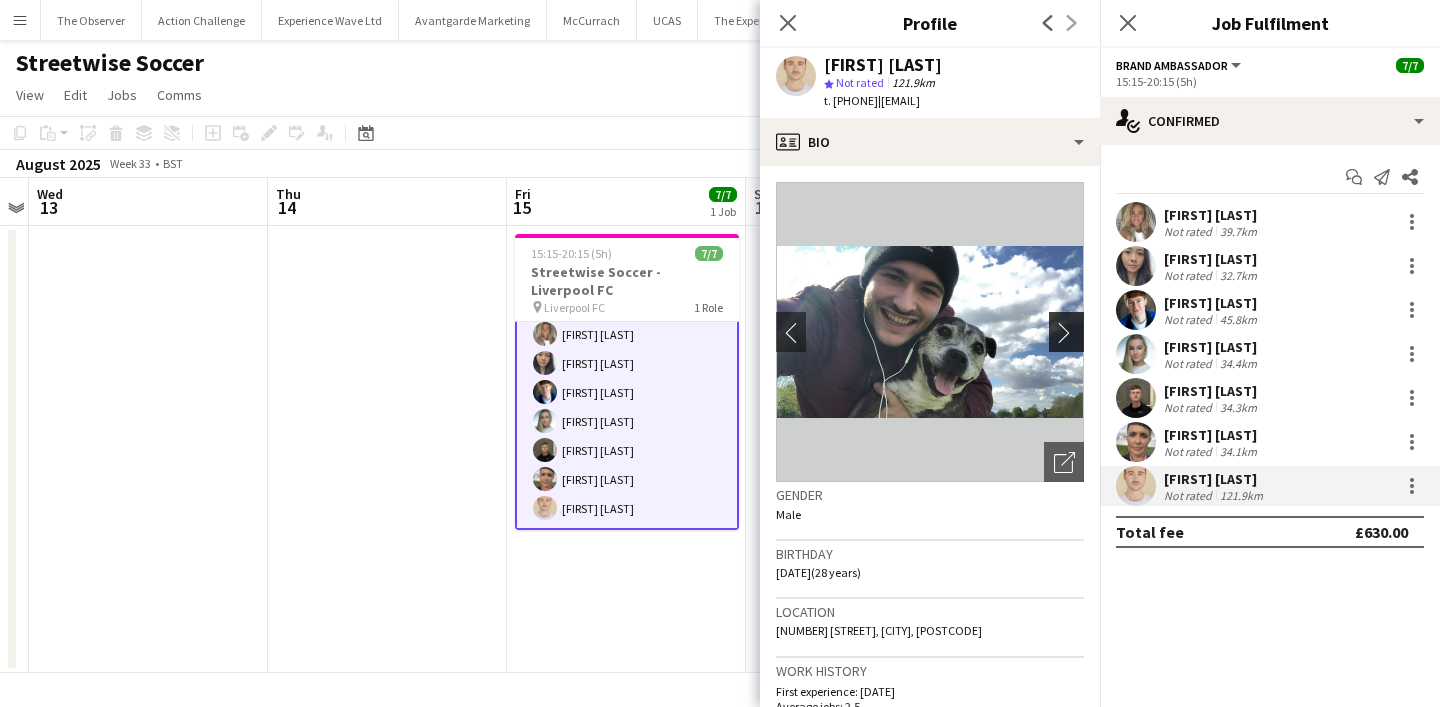 click on "chevron-right" 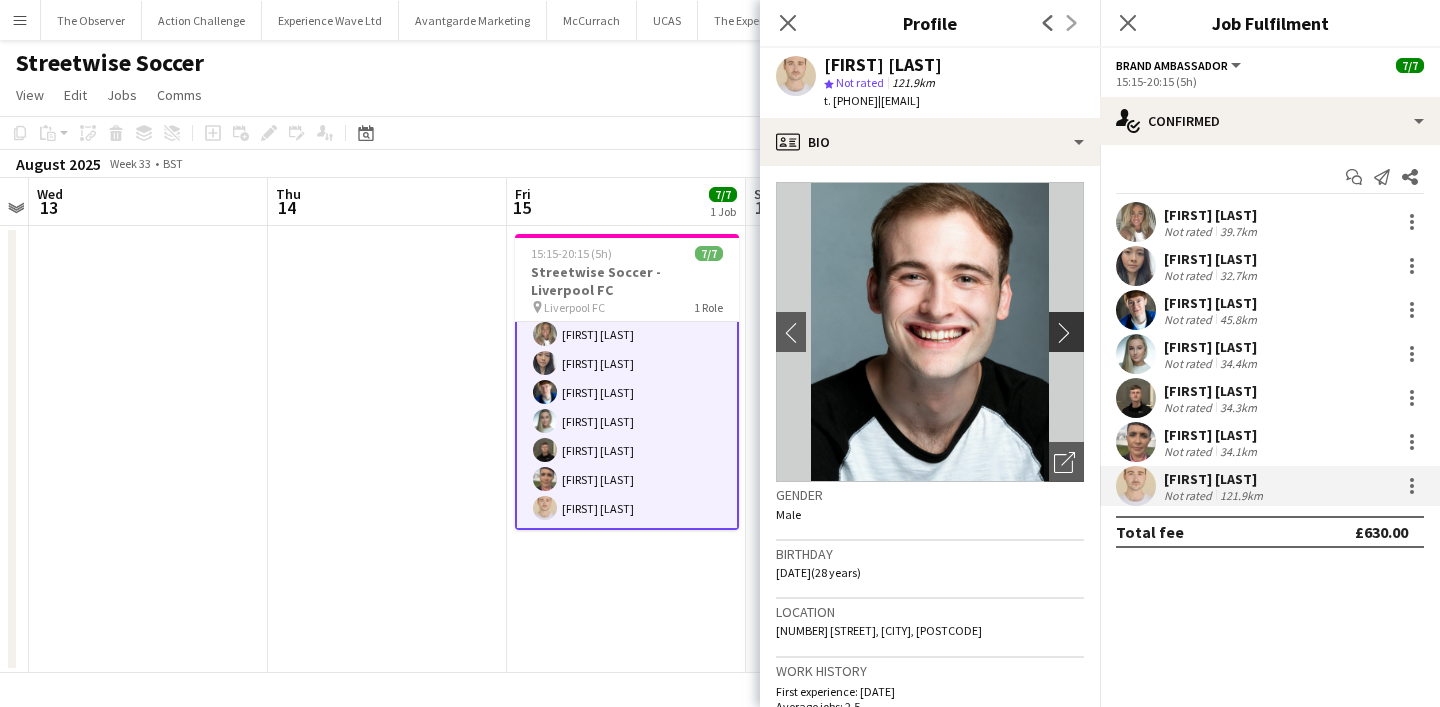 click on "chevron-right" 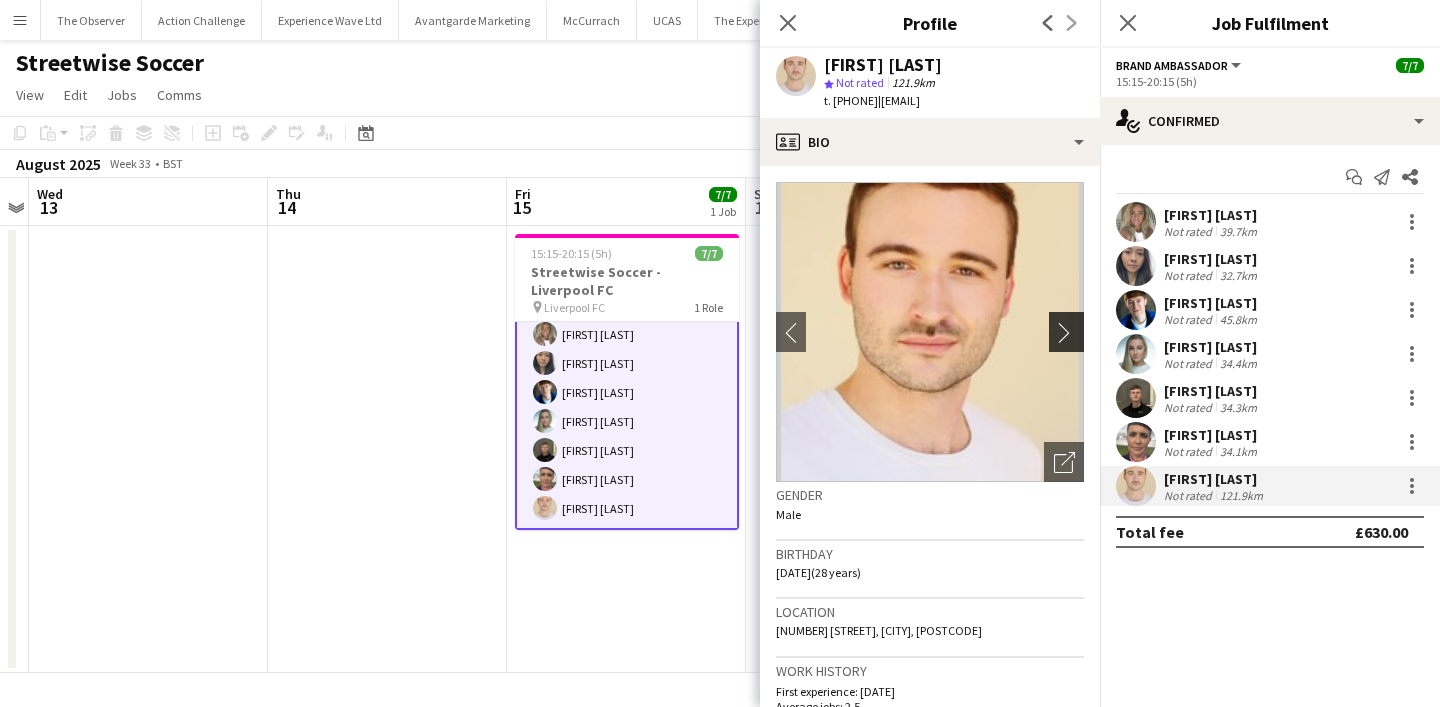click on "chevron-right" 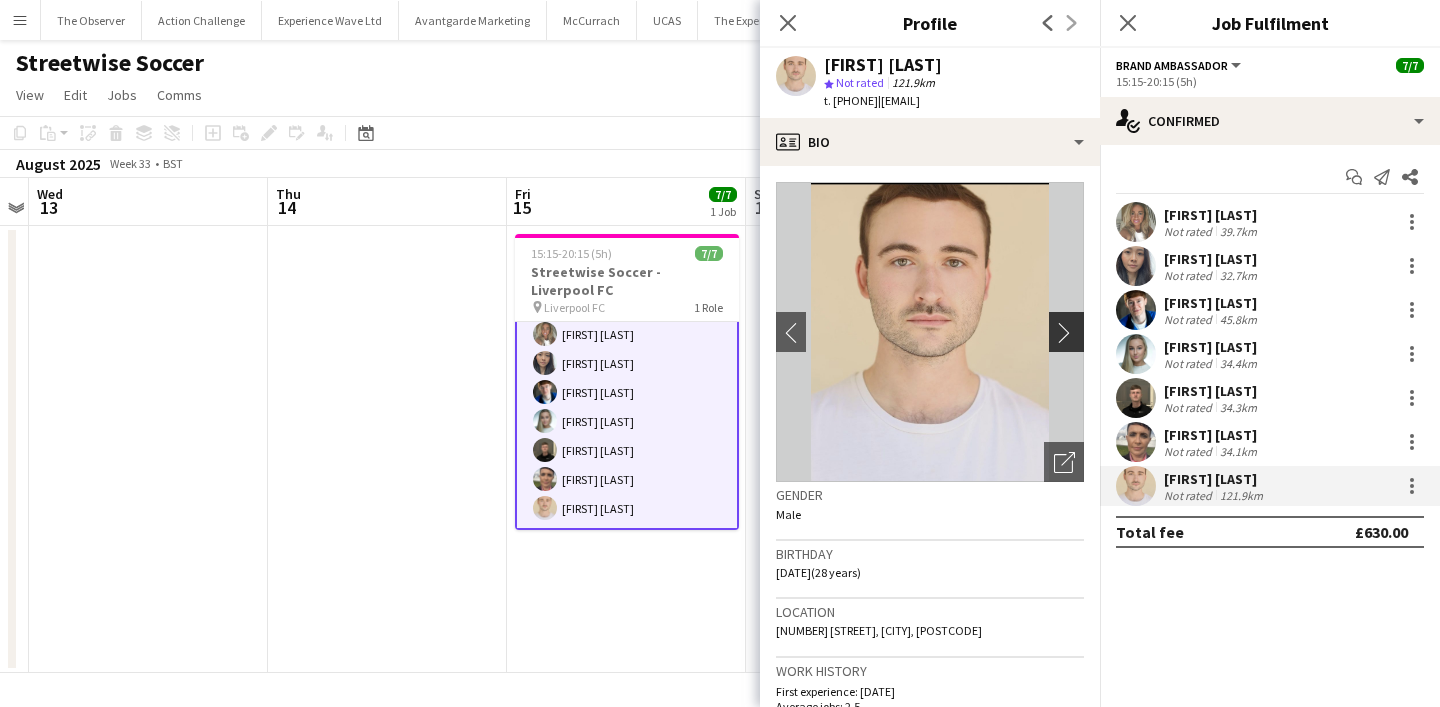 click on "chevron-right" 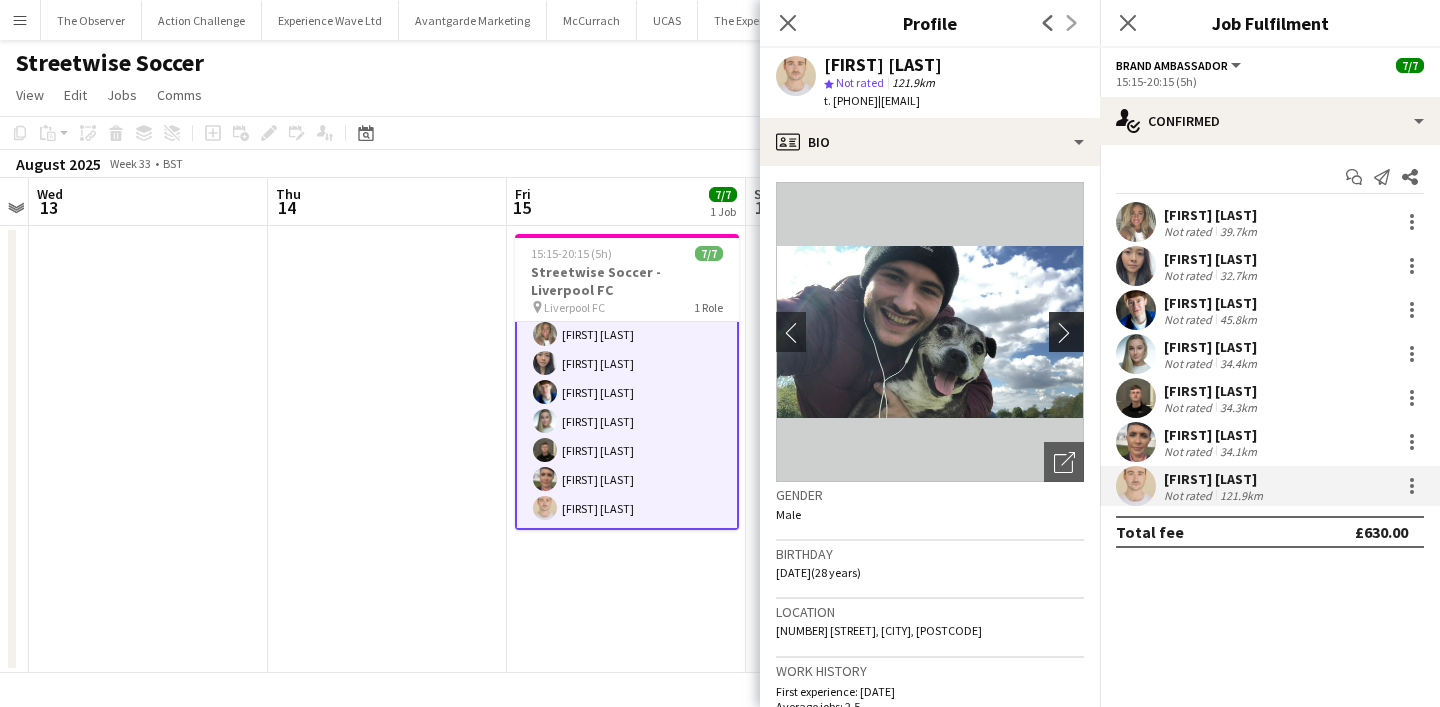 click on "chevron-right" 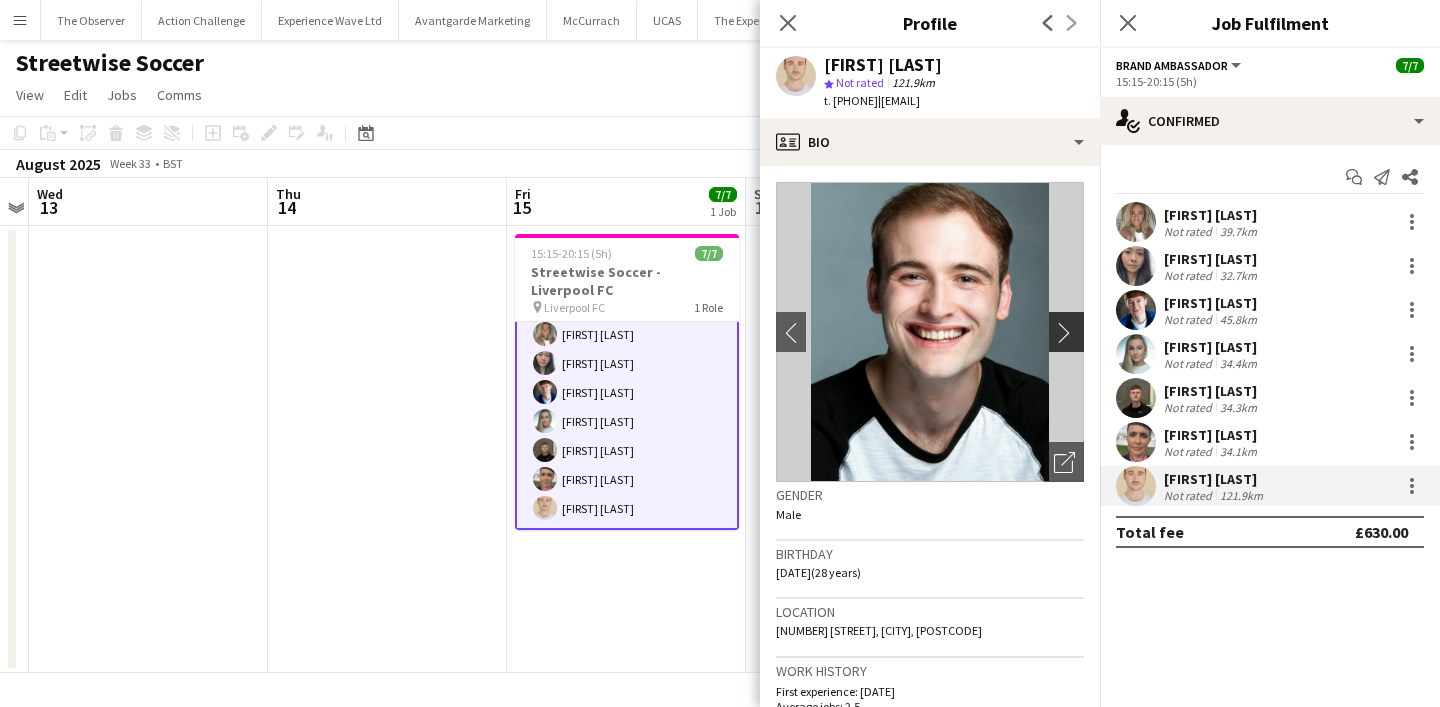 click on "chevron-right" 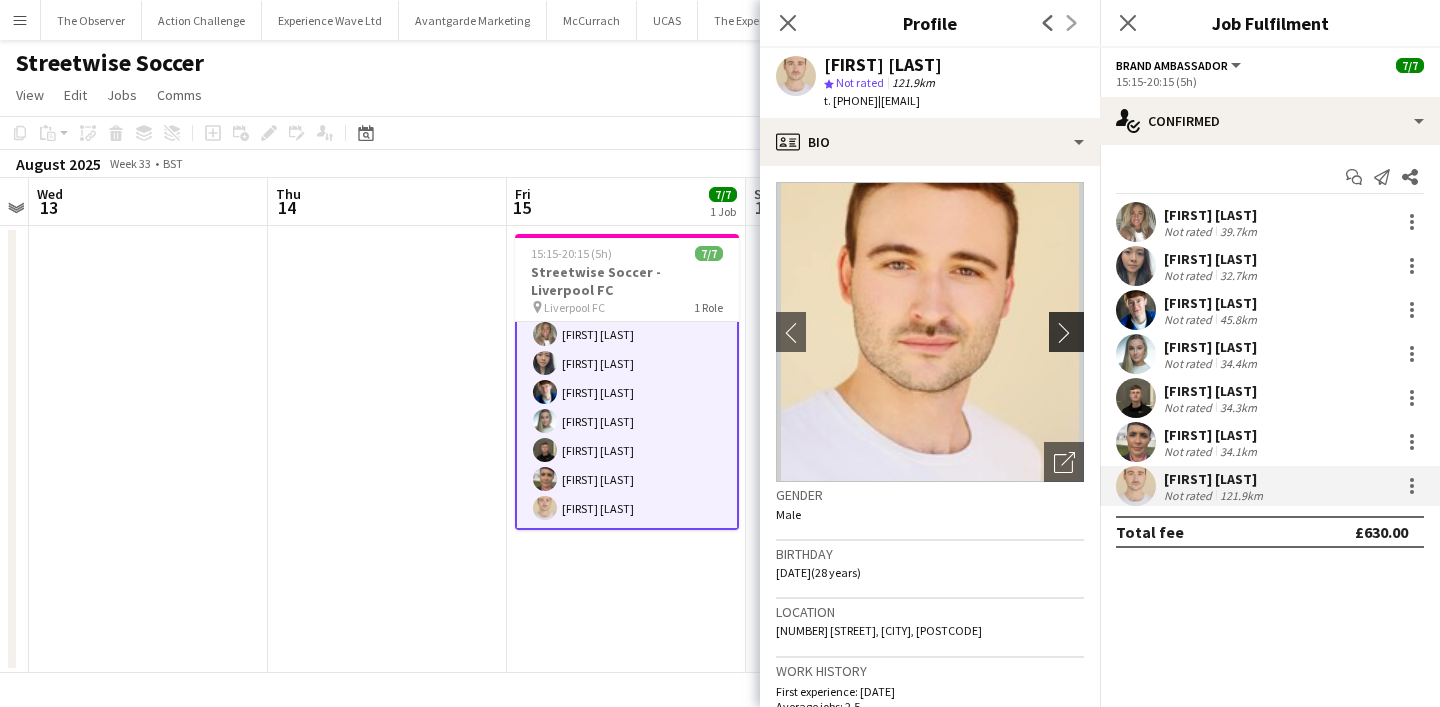 click on "chevron-right" 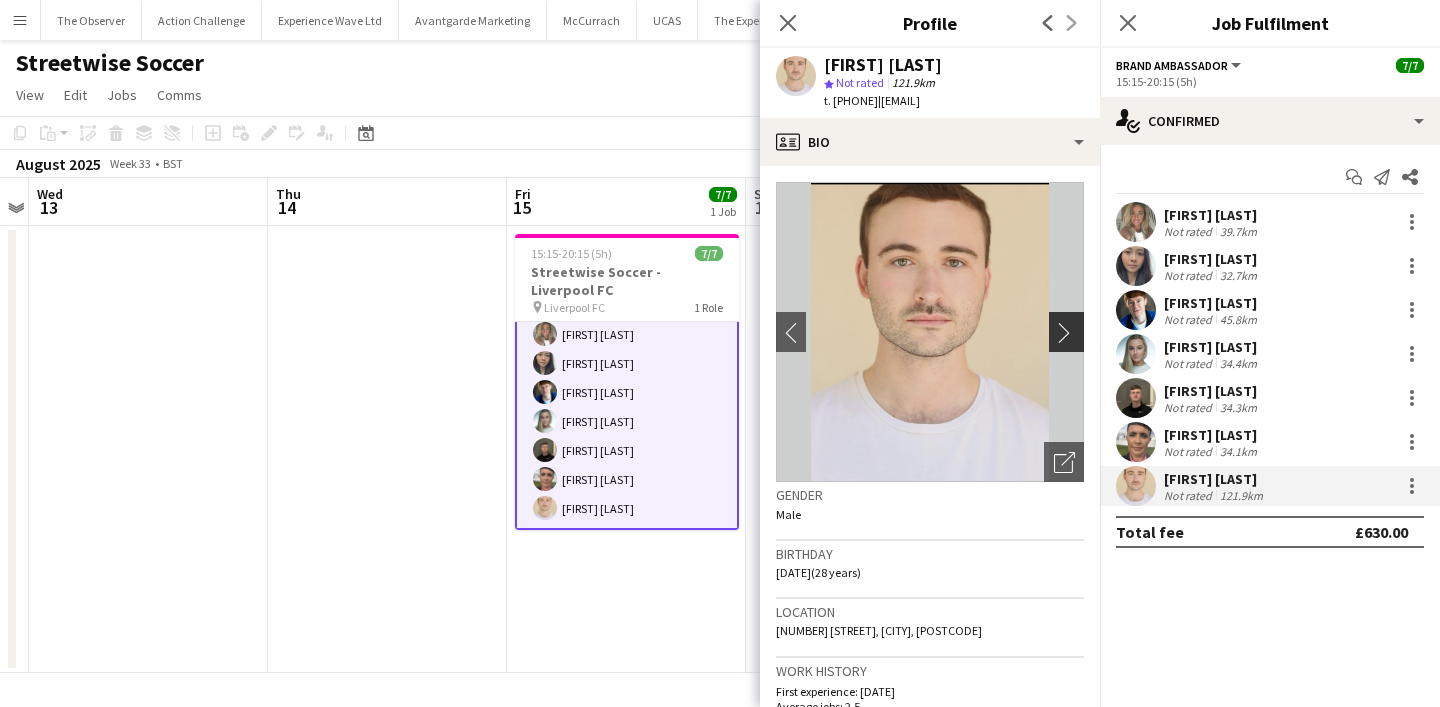 click on "chevron-right" 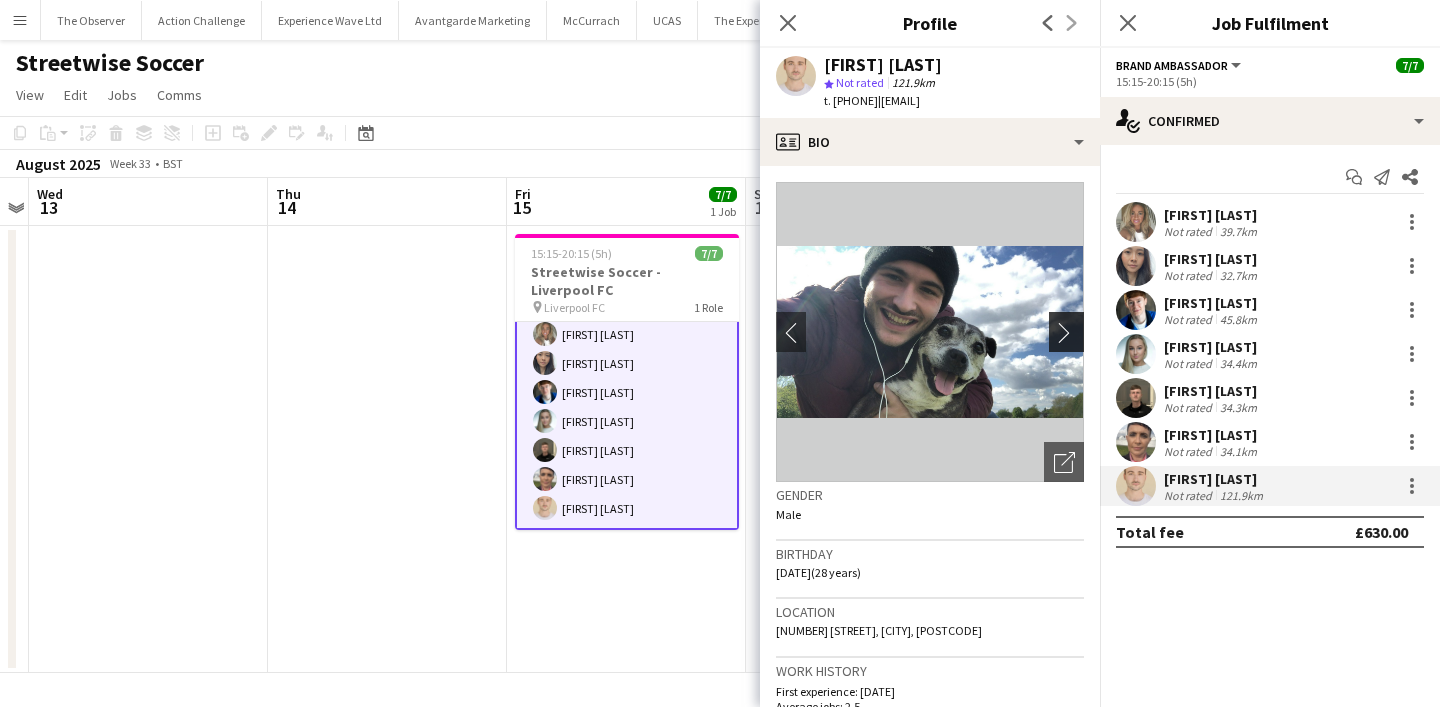 click on "chevron-right" 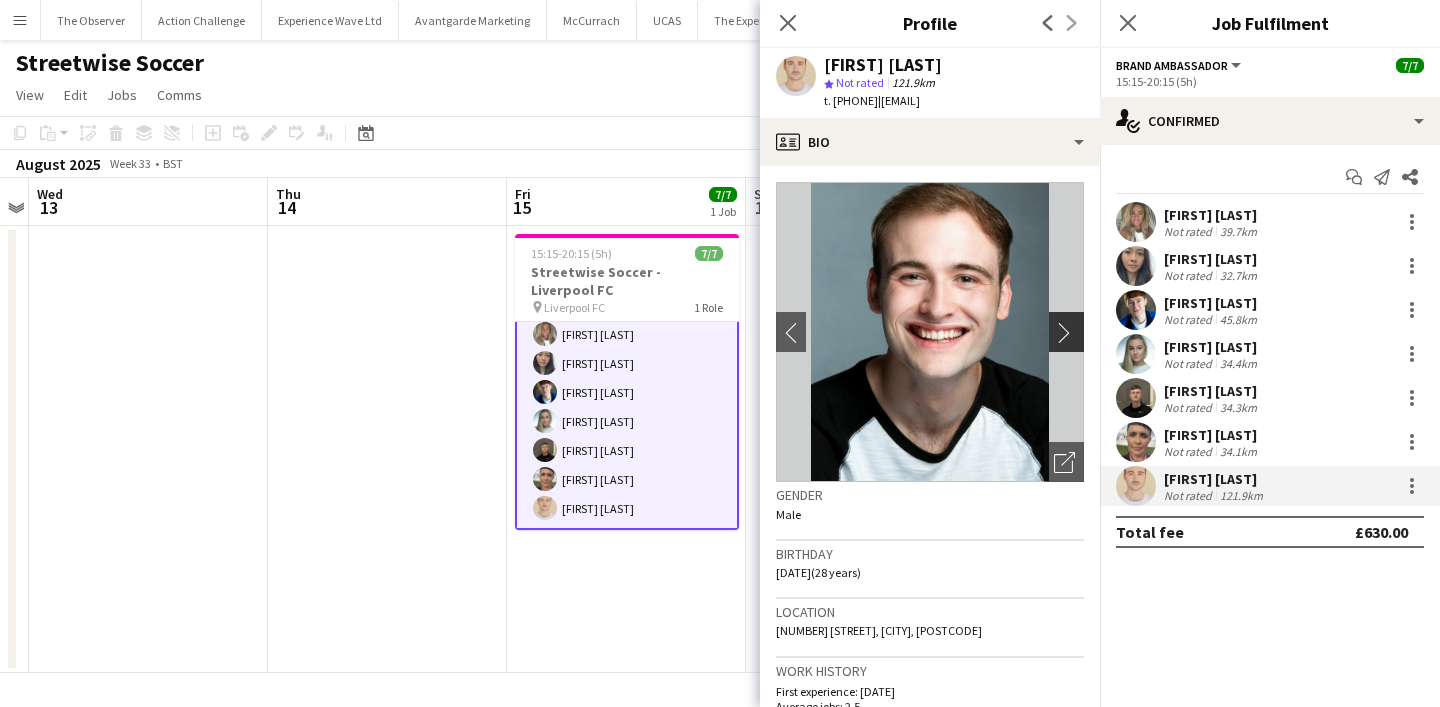 click on "chevron-right" 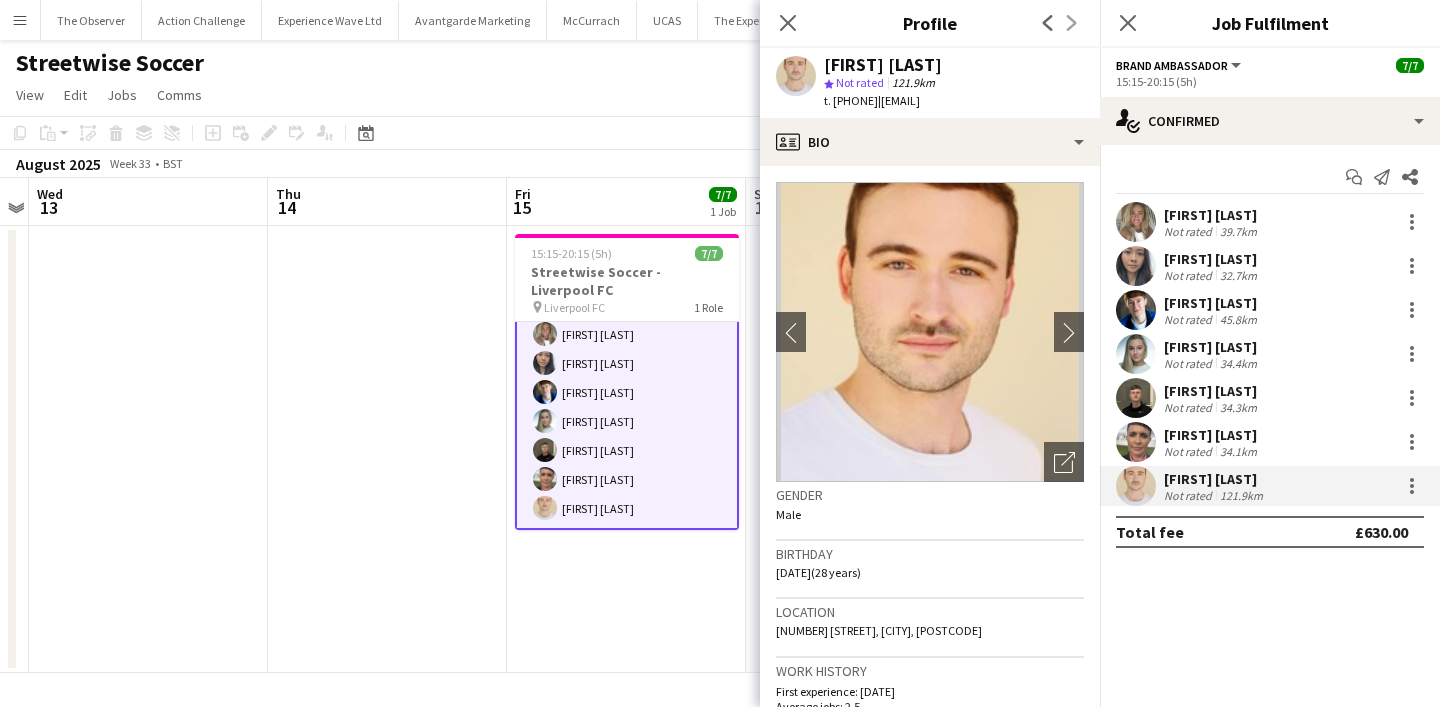 scroll, scrollTop: 0, scrollLeft: 0, axis: both 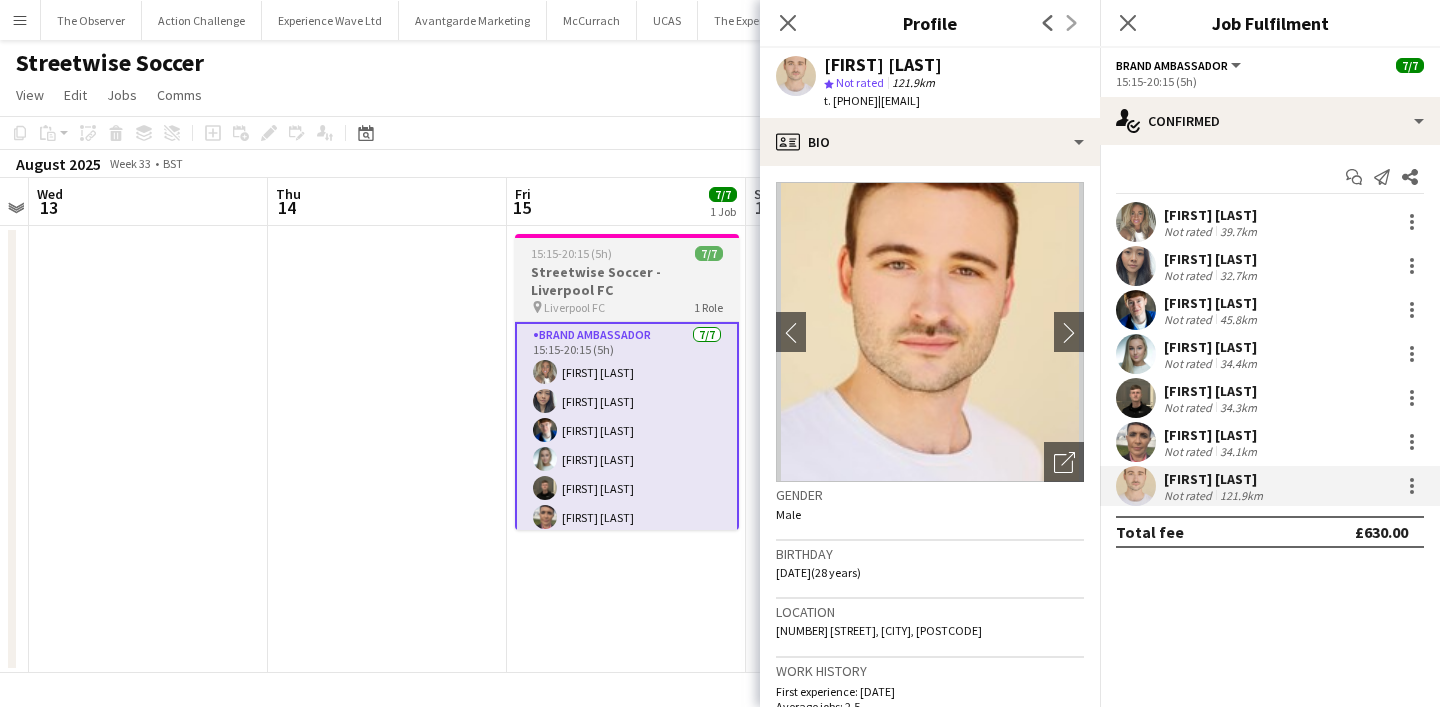 click on "Streetwise Soccer - Liverpool FC" at bounding box center [627, 281] 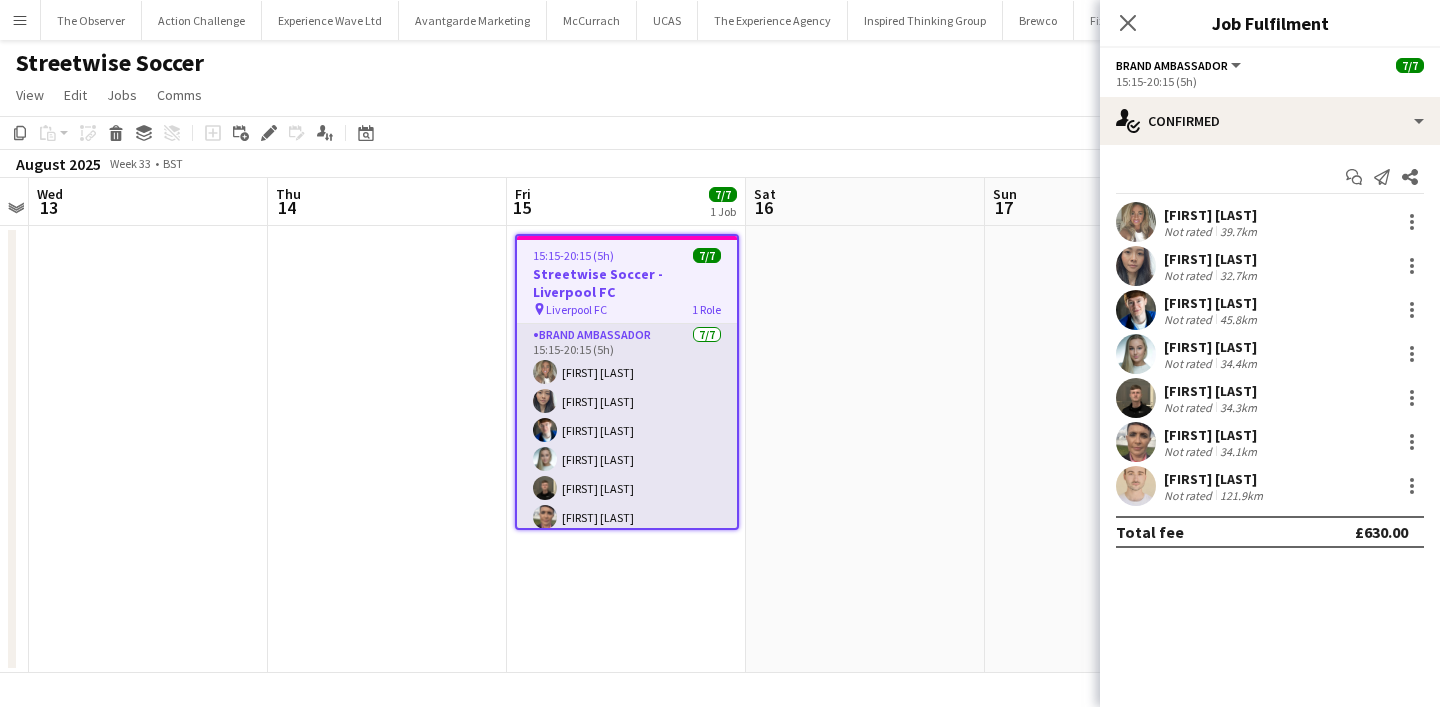 click on "Brand Ambassador   7/7   15:15-20:15 (5h)
Ana Rigby Man Ying Cheng Connor Henry Helly Lumsden David Lumsden Emma Eckton Thomas Parker" at bounding box center [627, 445] 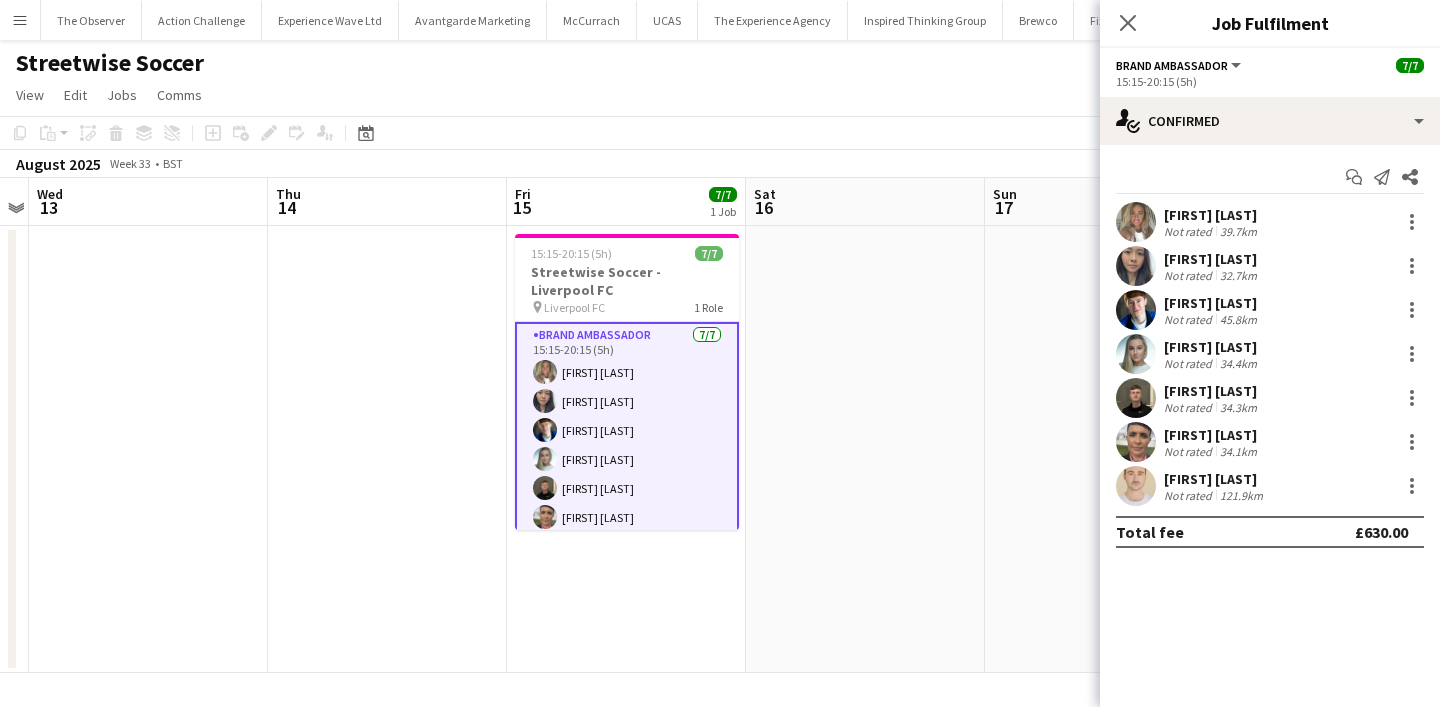 scroll, scrollTop: 19, scrollLeft: 0, axis: vertical 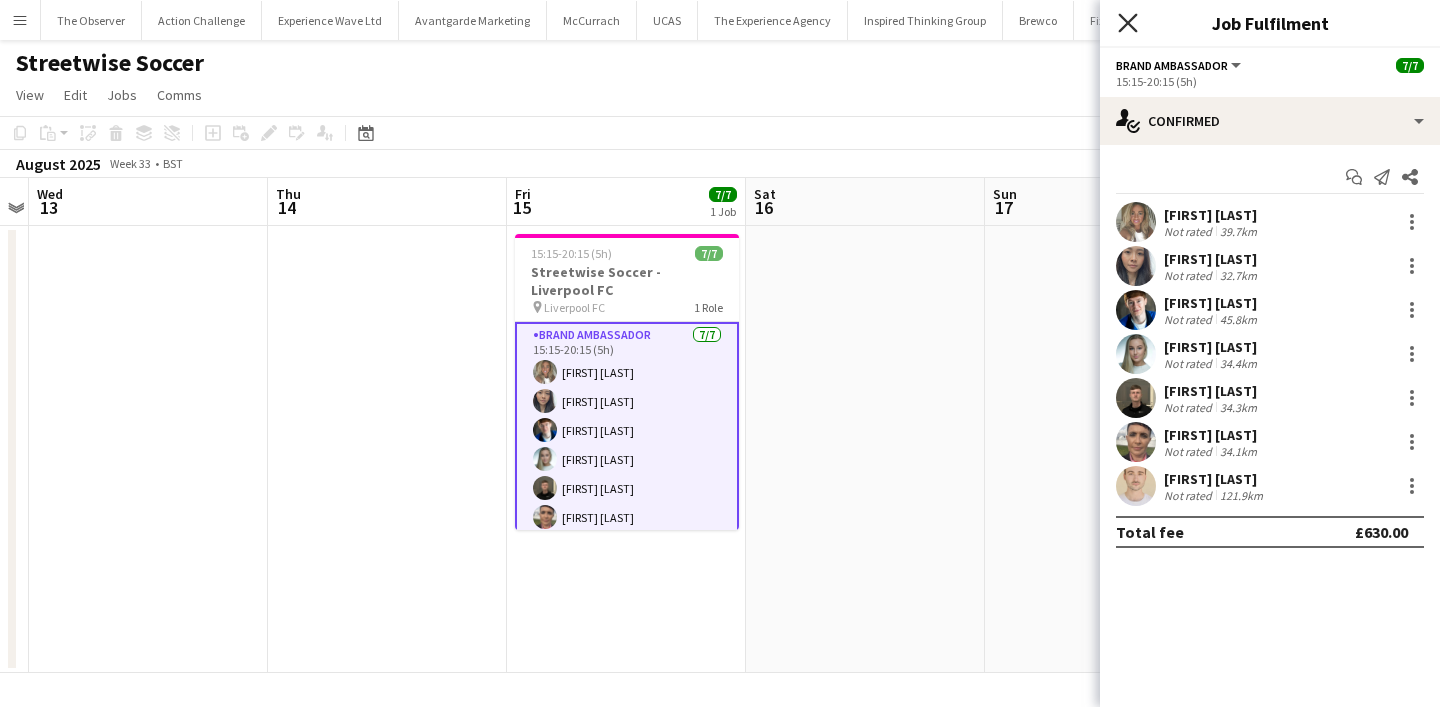 click on "Close pop-in" 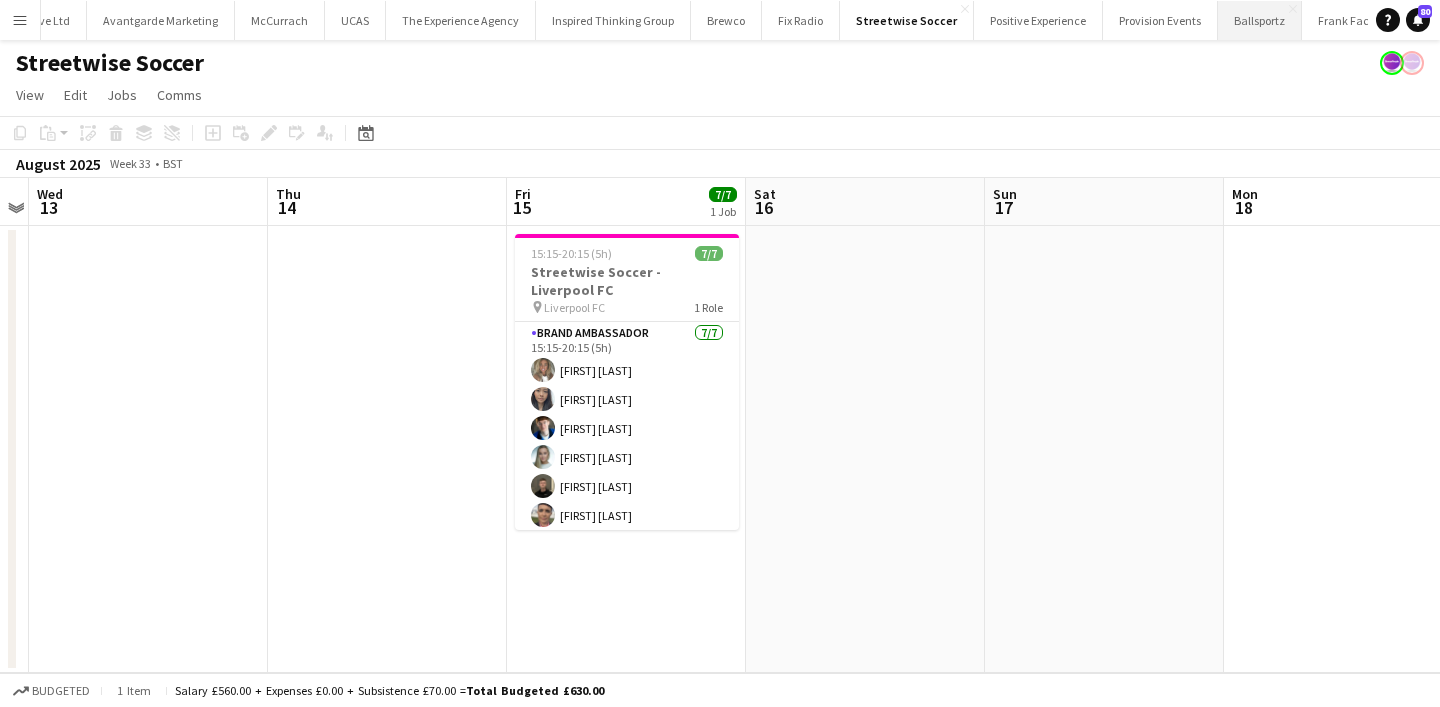scroll, scrollTop: 0, scrollLeft: 329, axis: horizontal 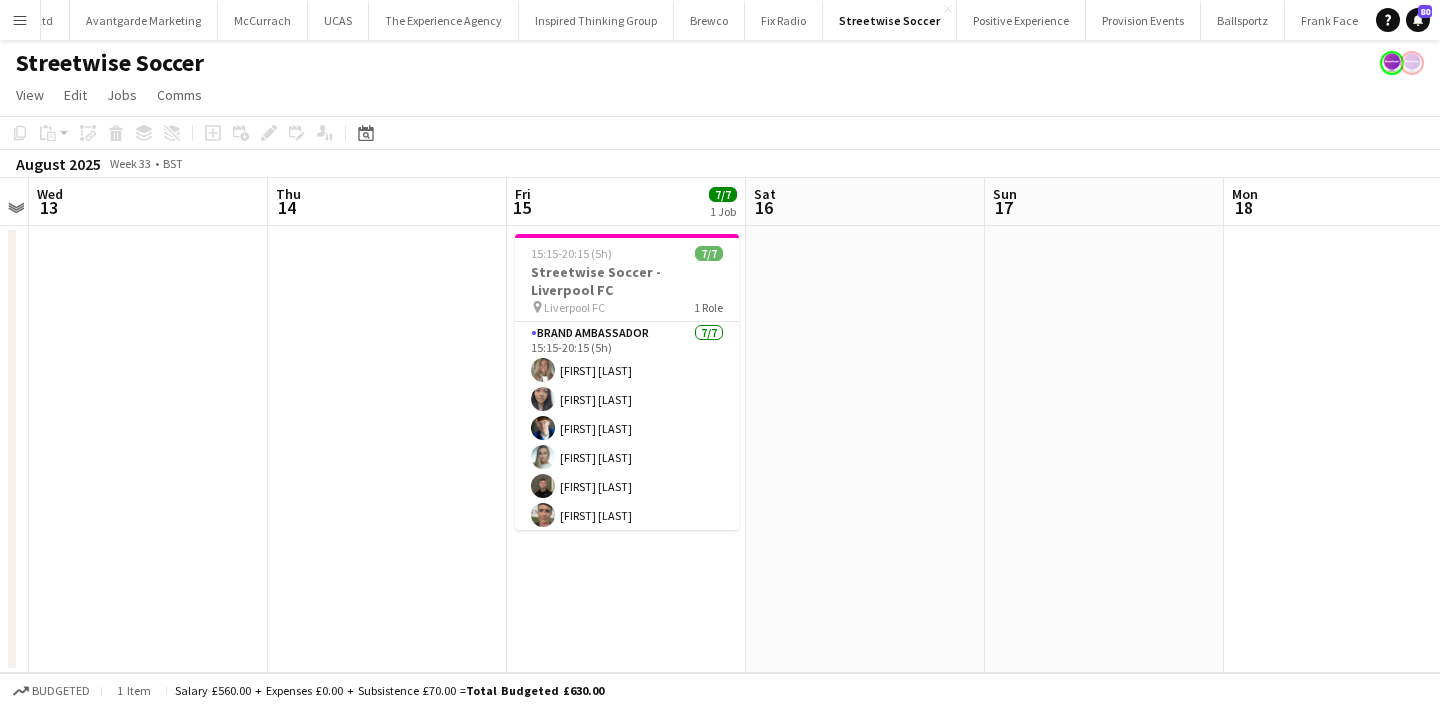 click on "Add" at bounding box center (1387, 20) 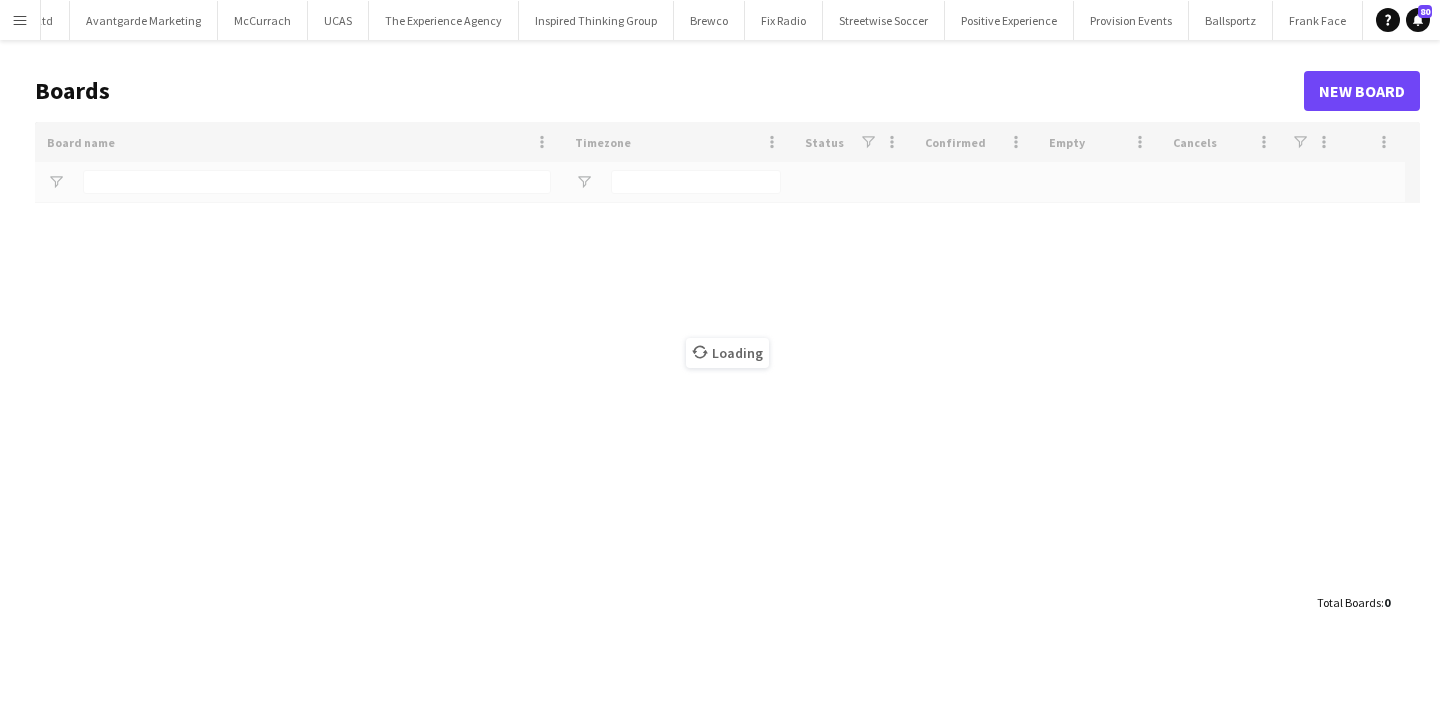 scroll, scrollTop: 0, scrollLeft: 326, axis: horizontal 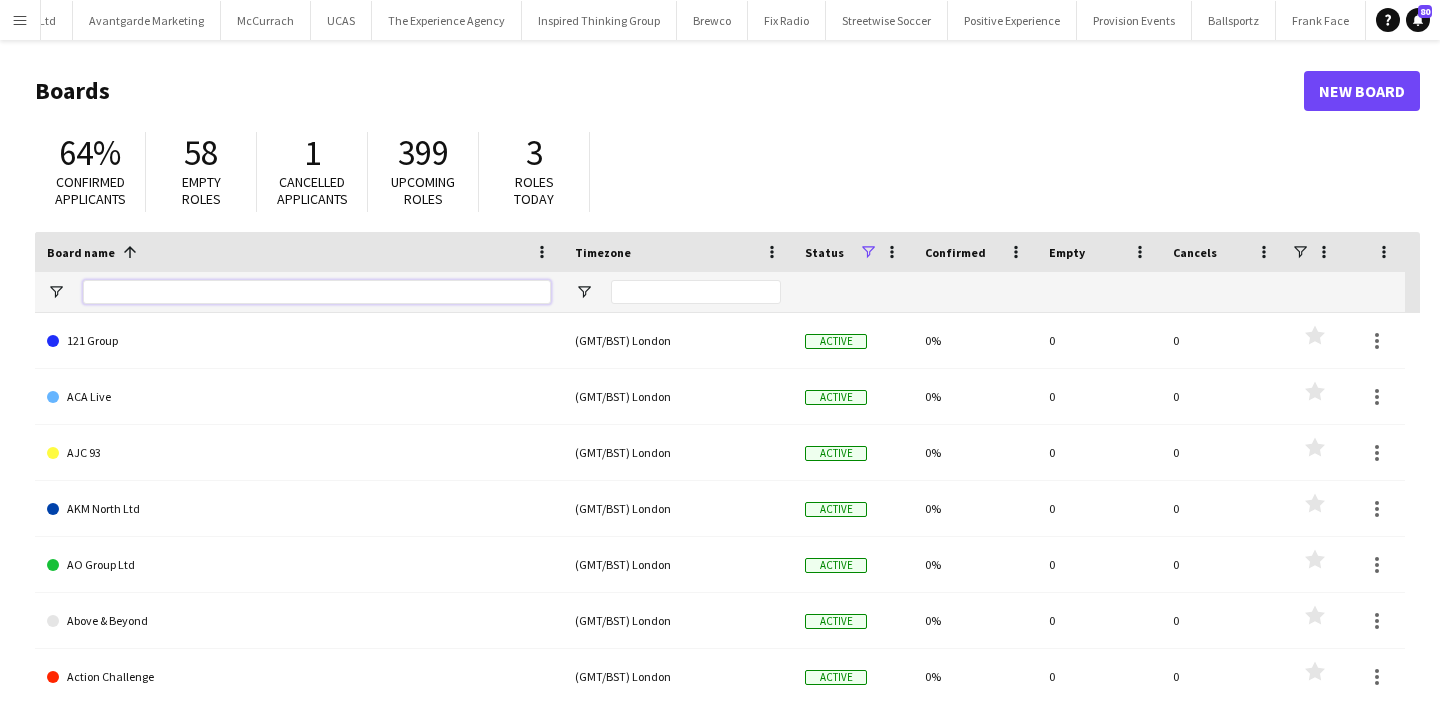 click at bounding box center (317, 292) 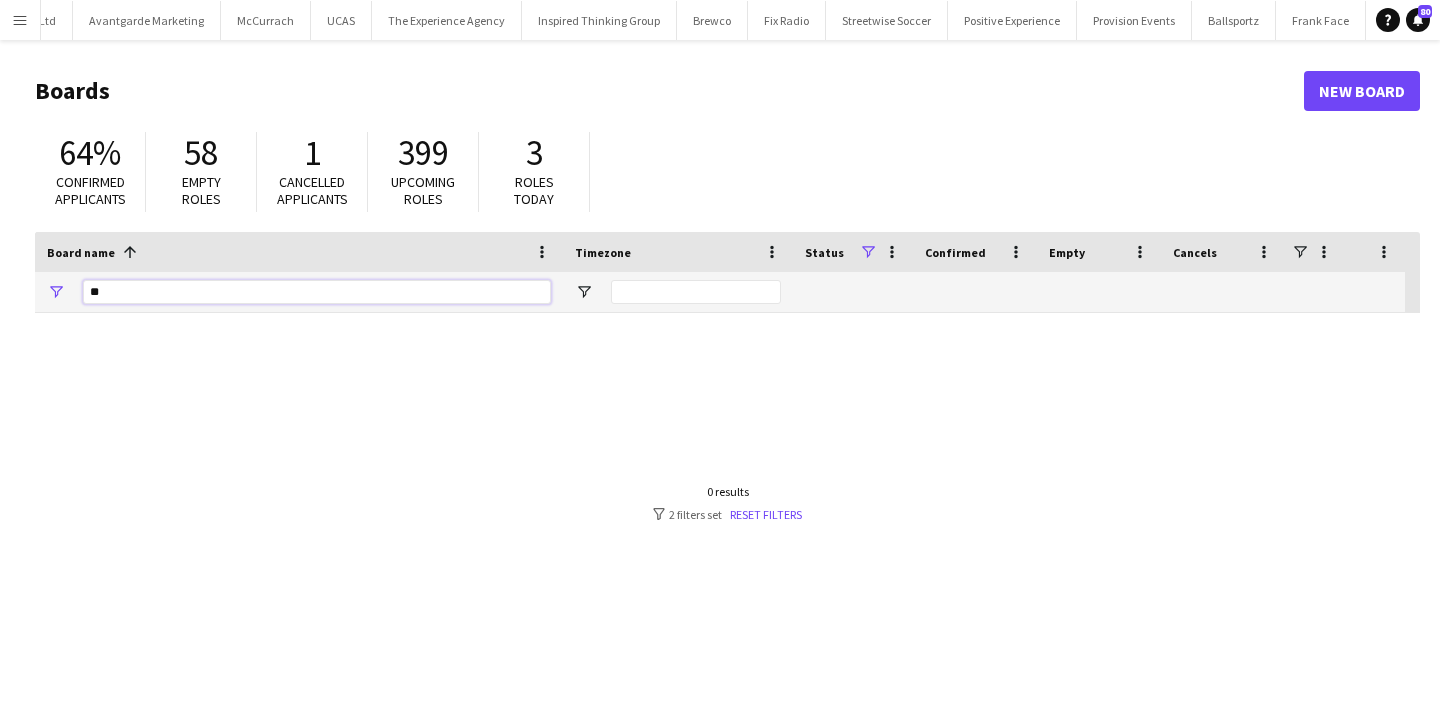 type on "*" 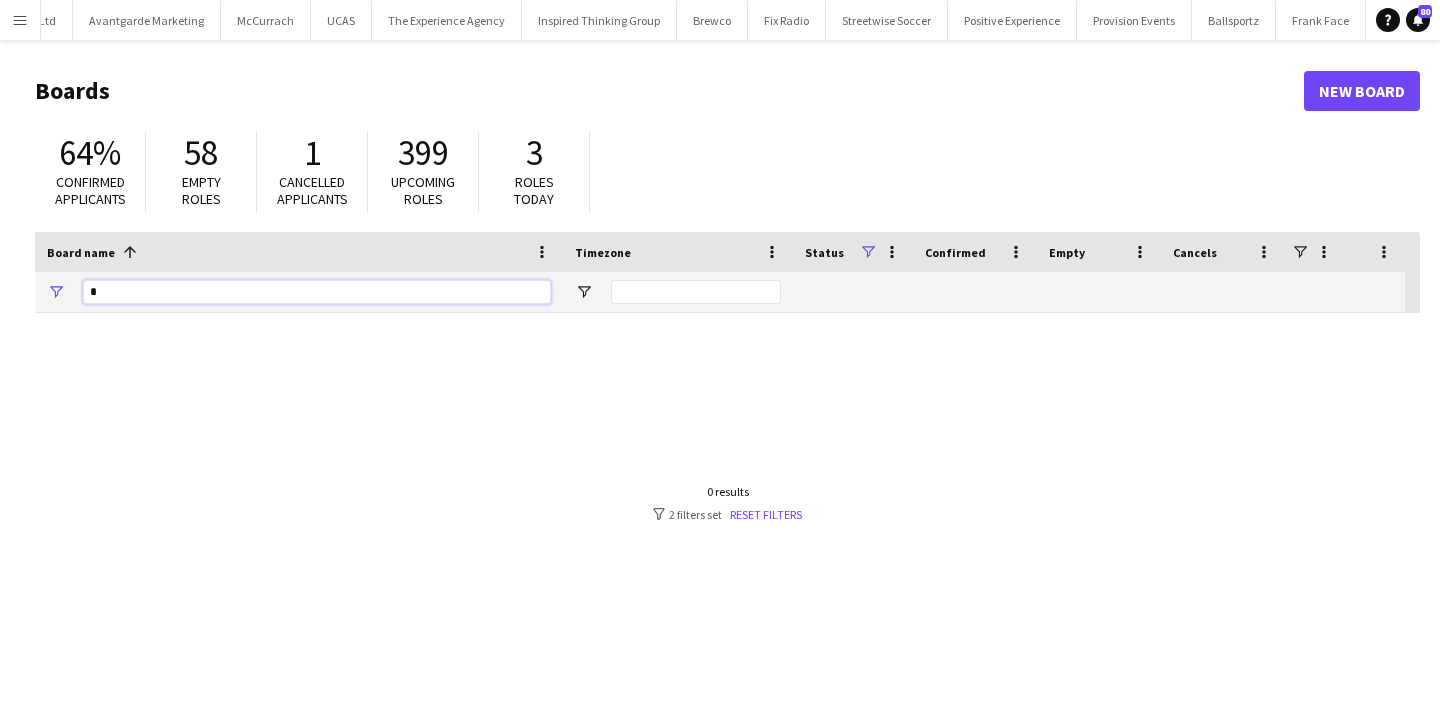type 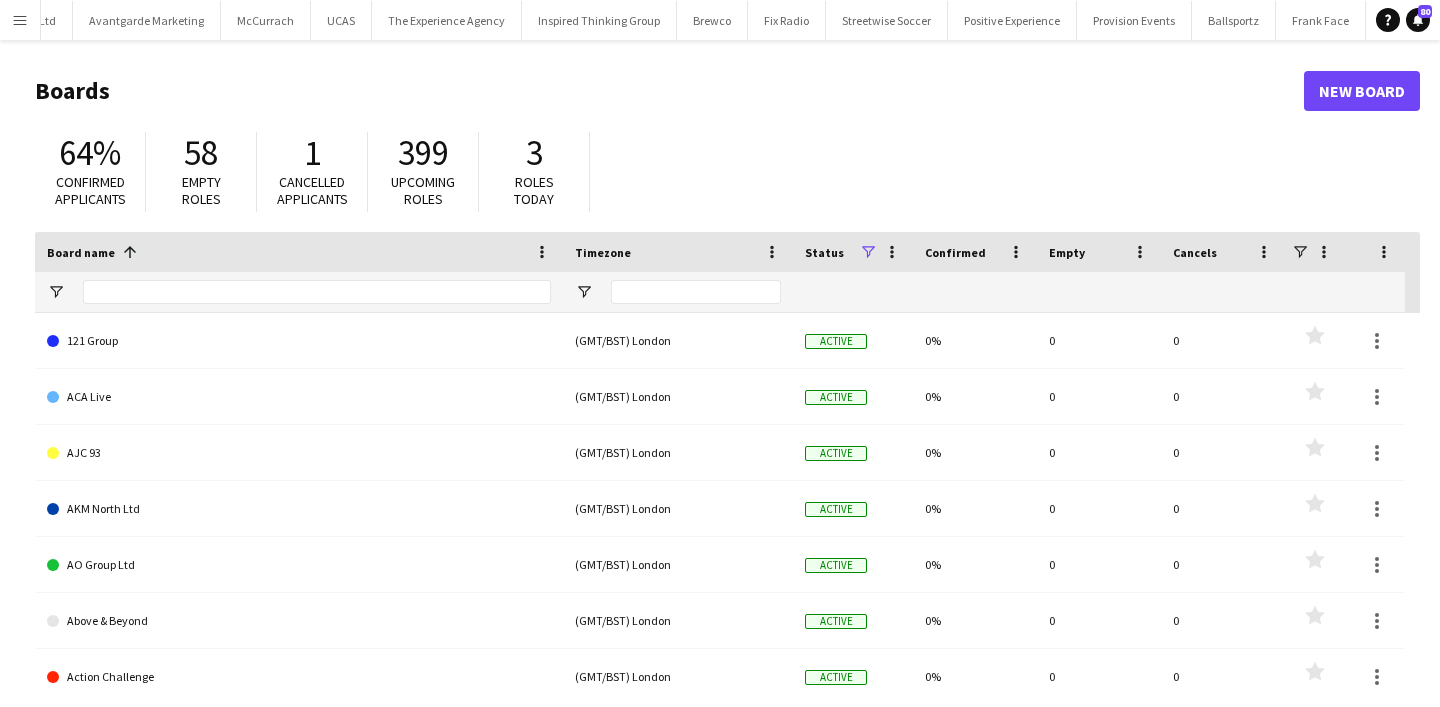 click on "Menu" at bounding box center (20, 20) 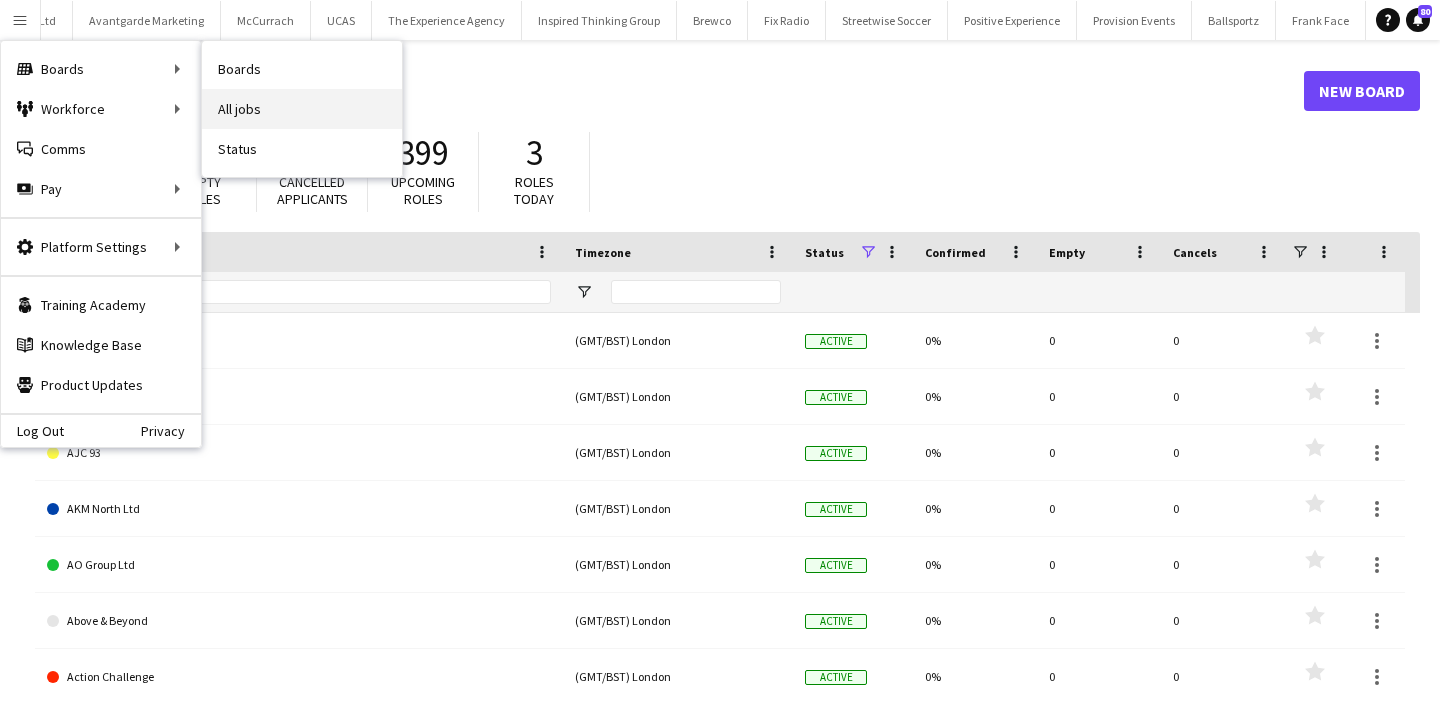 click on "All jobs" at bounding box center [302, 109] 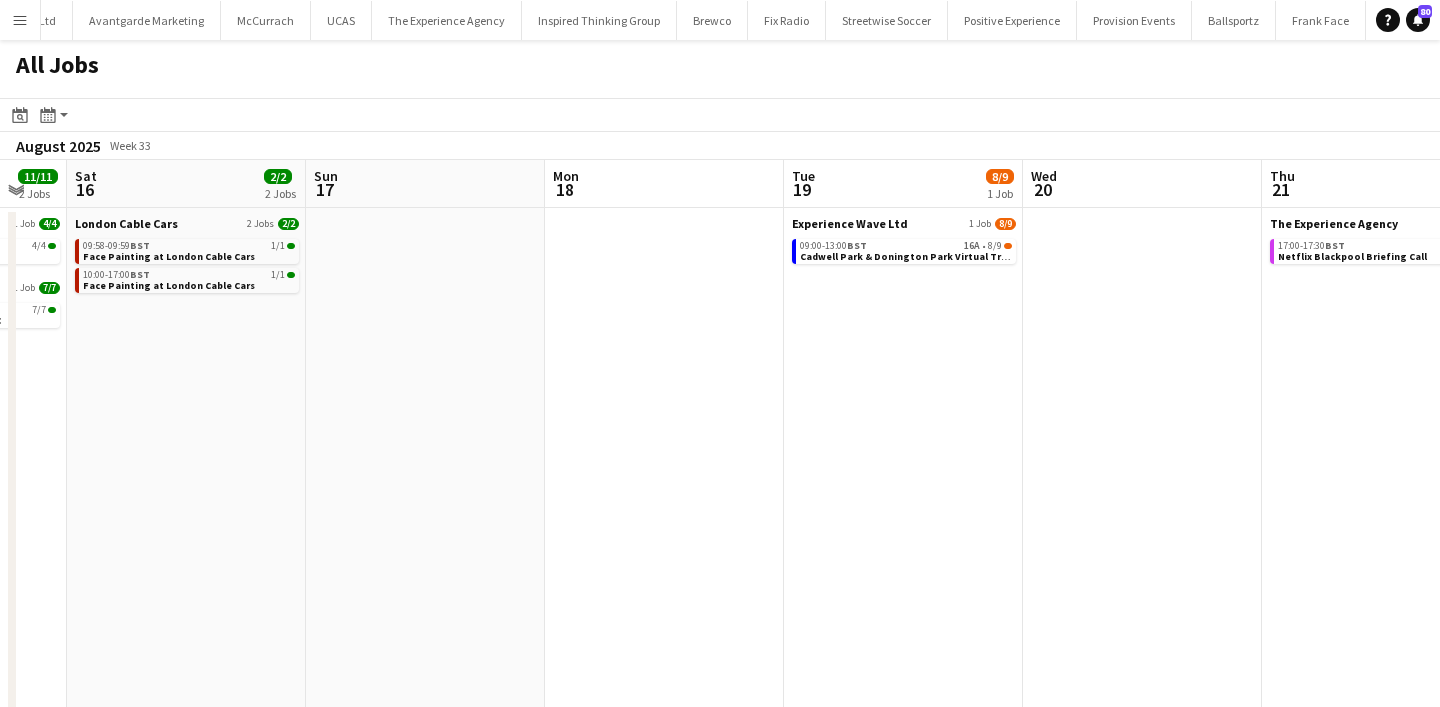 scroll, scrollTop: 0, scrollLeft: 699, axis: horizontal 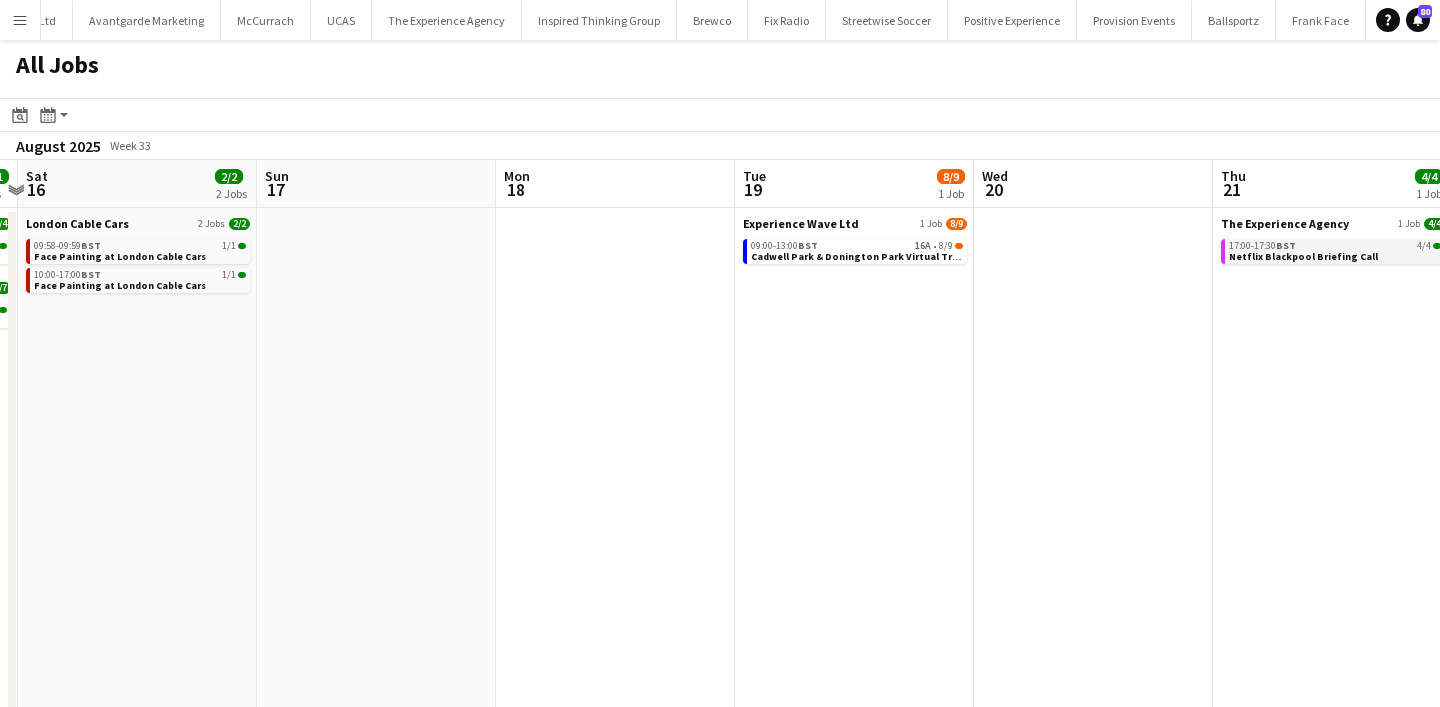 click on "Netflix Blackpool Briefing Call" at bounding box center [1303, 256] 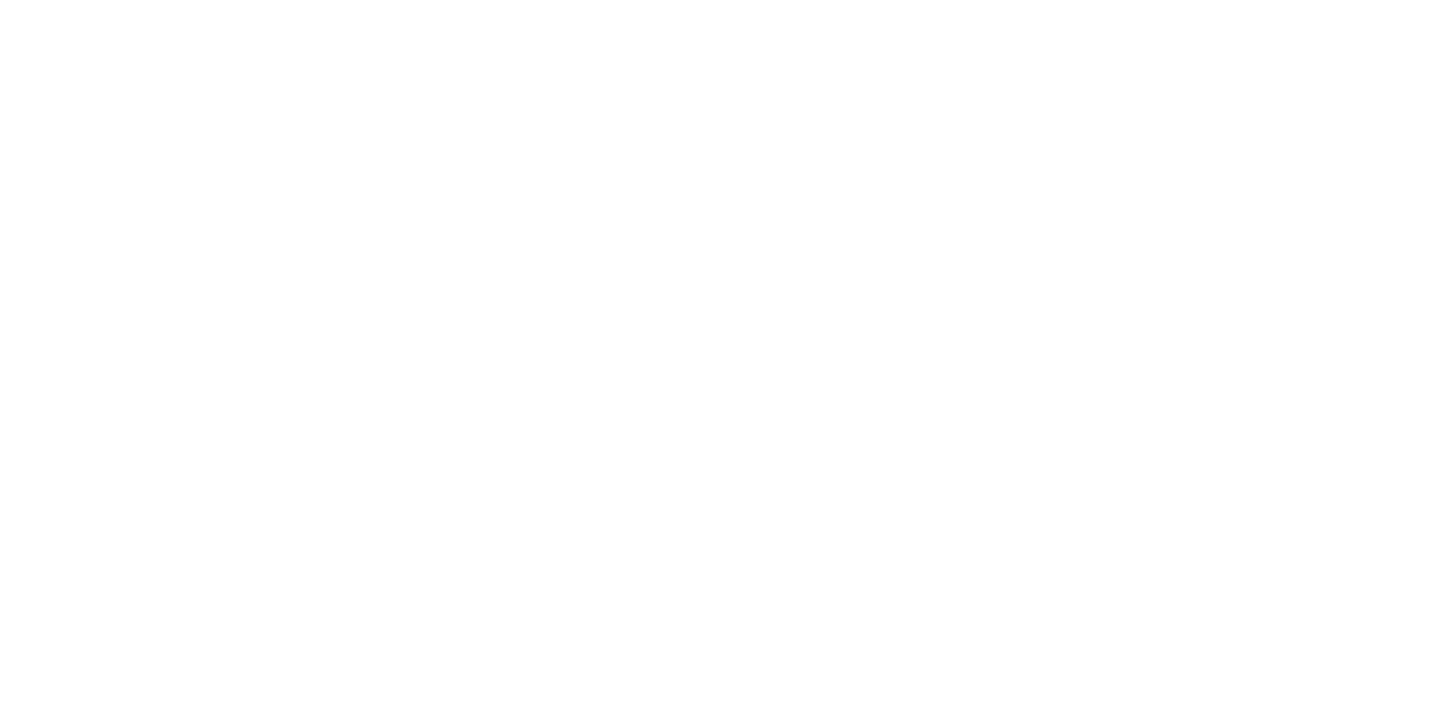 scroll, scrollTop: 0, scrollLeft: 0, axis: both 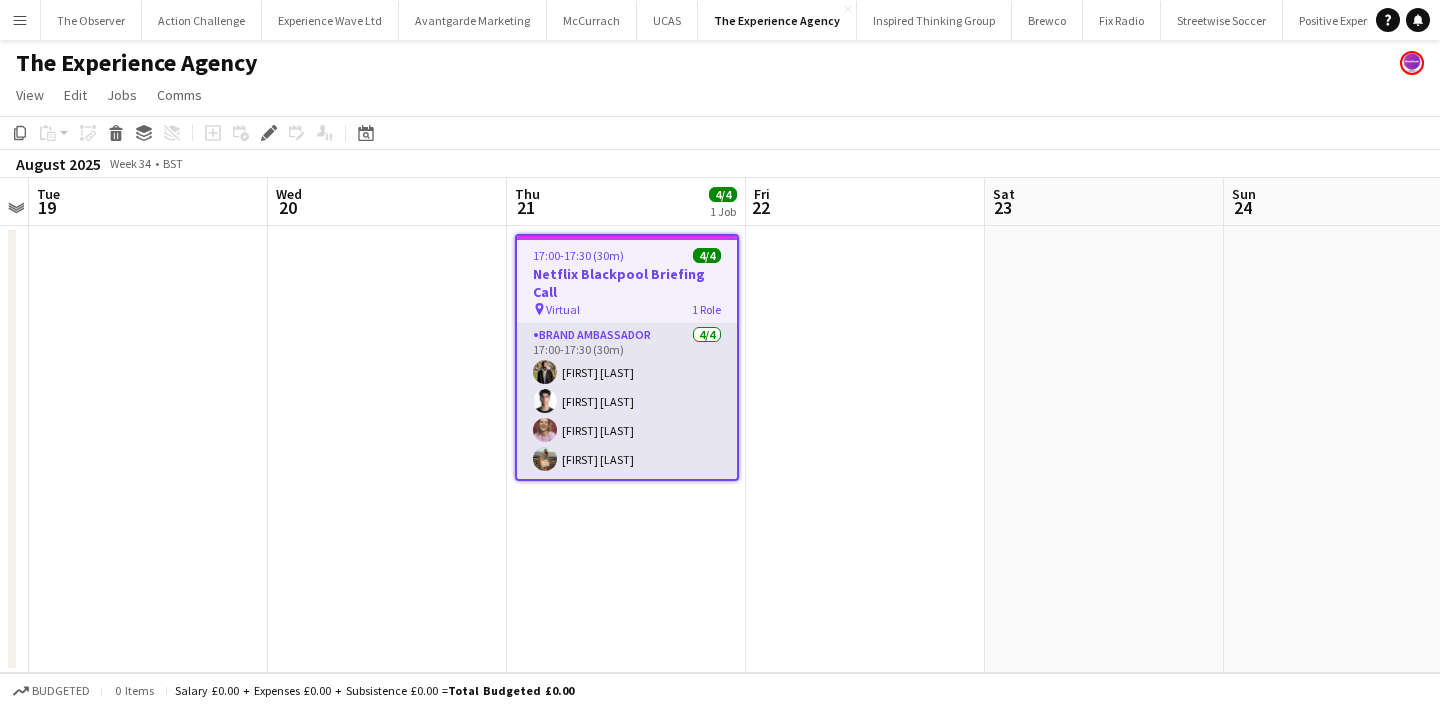 click on "Brand Ambassador   4/4   17:00-17:30 (30m)
Raiyan Rahman Adrian De la Rosa Sanchez Brianna Barwell Olivia Dabreo" at bounding box center [627, 401] 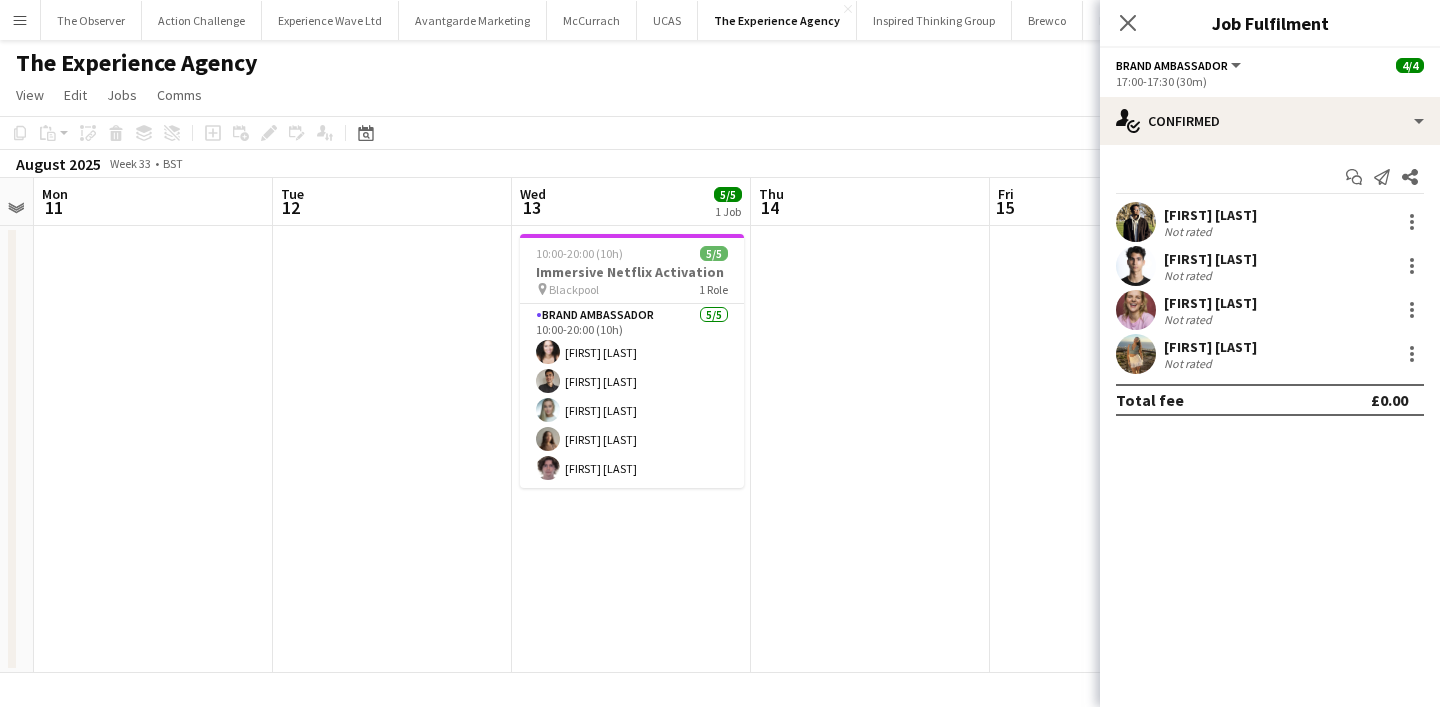 scroll, scrollTop: 0, scrollLeft: 887, axis: horizontal 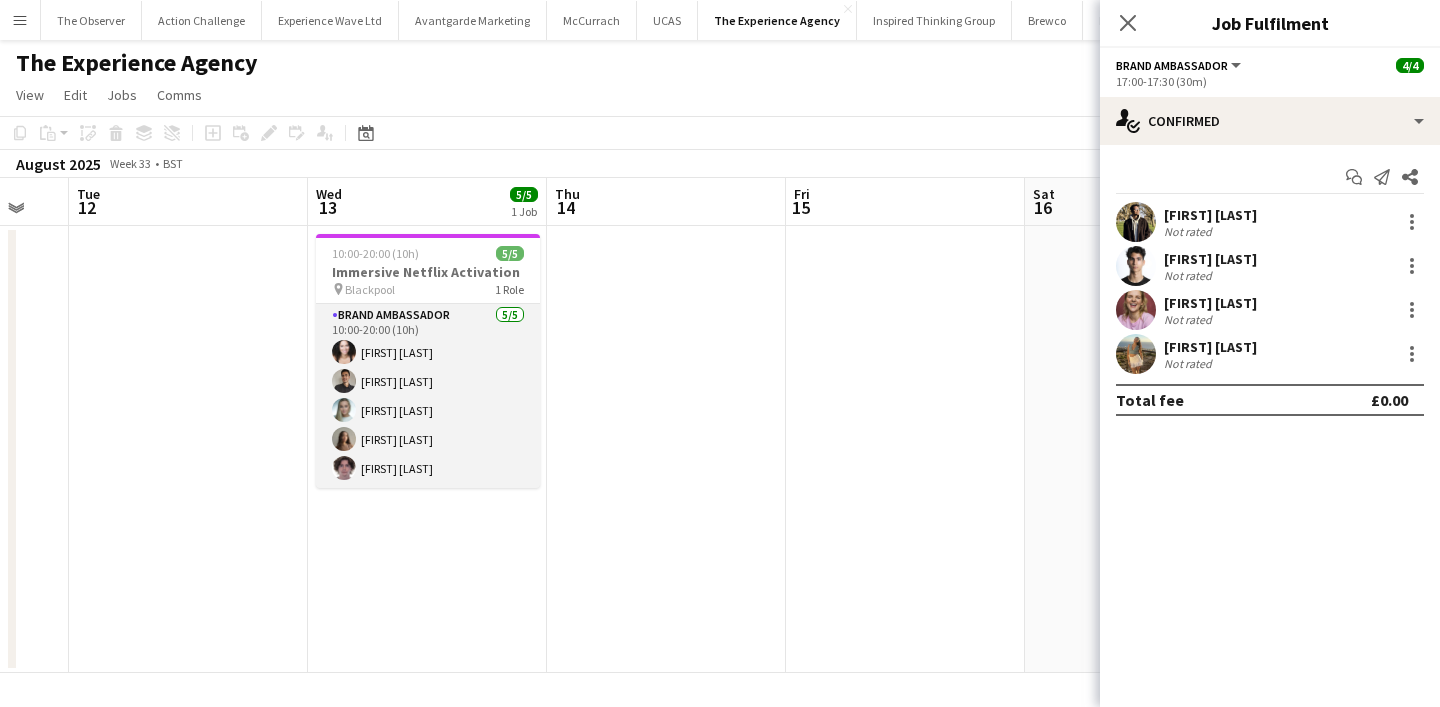 click on "Brand Ambassador   5/5   10:00-20:00 (10h)
Karina Omalley Adam Carless Helly Lumsden Lalesca Bittencourt Ezrá Garfield" at bounding box center [428, 396] 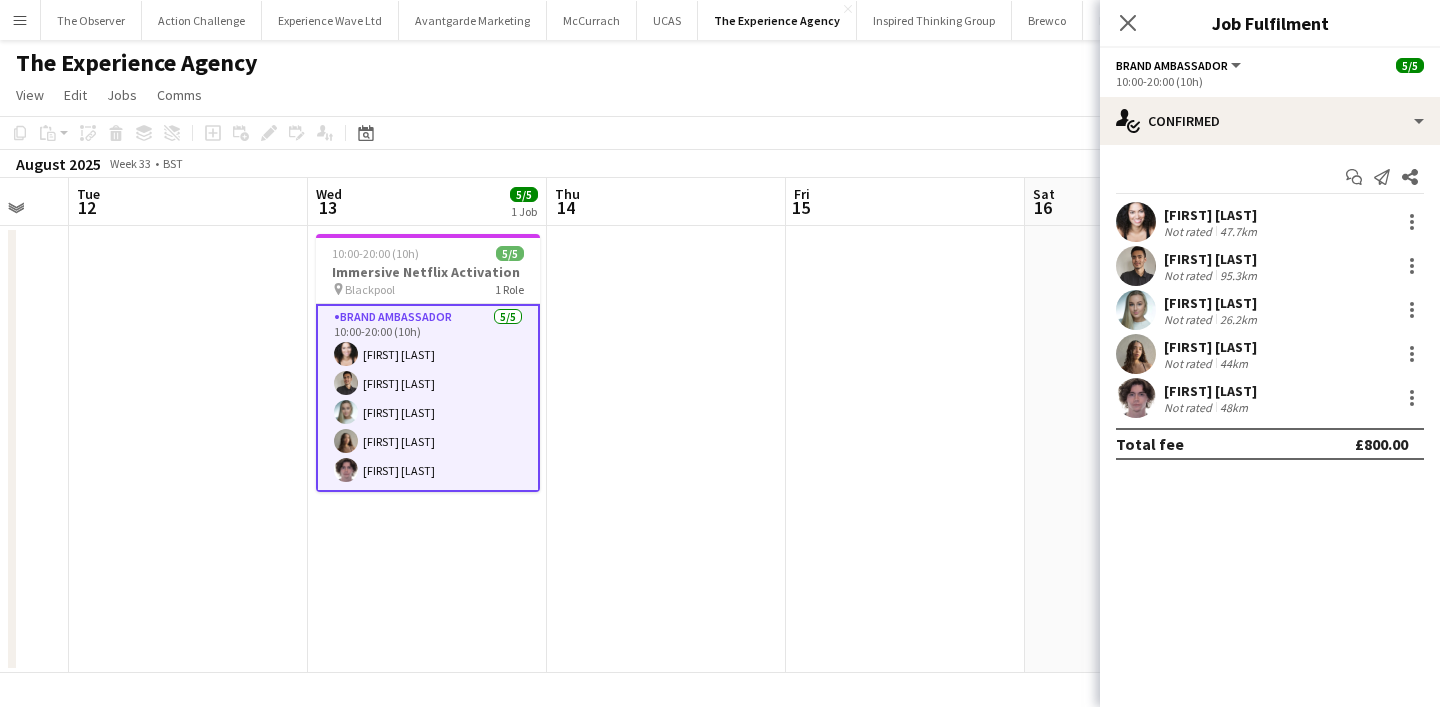 click on "Karina Omalley" at bounding box center [1212, 215] 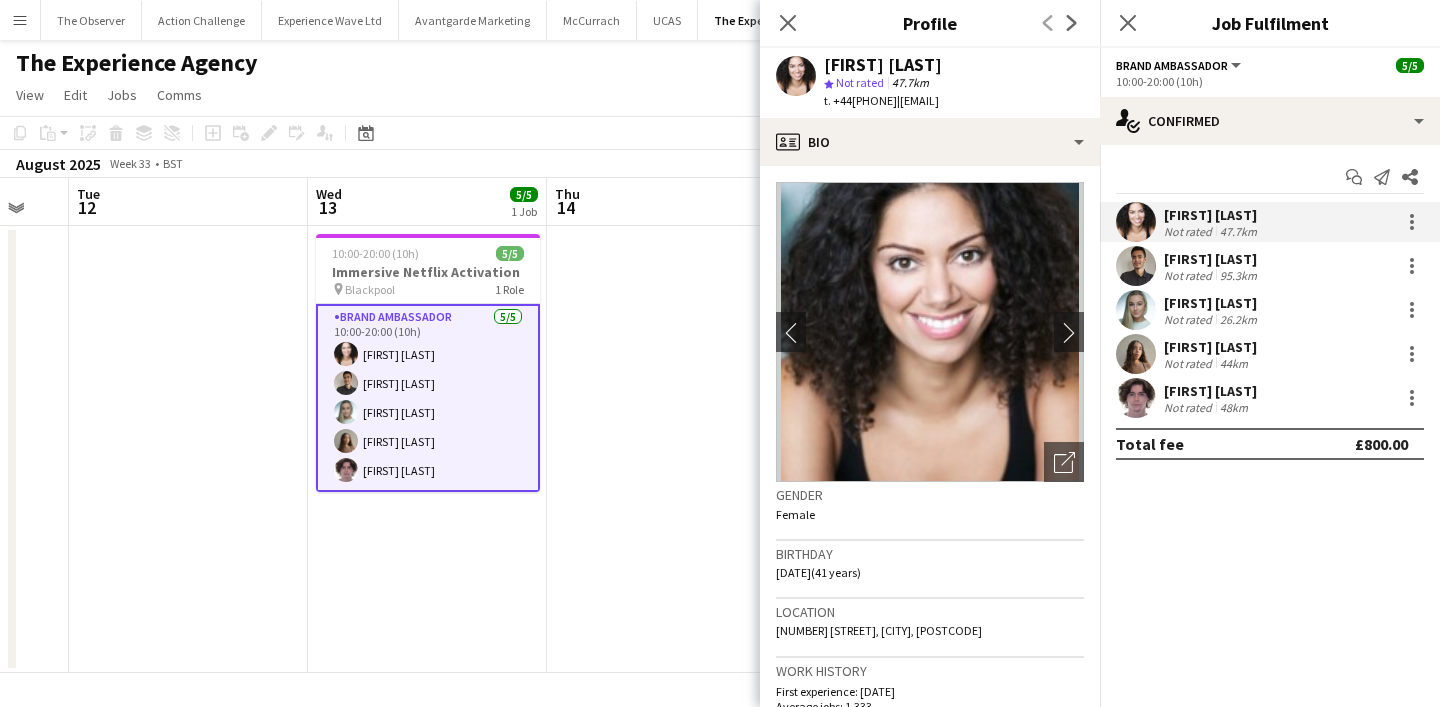 click on "|   karinaomalley26@gmail.com" 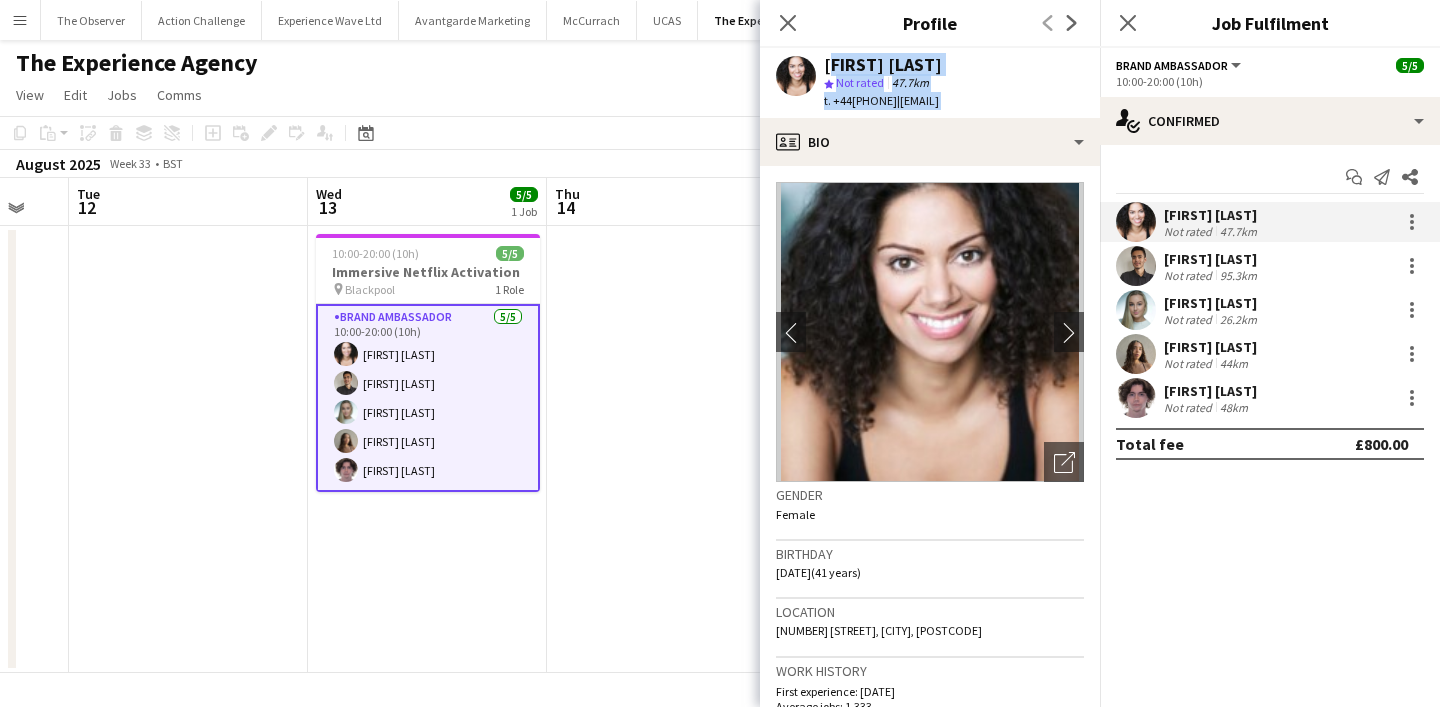 drag, startPoint x: 936, startPoint y: 99, endPoint x: 924, endPoint y: 65, distance: 36.05551 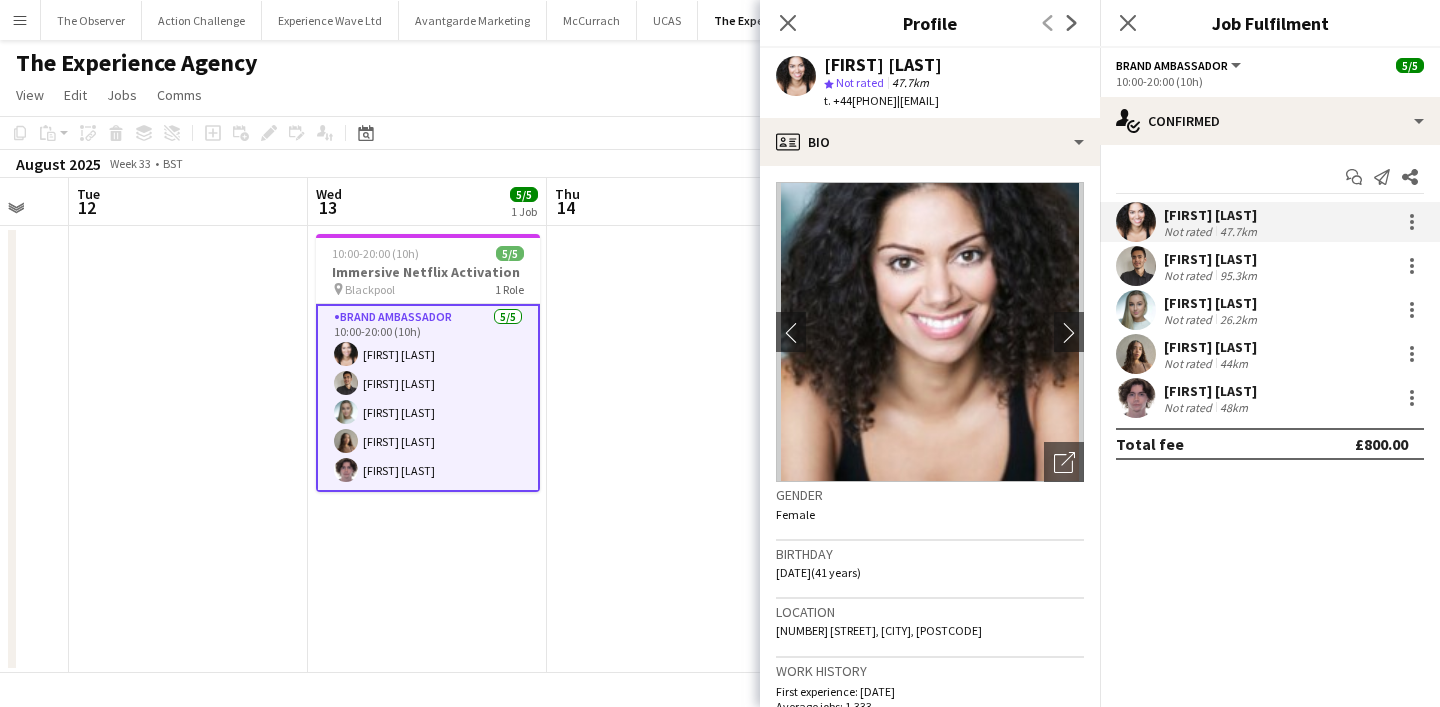 click at bounding box center [1136, 266] 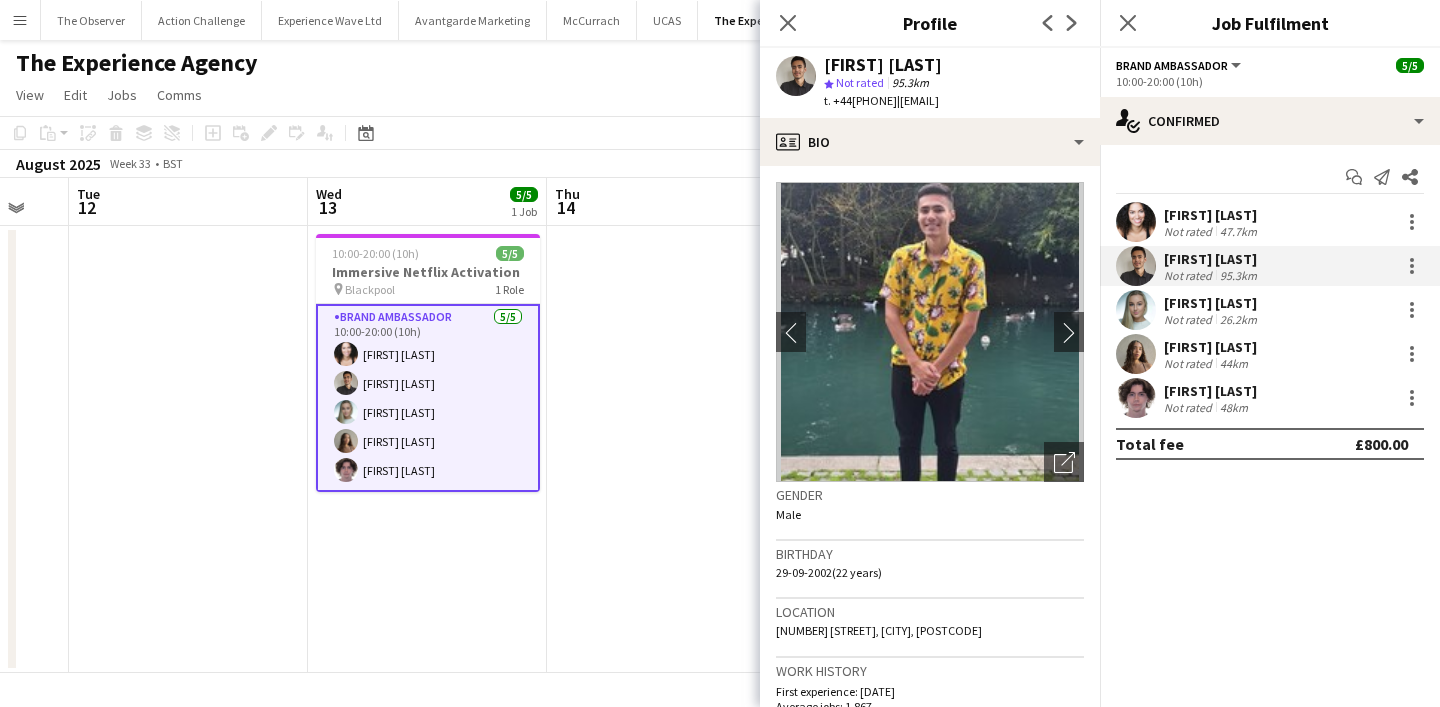 click on "t. +4407756541116" 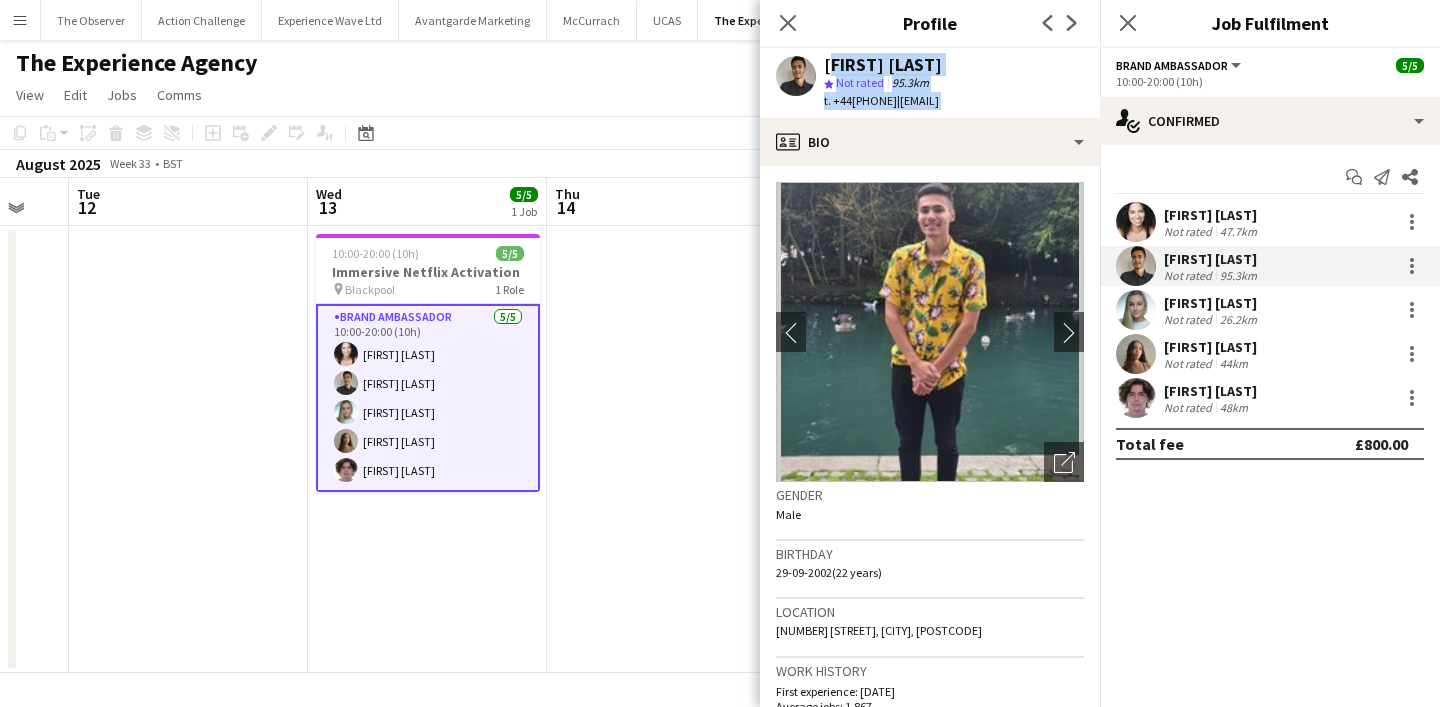drag, startPoint x: 858, startPoint y: 101, endPoint x: 855, endPoint y: 65, distance: 36.124783 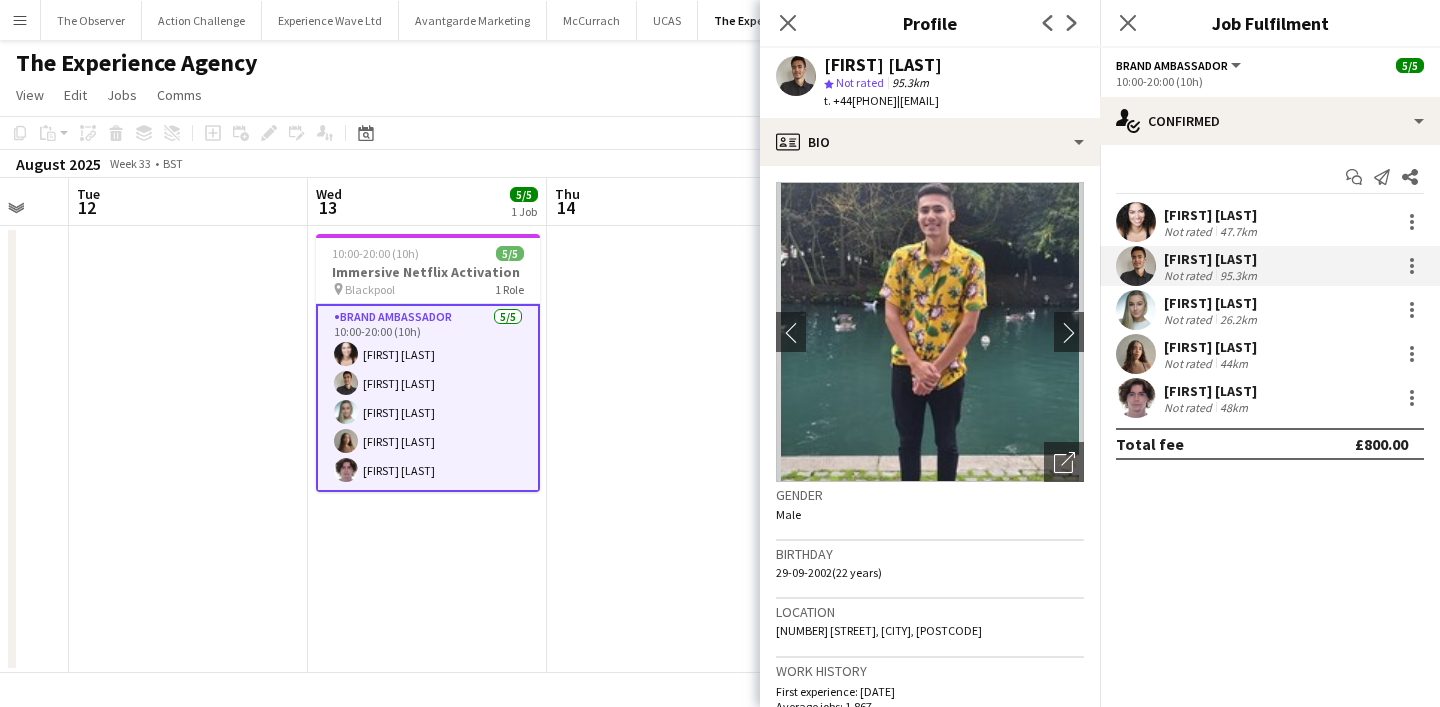 click at bounding box center [1136, 310] 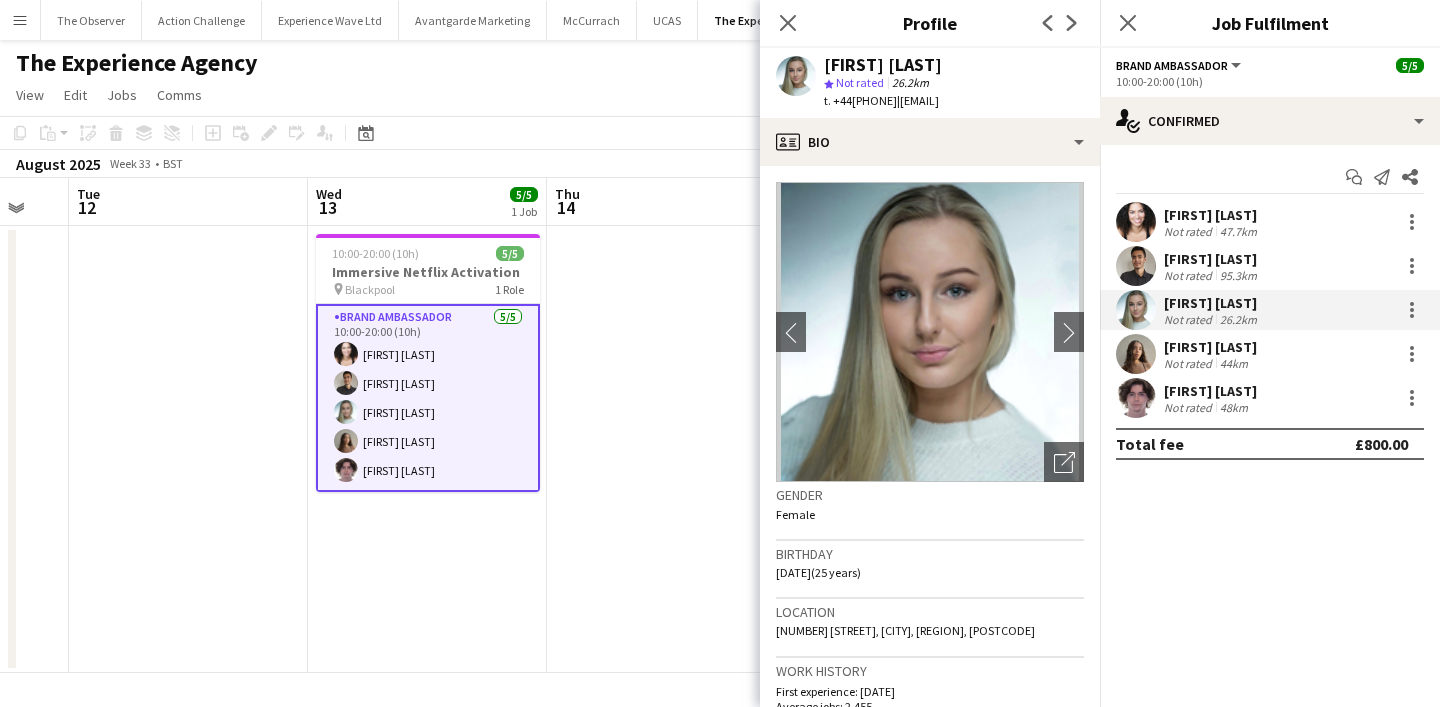 click on "t. +447543529698" 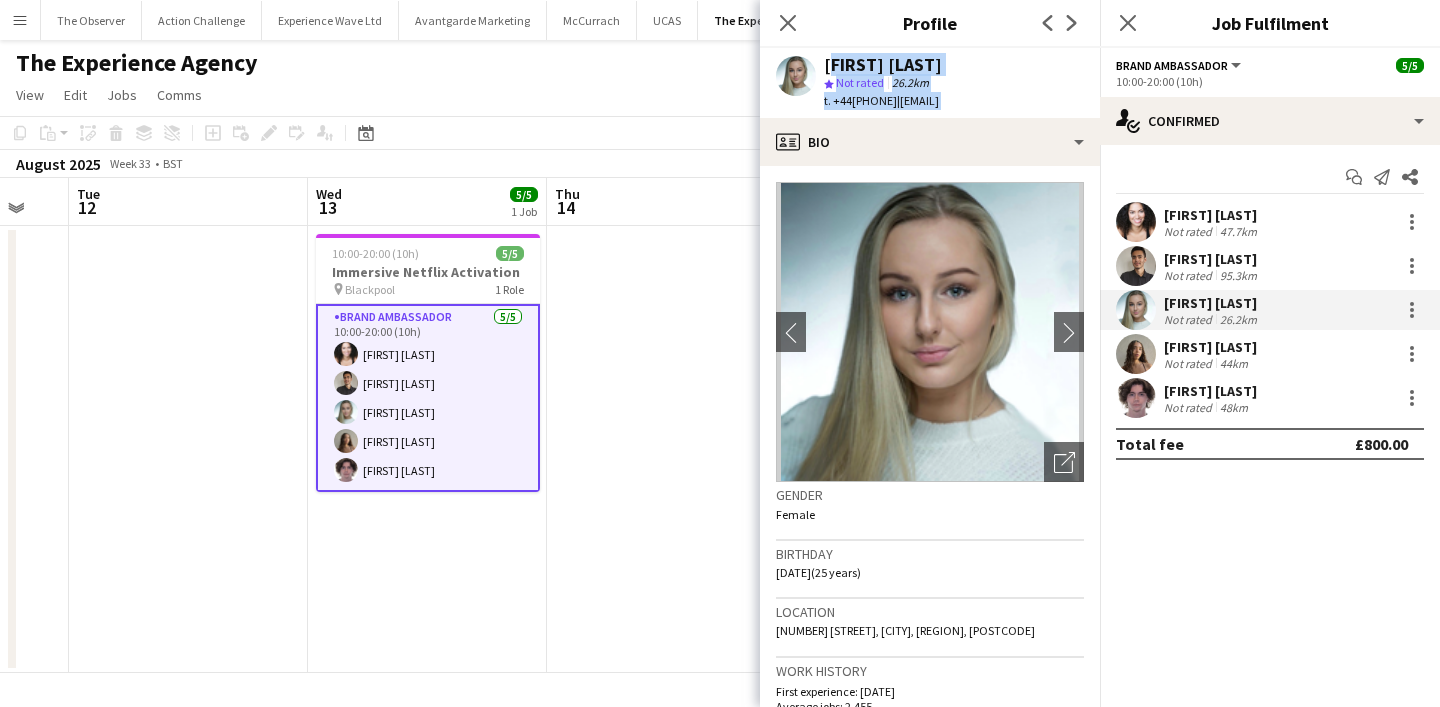 drag, startPoint x: 874, startPoint y: 100, endPoint x: 874, endPoint y: 59, distance: 41 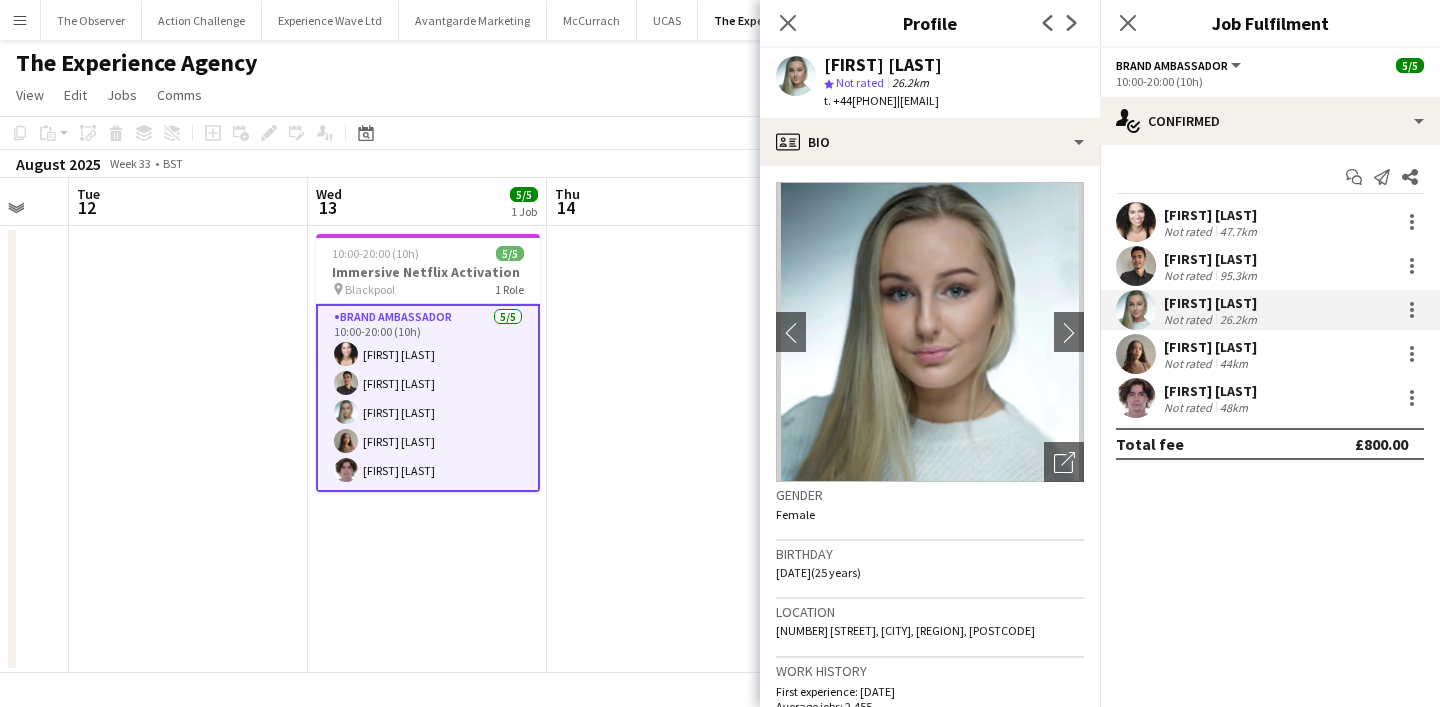 click at bounding box center [1136, 354] 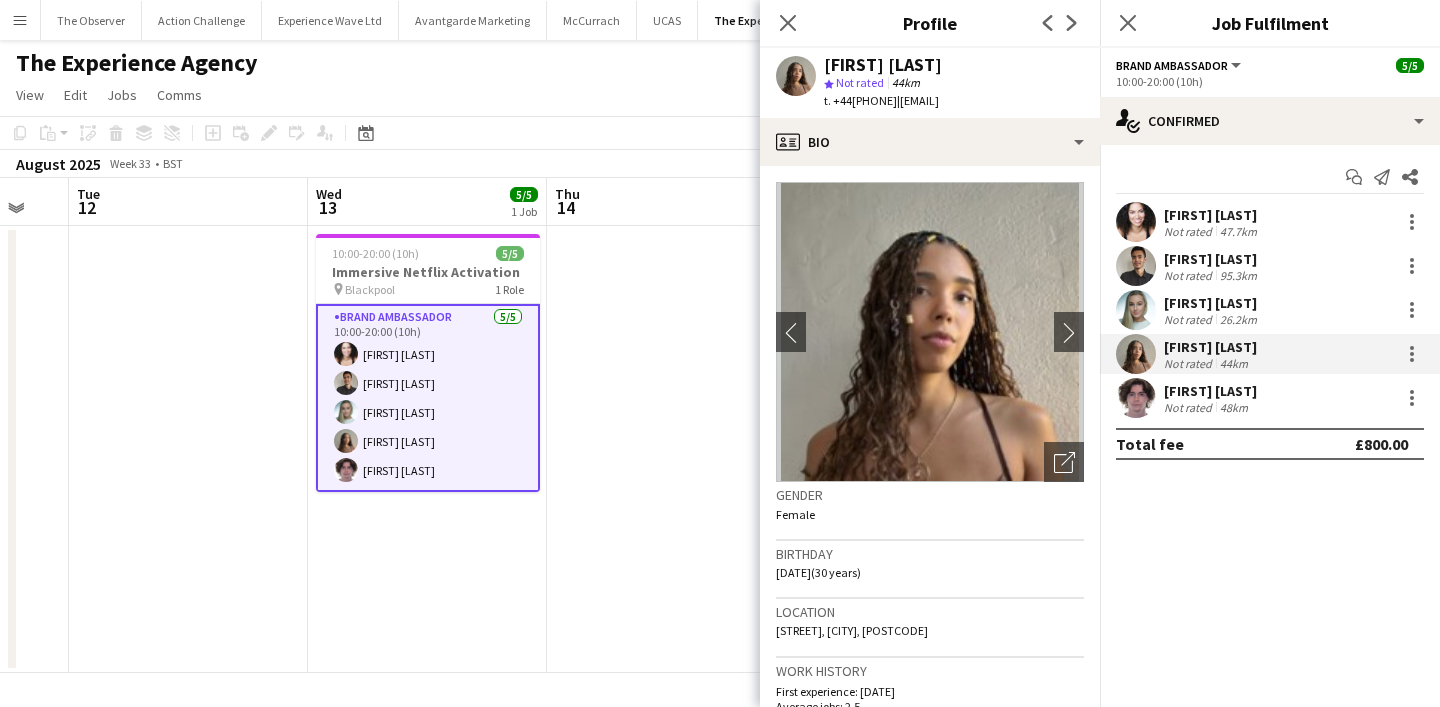 click on "t. +4407415742882" 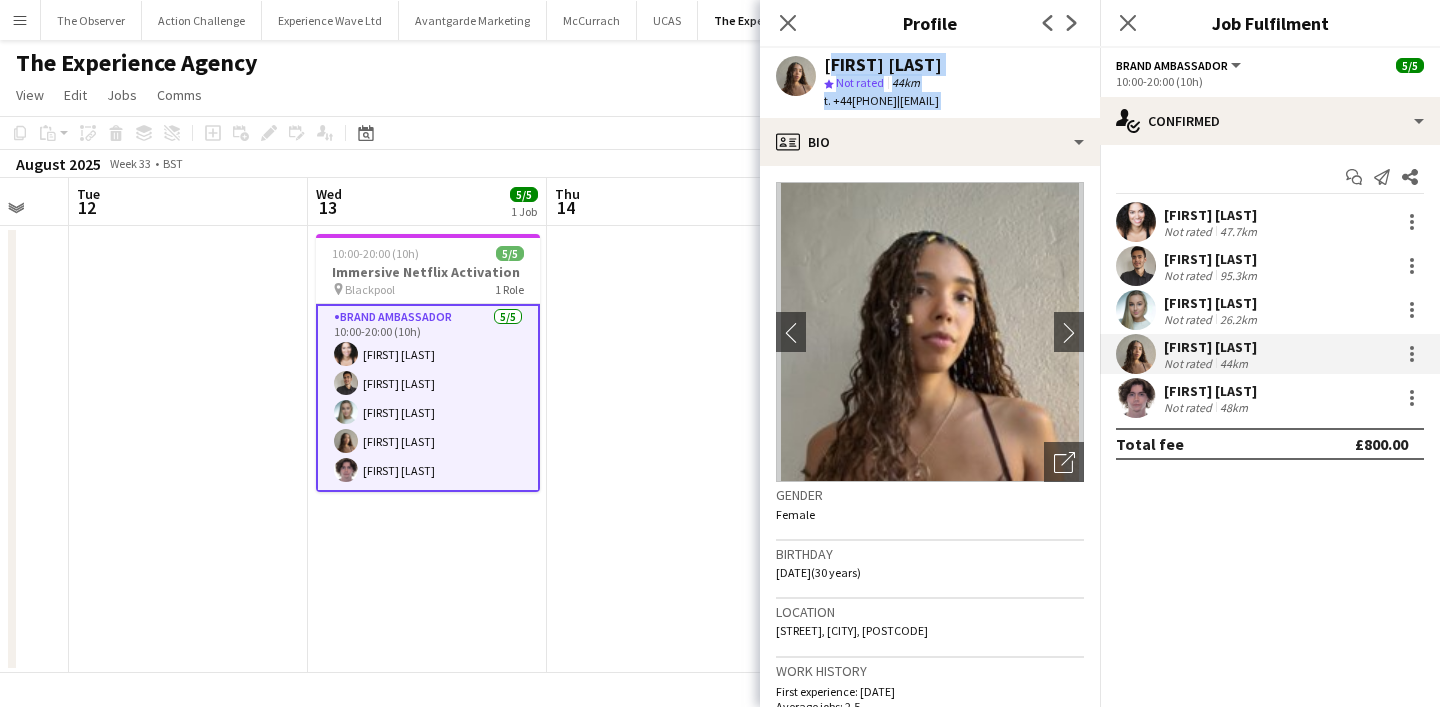 drag, startPoint x: 882, startPoint y: 104, endPoint x: 881, endPoint y: 53, distance: 51.009804 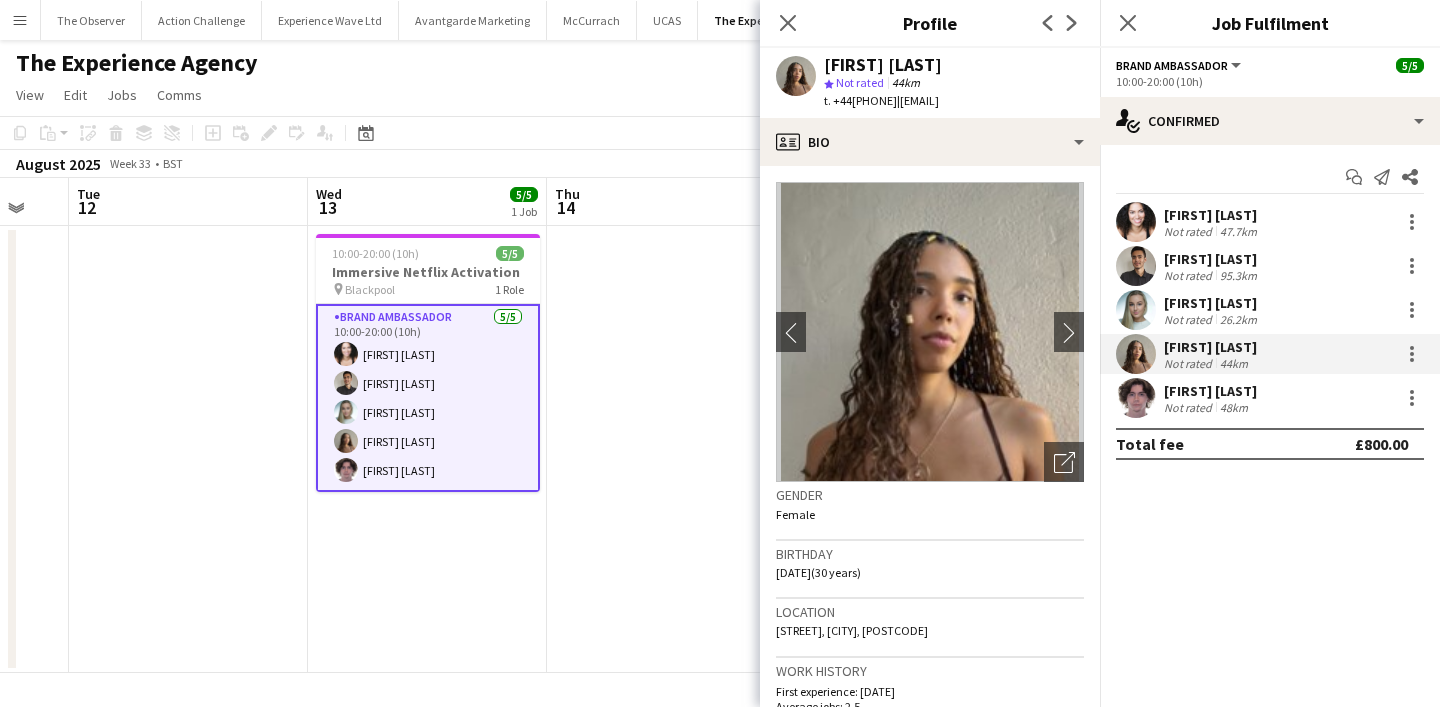 click on "Ezrá Garfield   Not rated   48km" at bounding box center [1270, 398] 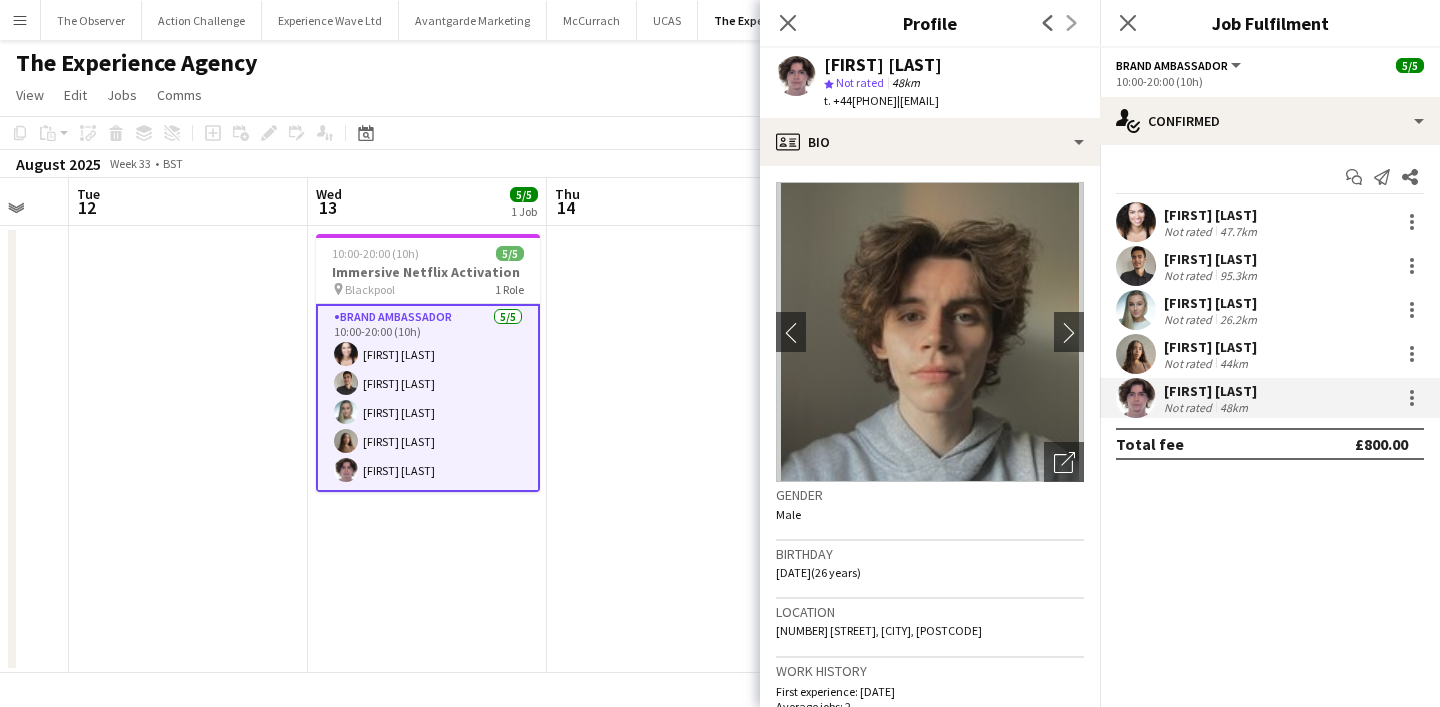 click on "t. +447761294039" 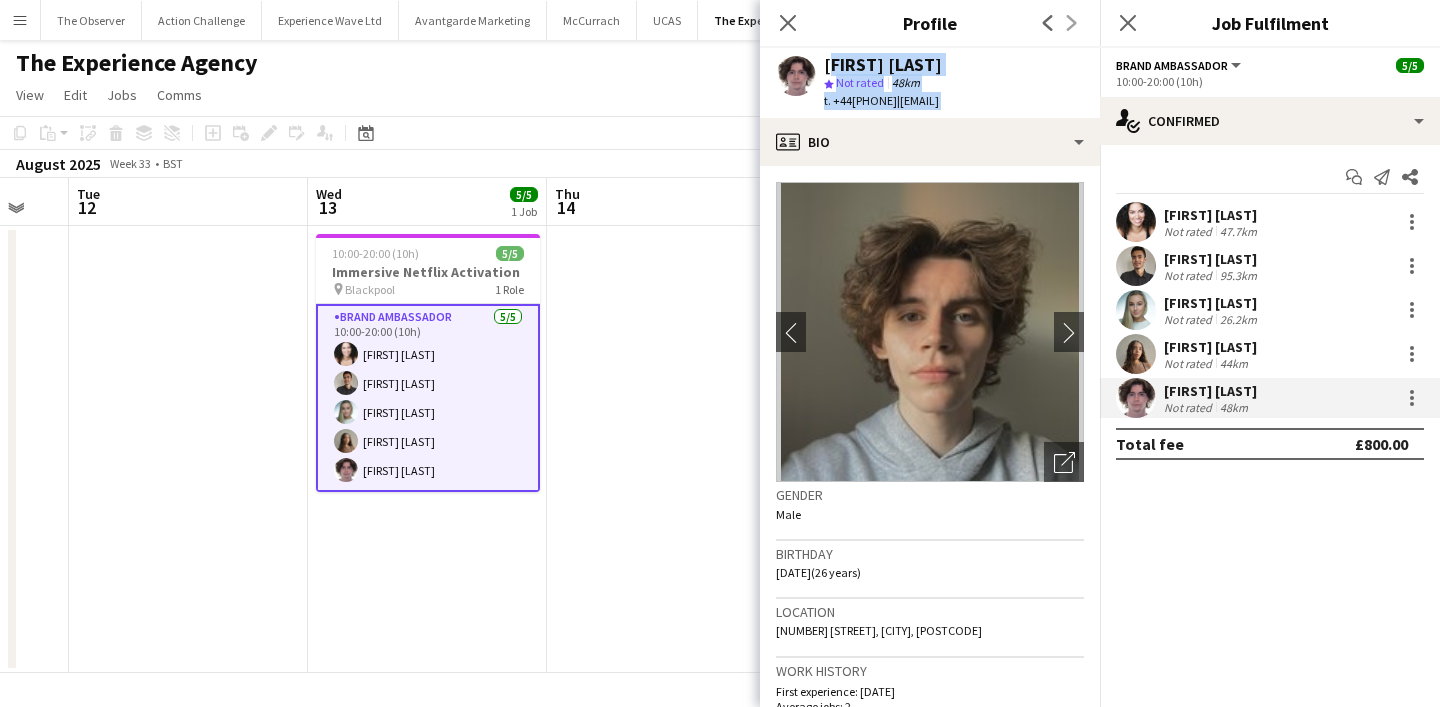 drag, startPoint x: 868, startPoint y: 99, endPoint x: 867, endPoint y: 70, distance: 29.017237 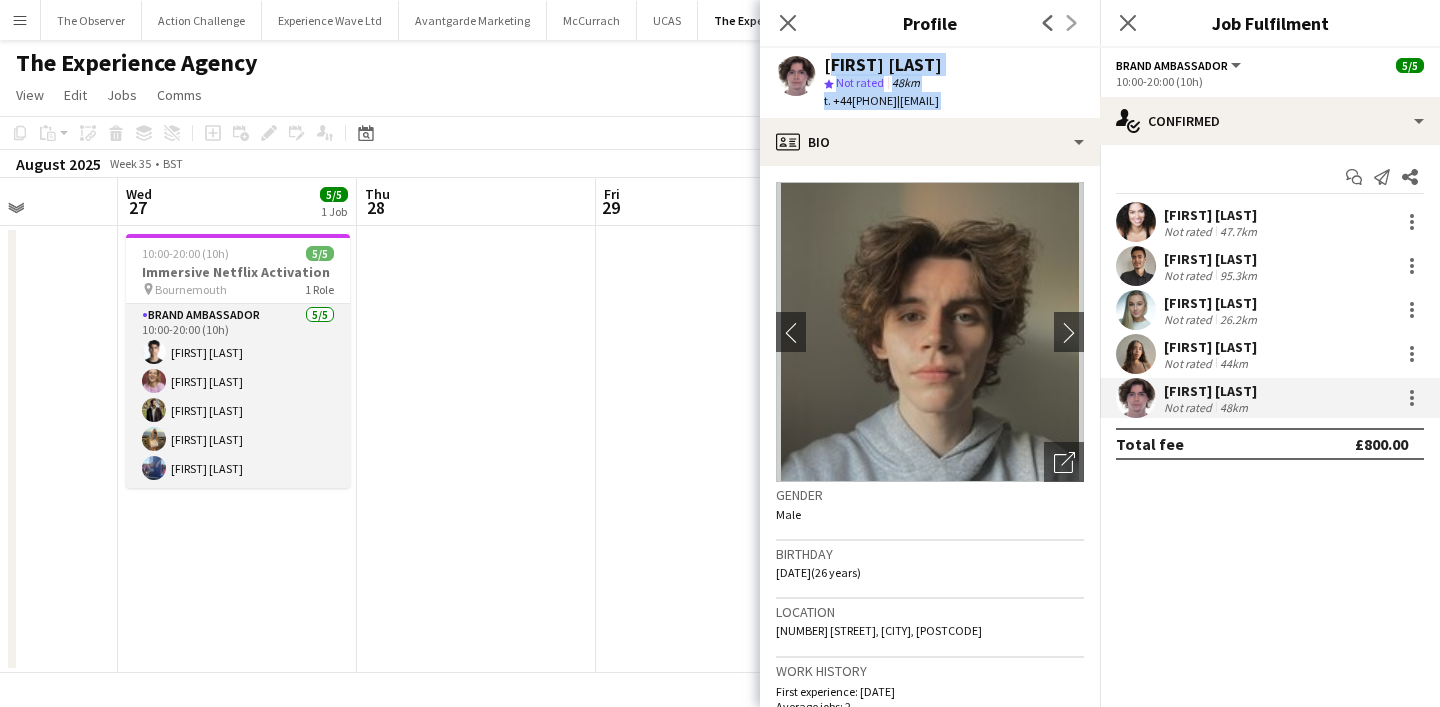 scroll, scrollTop: 0, scrollLeft: 534, axis: horizontal 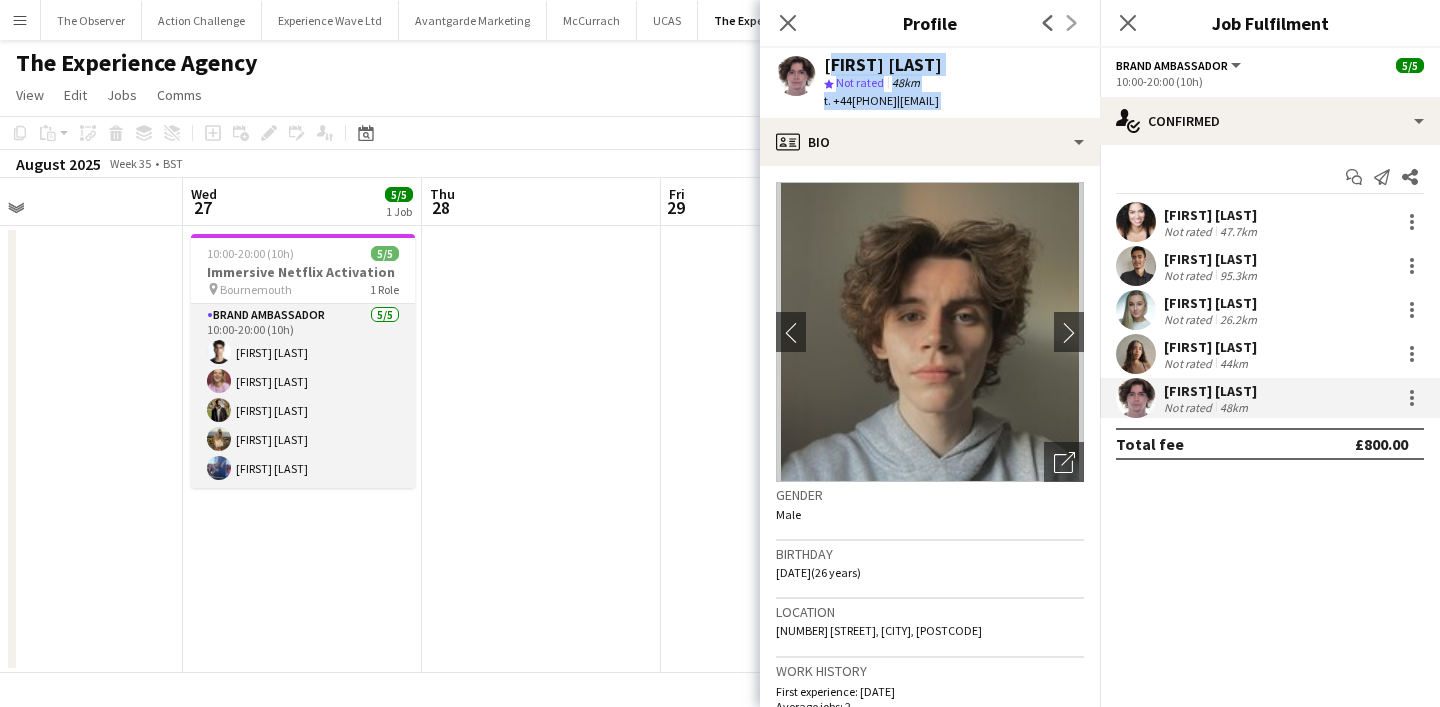 click on "Brand Ambassador   5/5   10:00-20:00 (10h)
Adrian De la Rosa Sanchez Brianna Barwell Raiyan Rahman Olivia Dabreo Jessica Jones" at bounding box center [303, 396] 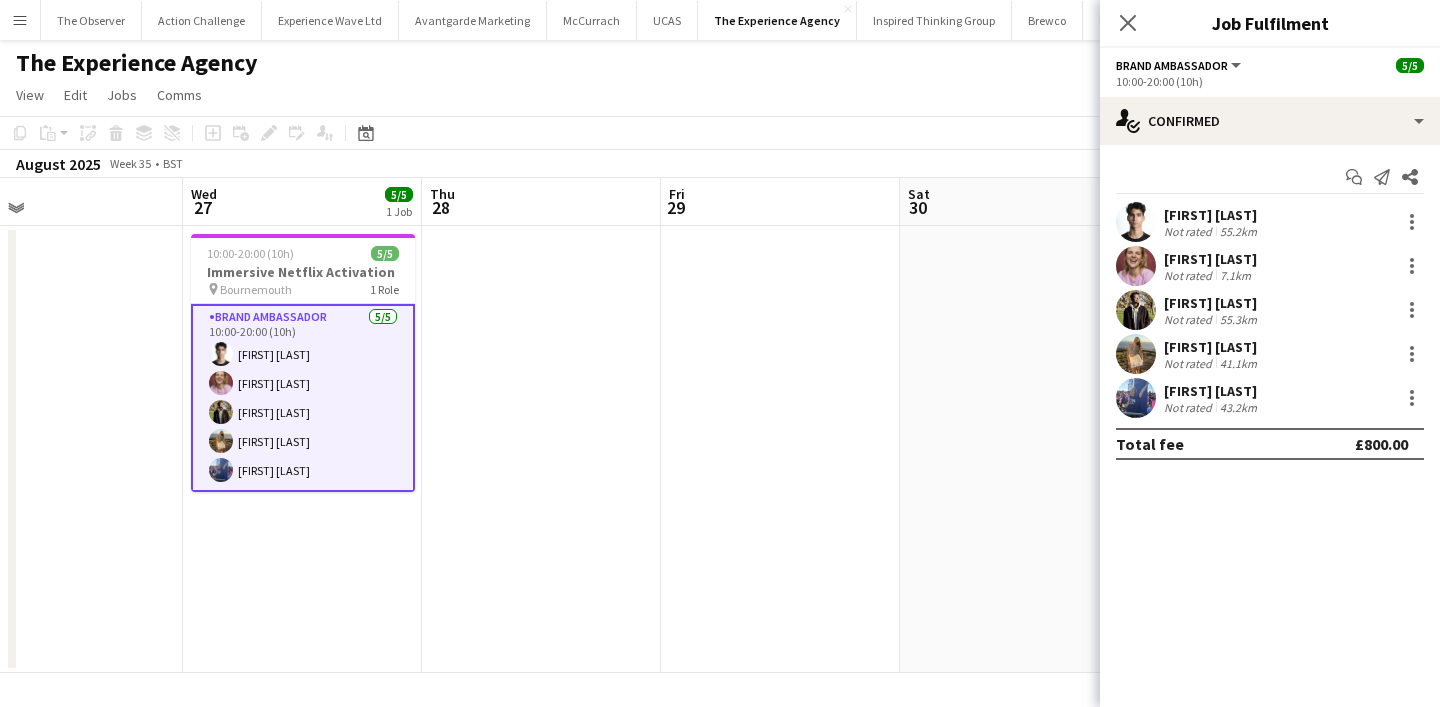 click at bounding box center [1136, 222] 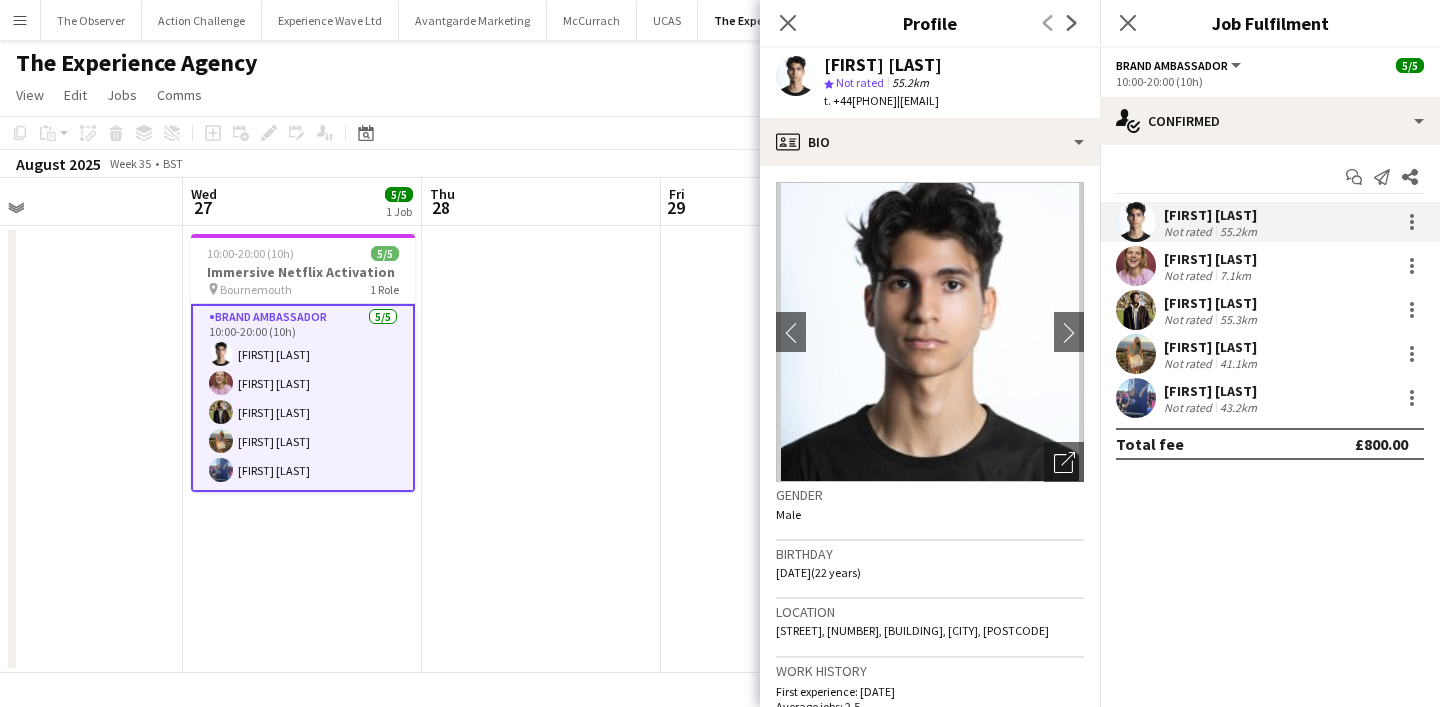 click on "t. +447935116862   |   08adrian2@gmail.com" 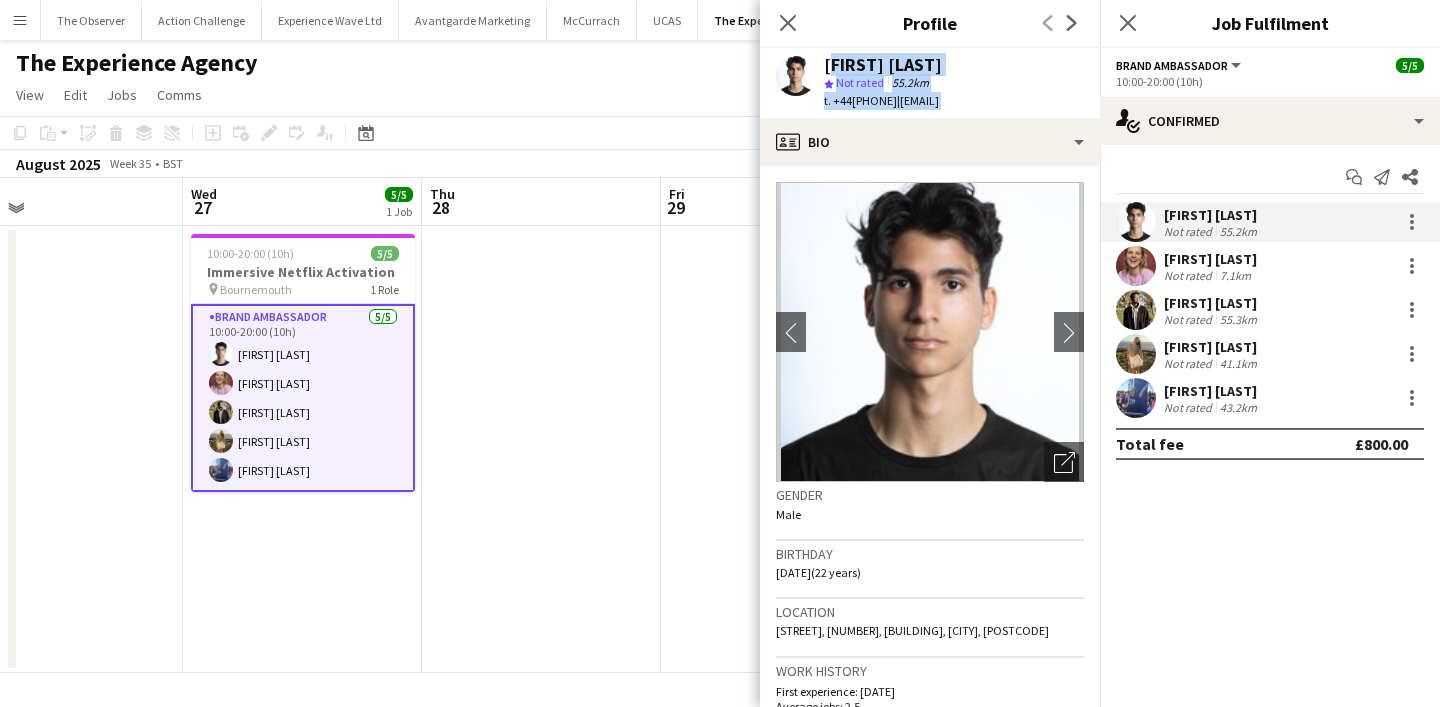 drag, startPoint x: 883, startPoint y: 97, endPoint x: 883, endPoint y: 53, distance: 44 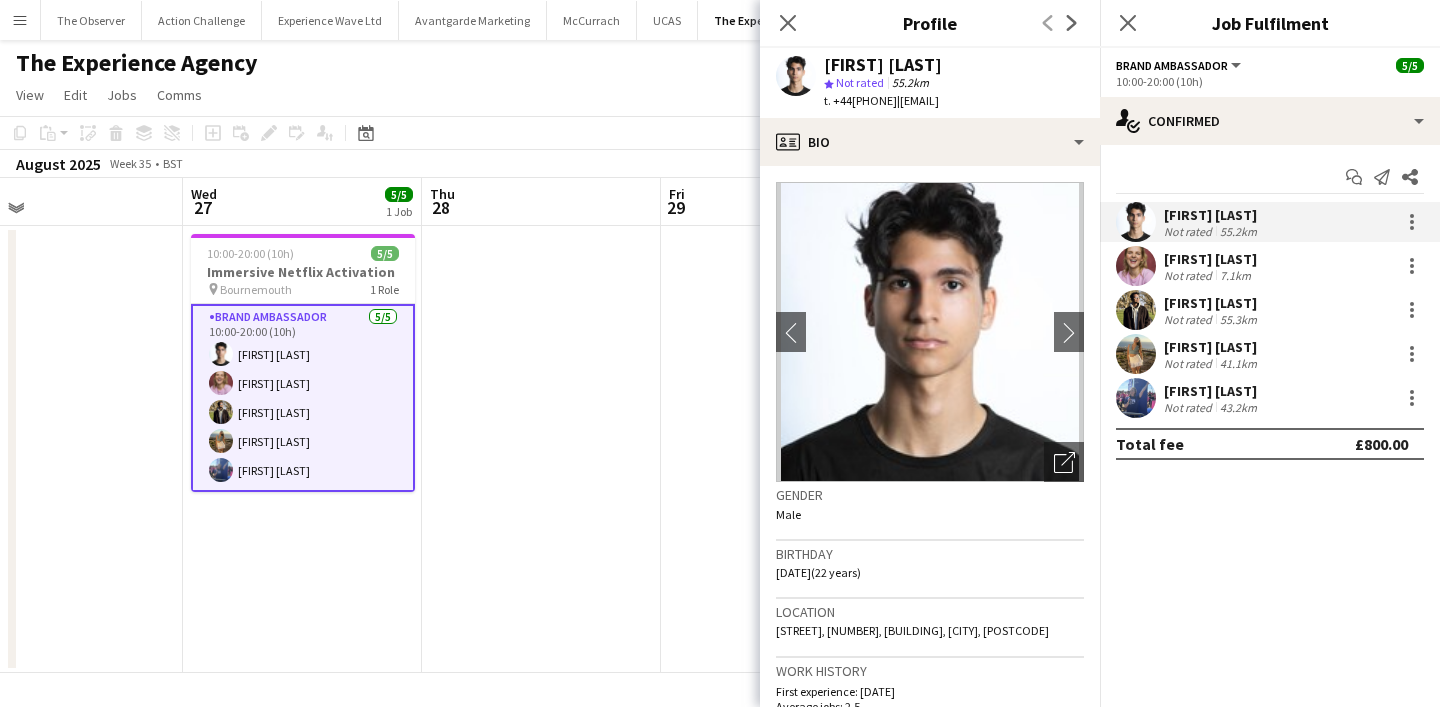click at bounding box center [1136, 266] 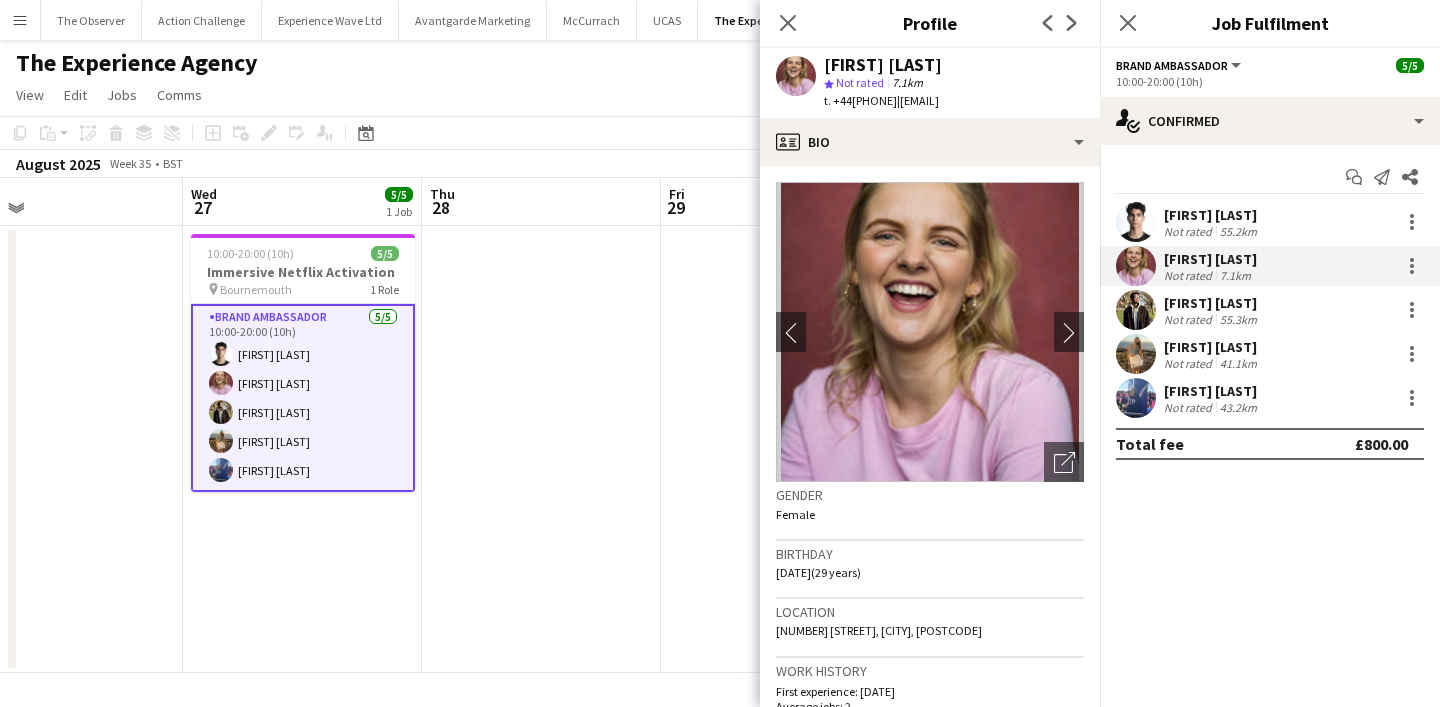 click on "t. +447504090161" 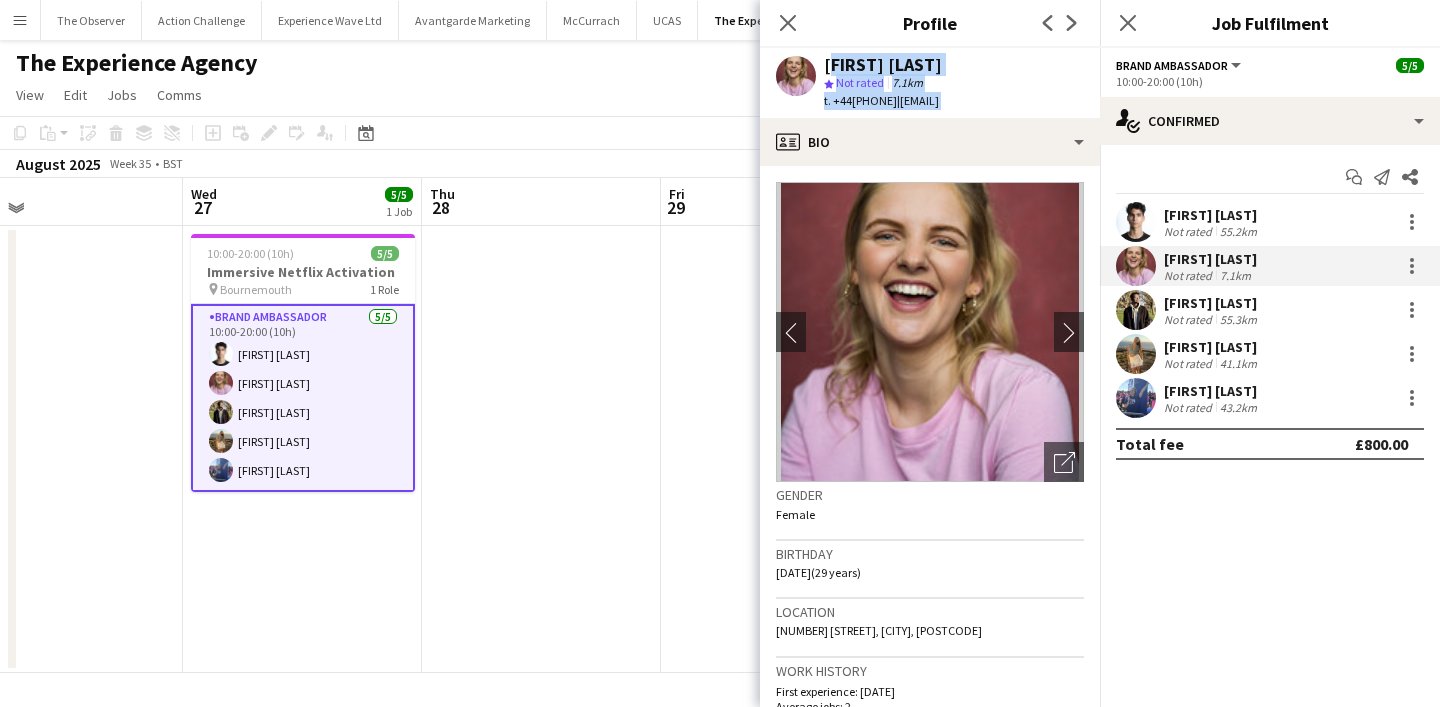 drag, startPoint x: 851, startPoint y: 102, endPoint x: 837, endPoint y: 64, distance: 40.496914 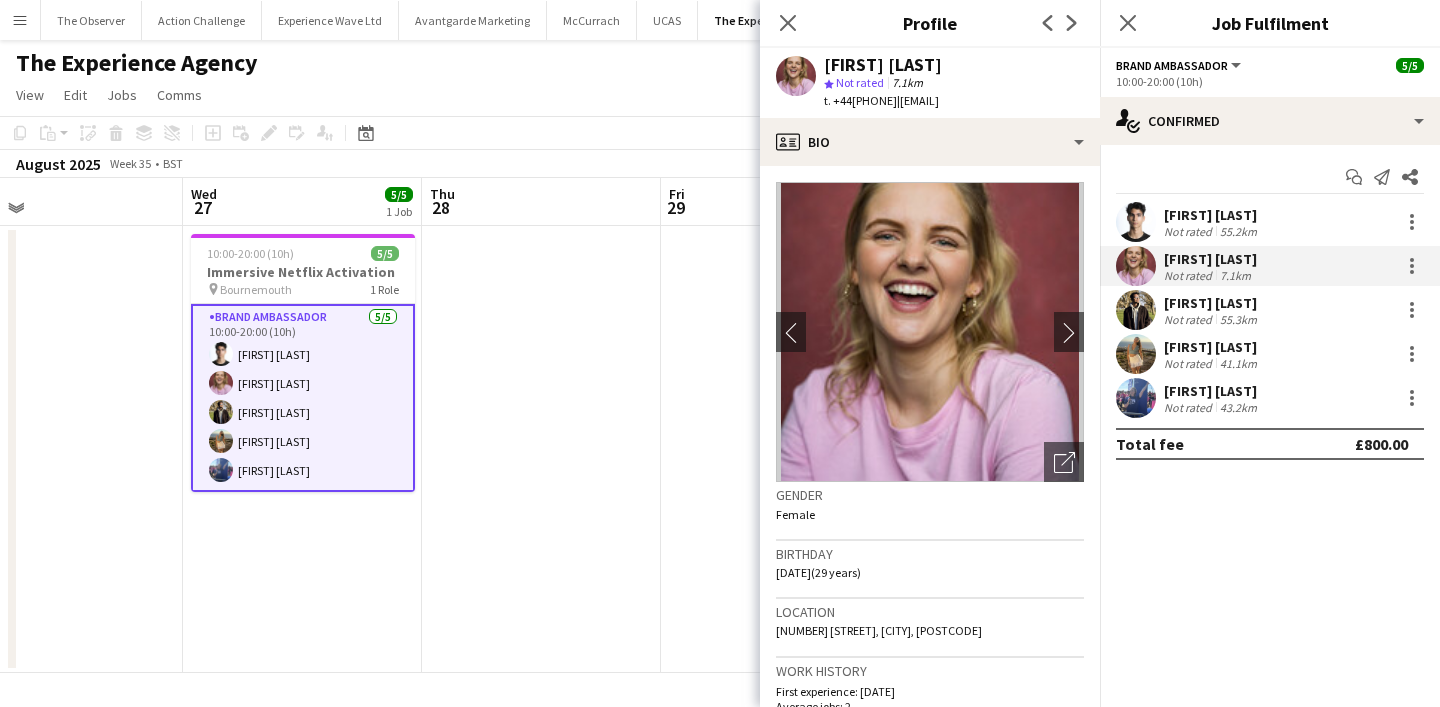 click at bounding box center [1136, 310] 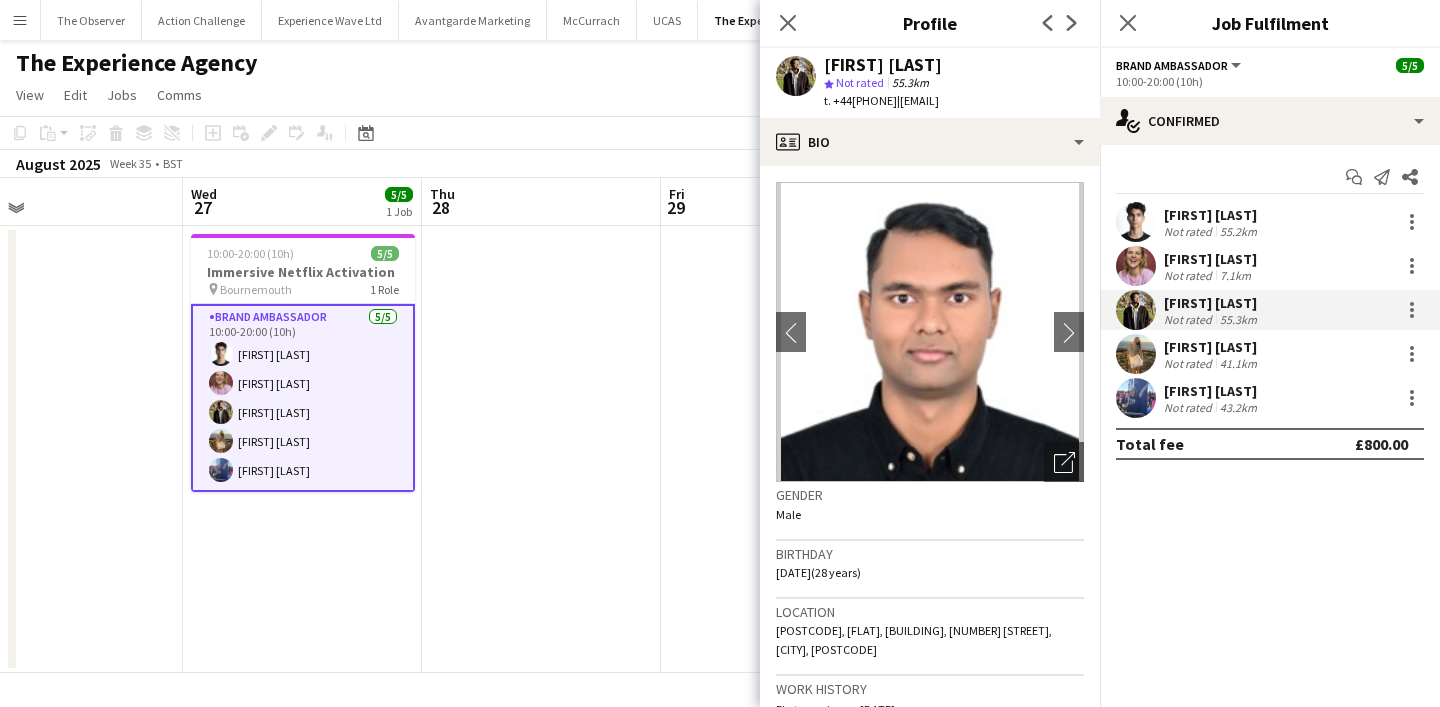 click on "t. +447899317726" 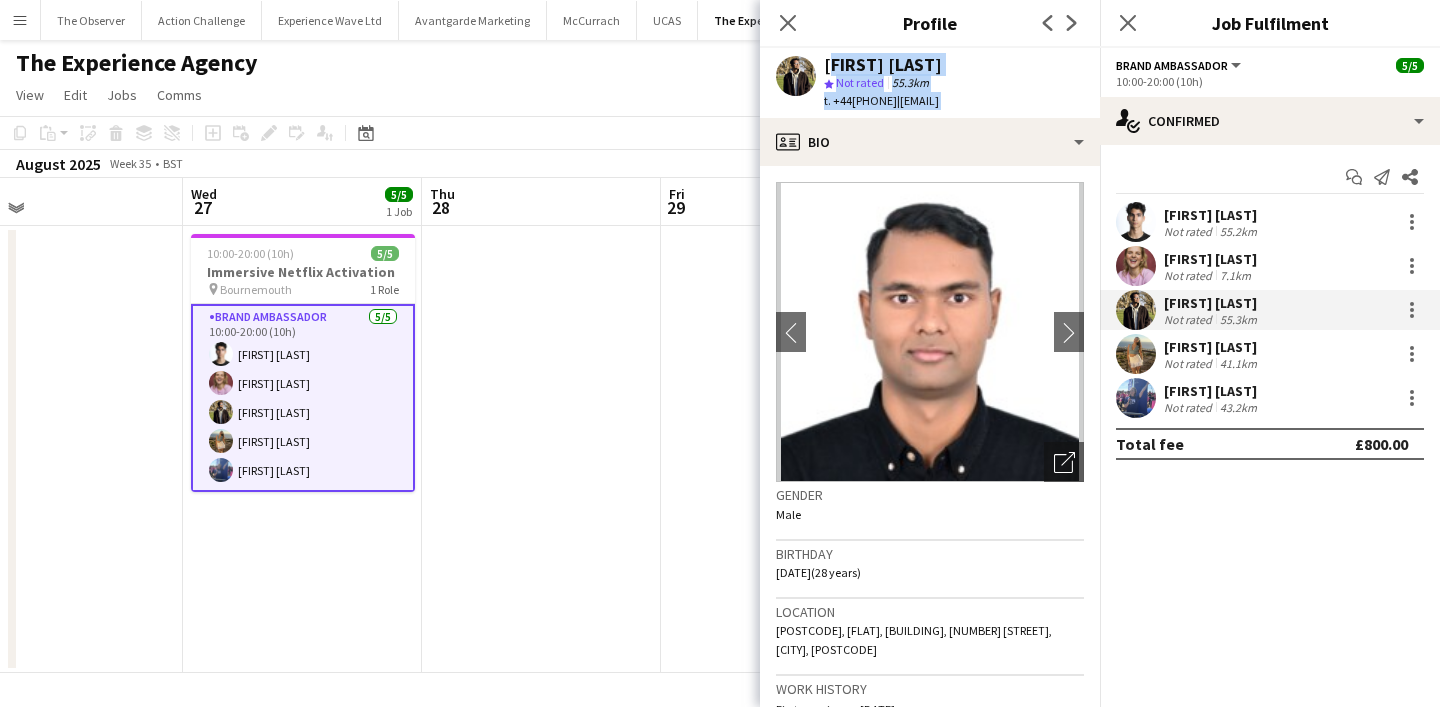 drag, startPoint x: 870, startPoint y: 100, endPoint x: 867, endPoint y: 67, distance: 33.13608 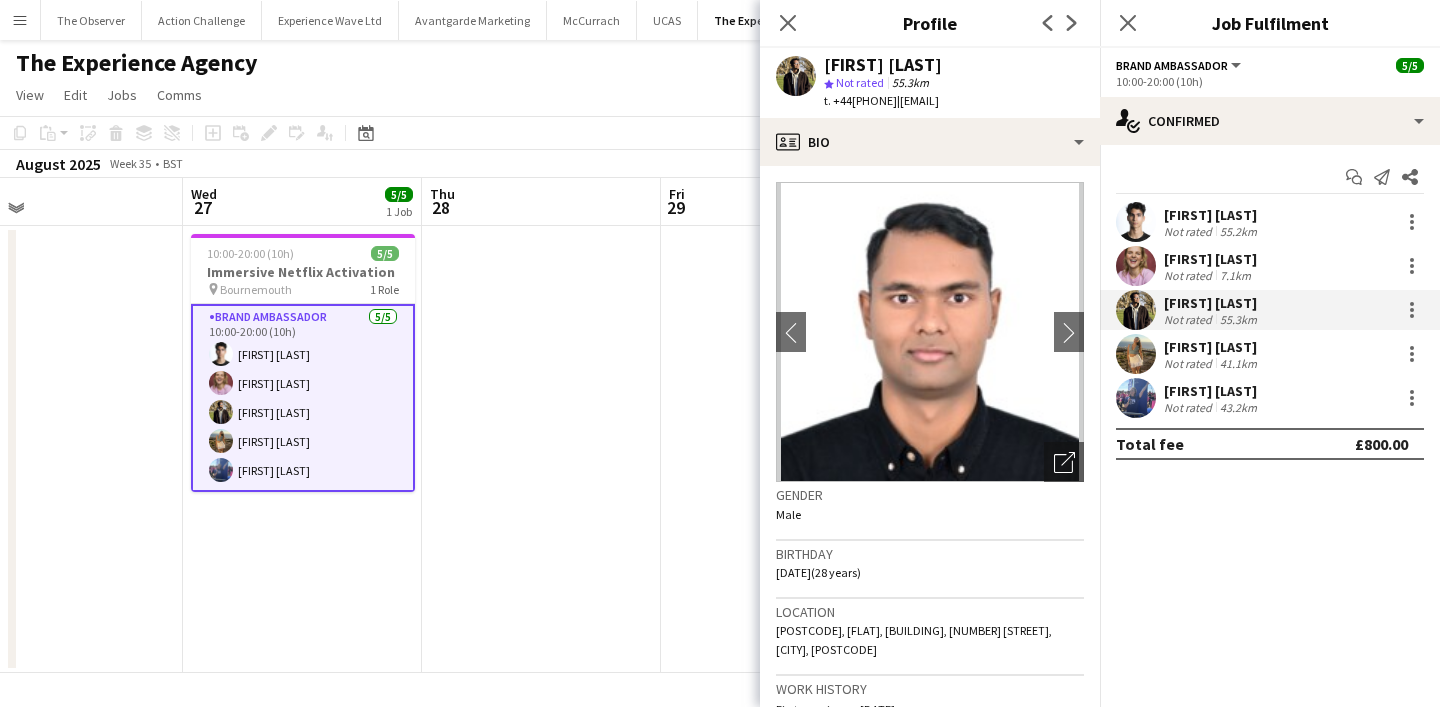 click at bounding box center [1136, 354] 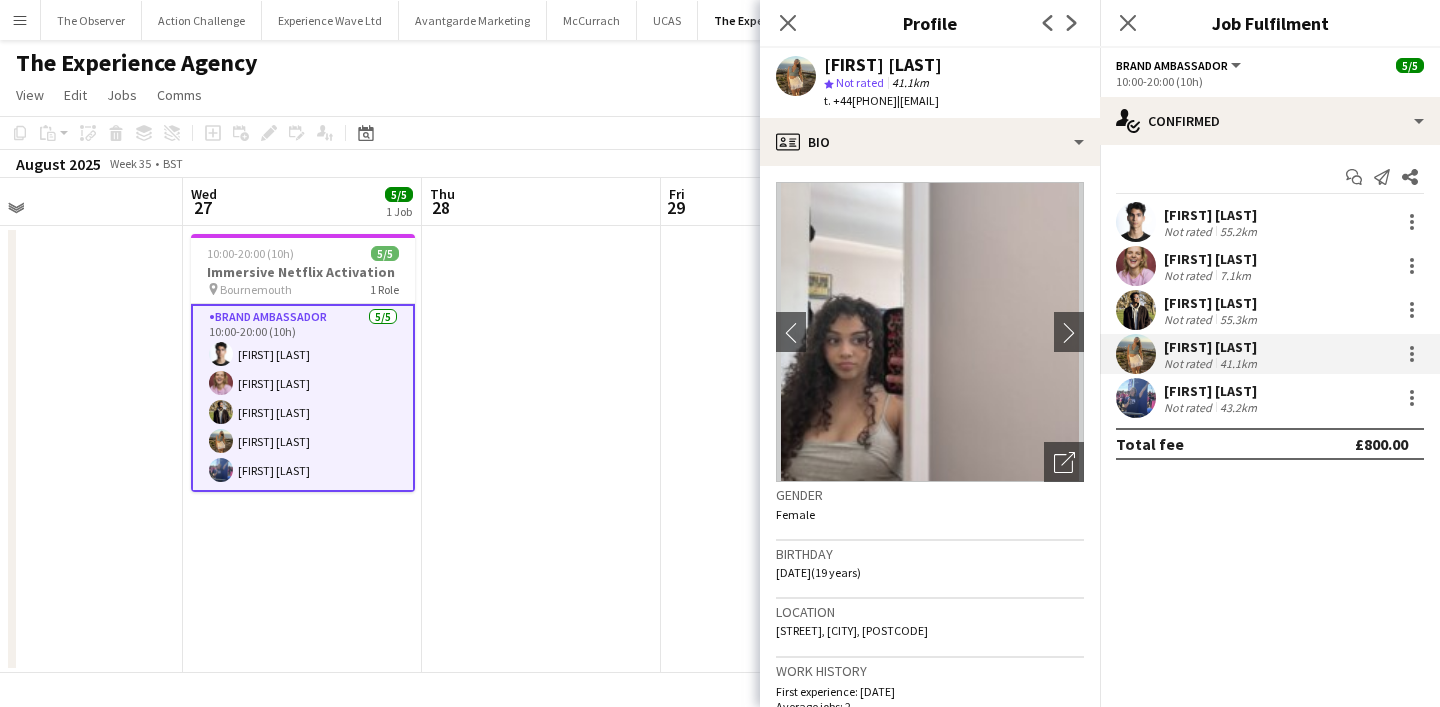 click on "t. +4407803889179" 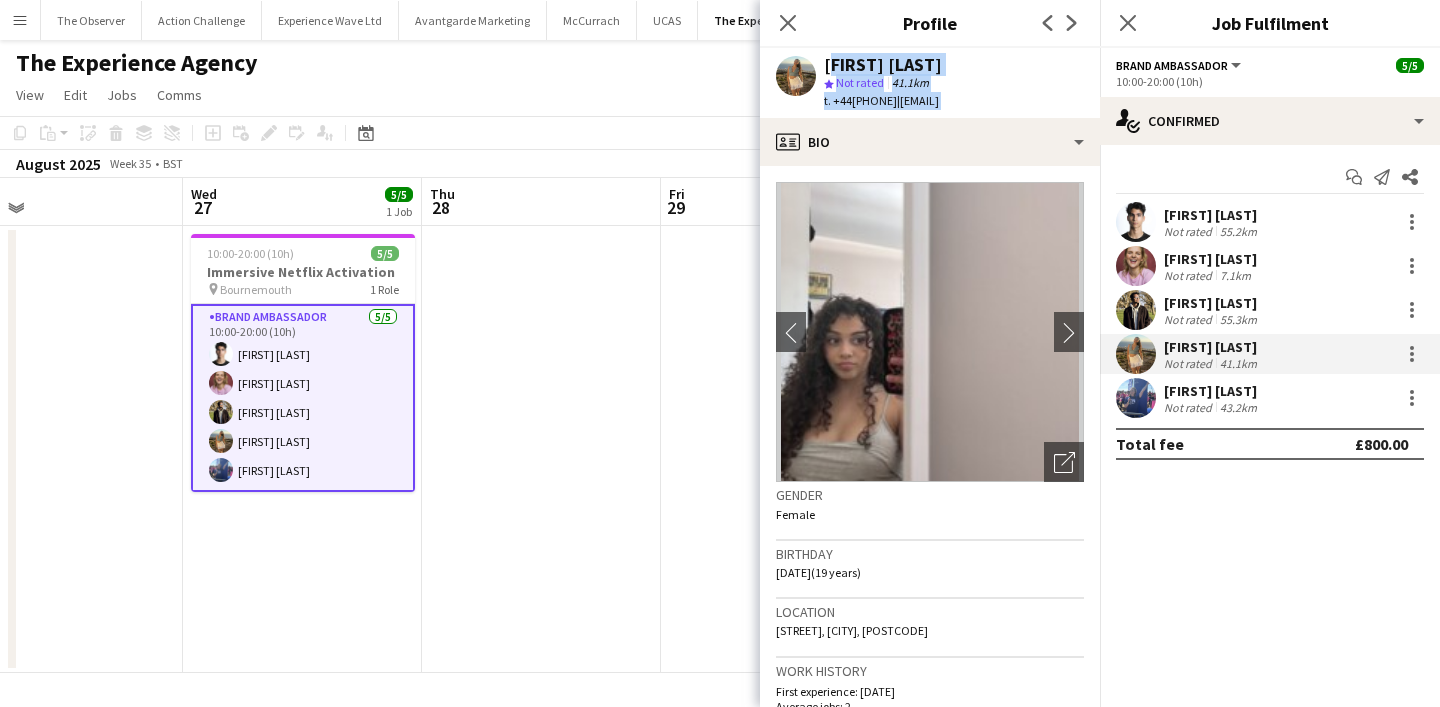 drag, startPoint x: 883, startPoint y: 94, endPoint x: 879, endPoint y: 63, distance: 31.257 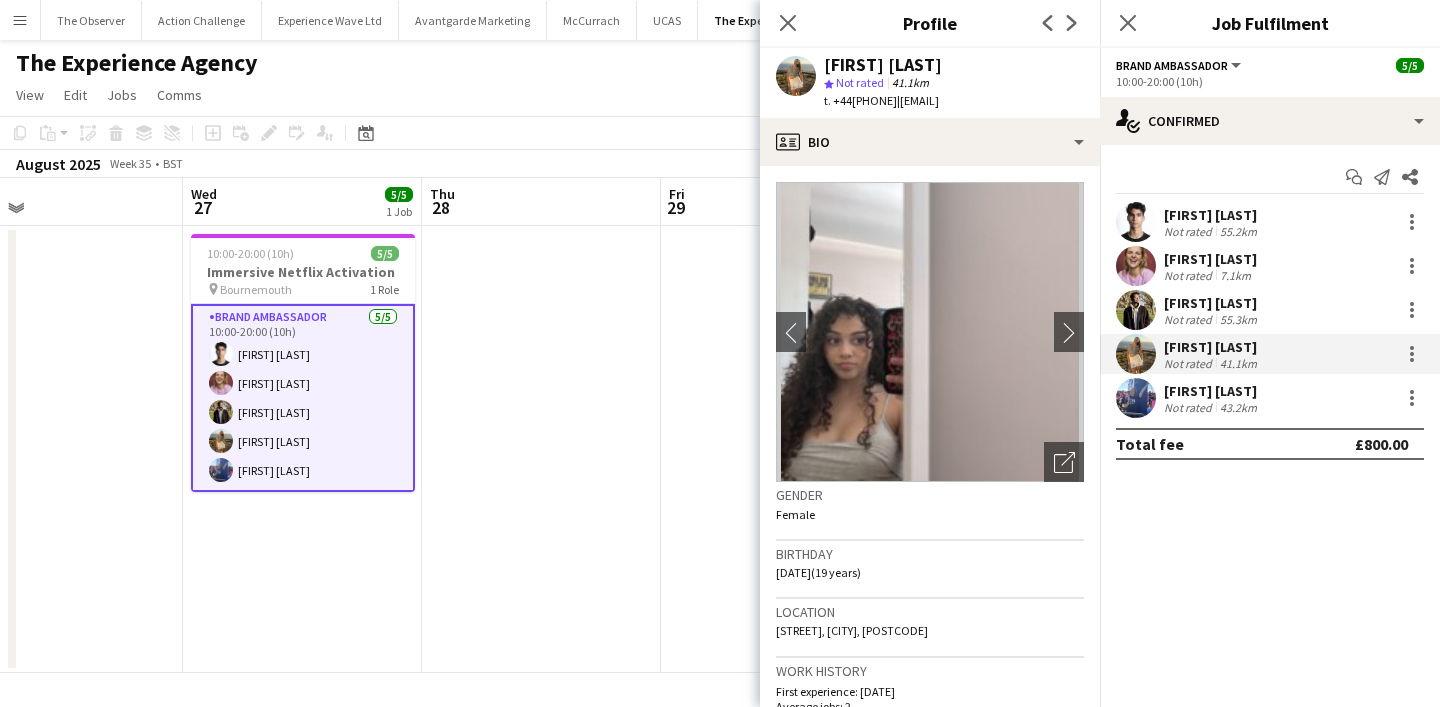click at bounding box center [1136, 398] 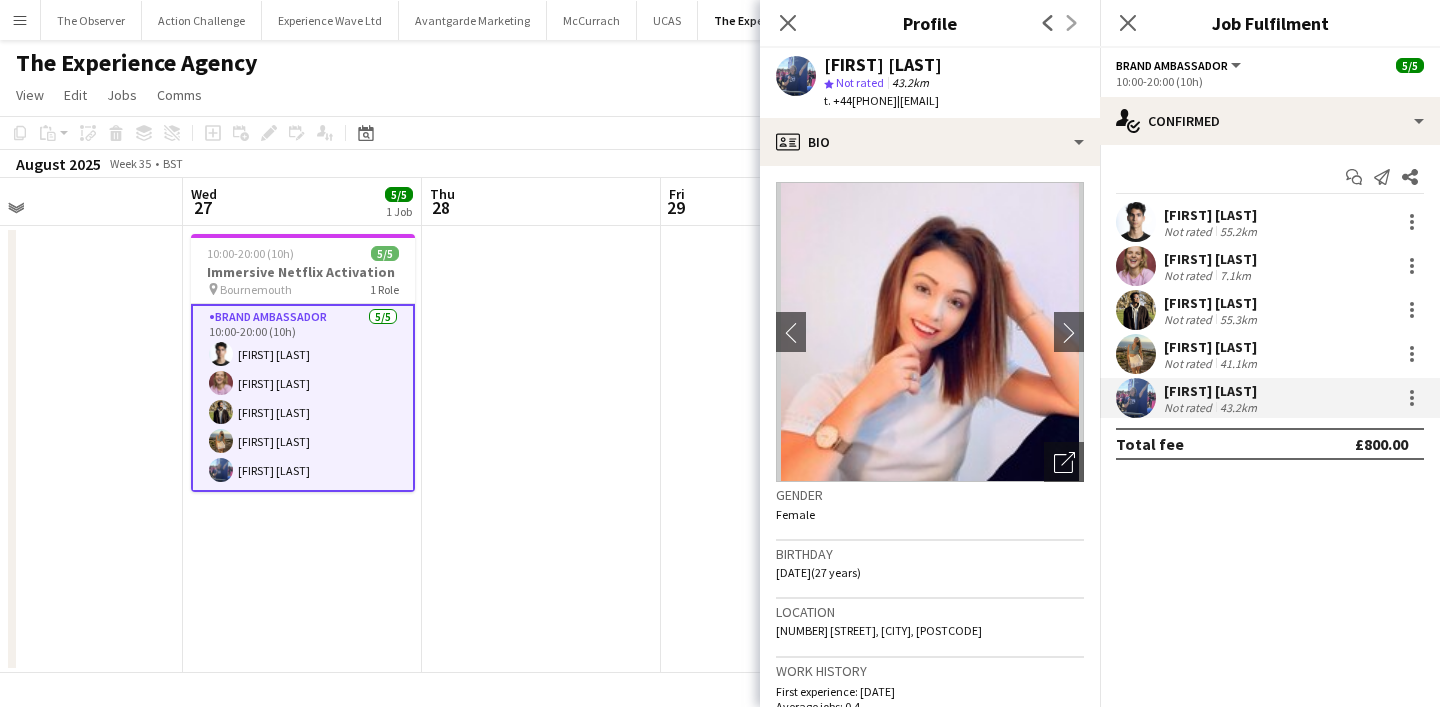 click on "43.2km" 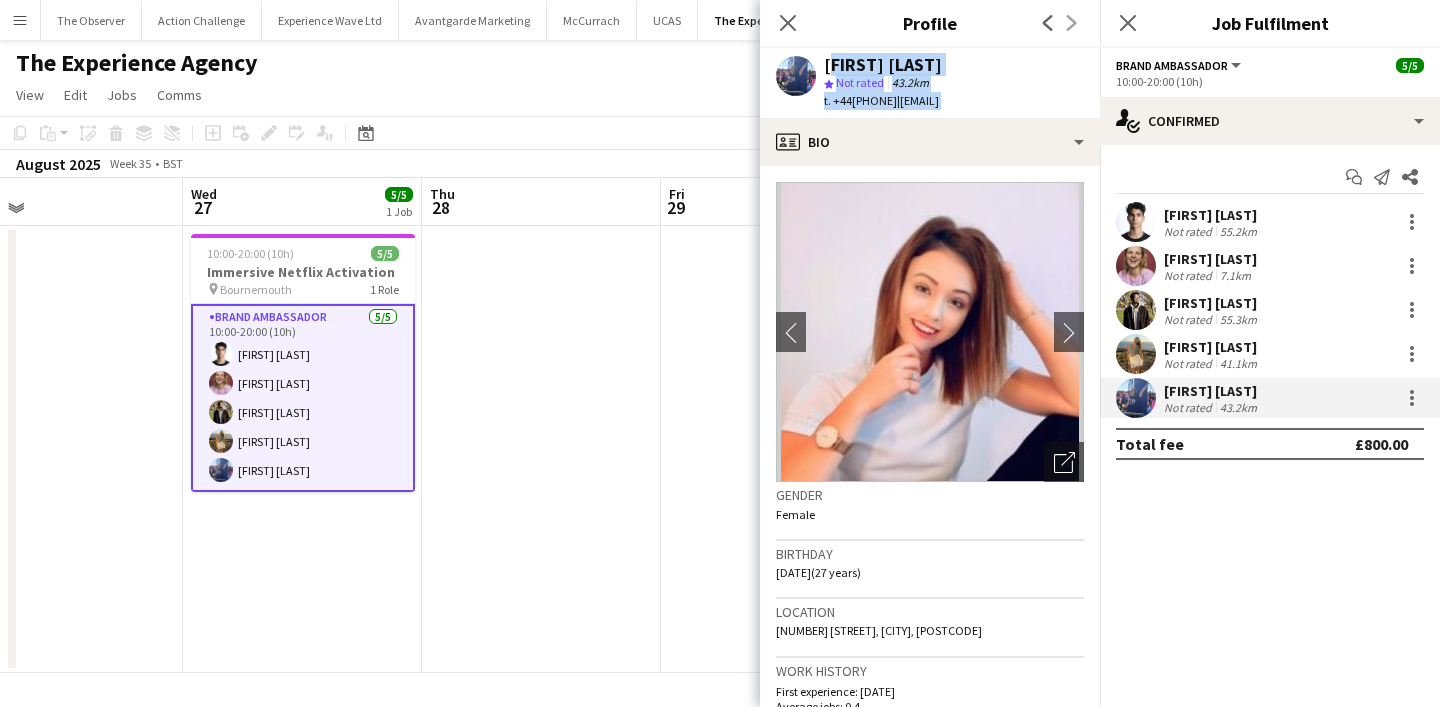 drag, startPoint x: 911, startPoint y: 105, endPoint x: 910, endPoint y: 52, distance: 53.009434 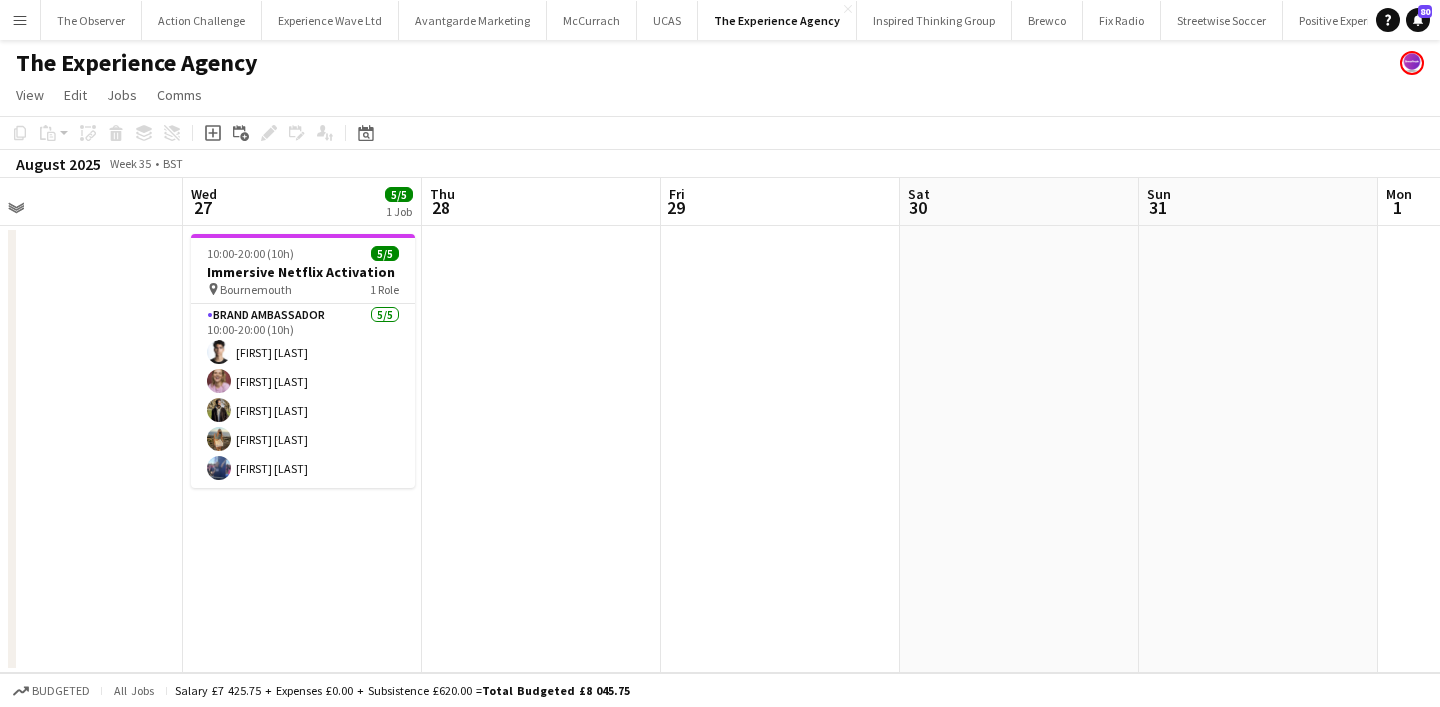 click on "Menu" at bounding box center (20, 20) 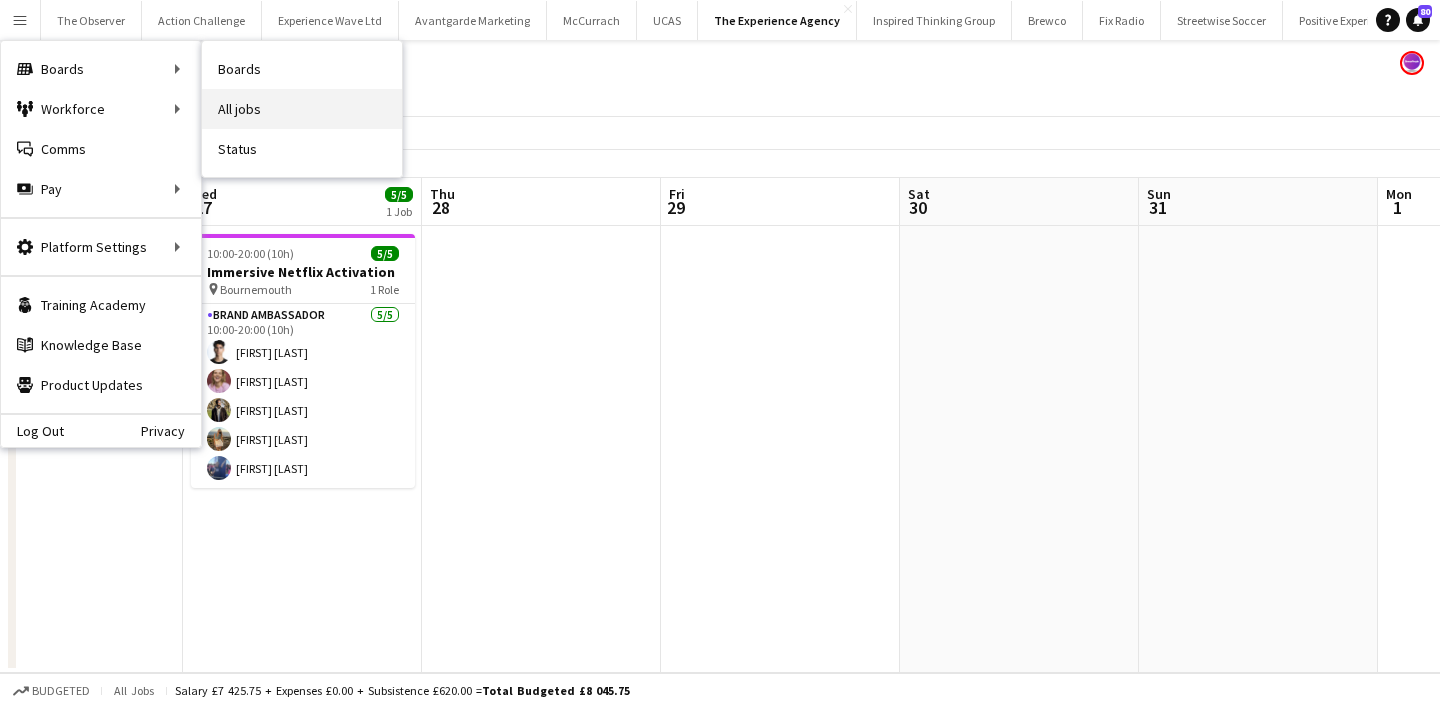 click on "All jobs" at bounding box center (302, 109) 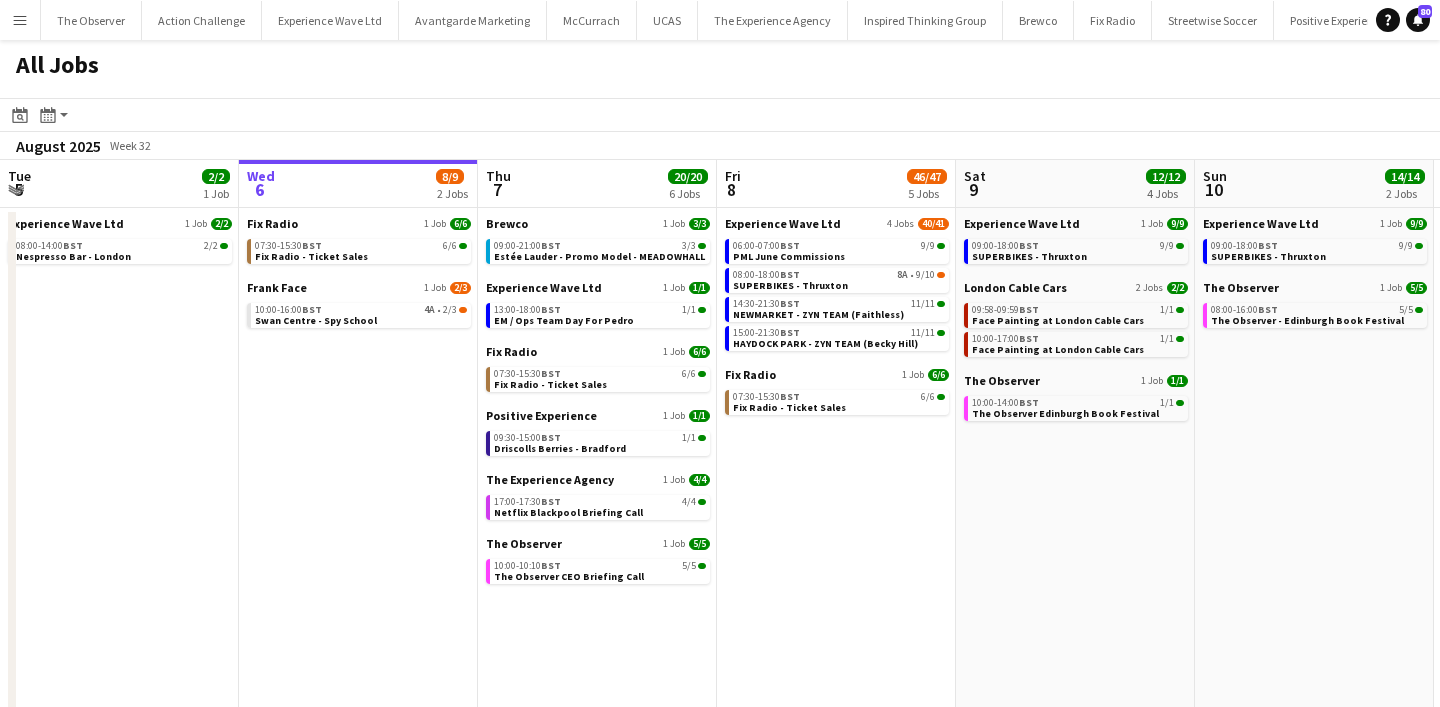 scroll, scrollTop: 0, scrollLeft: 467, axis: horizontal 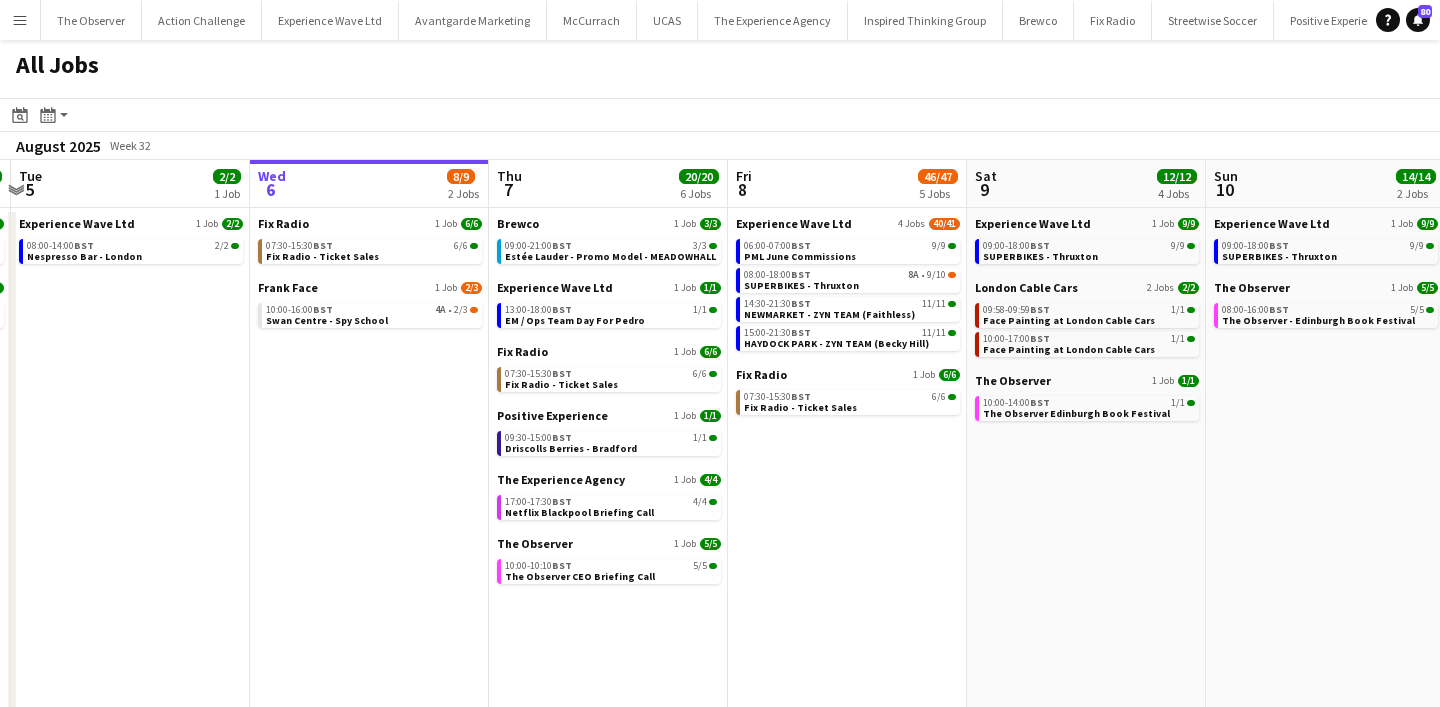 click on "Swan Centre - Spy School" at bounding box center [327, 320] 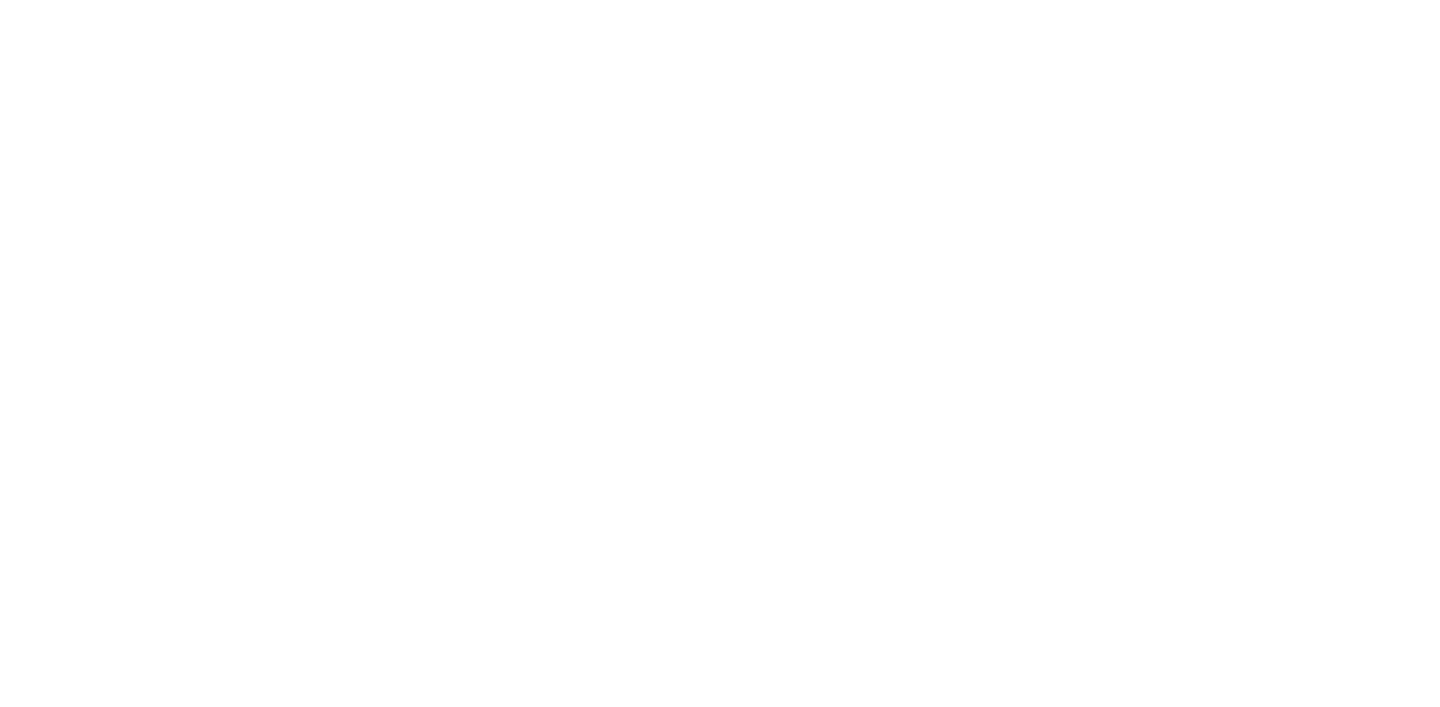 scroll, scrollTop: 0, scrollLeft: 0, axis: both 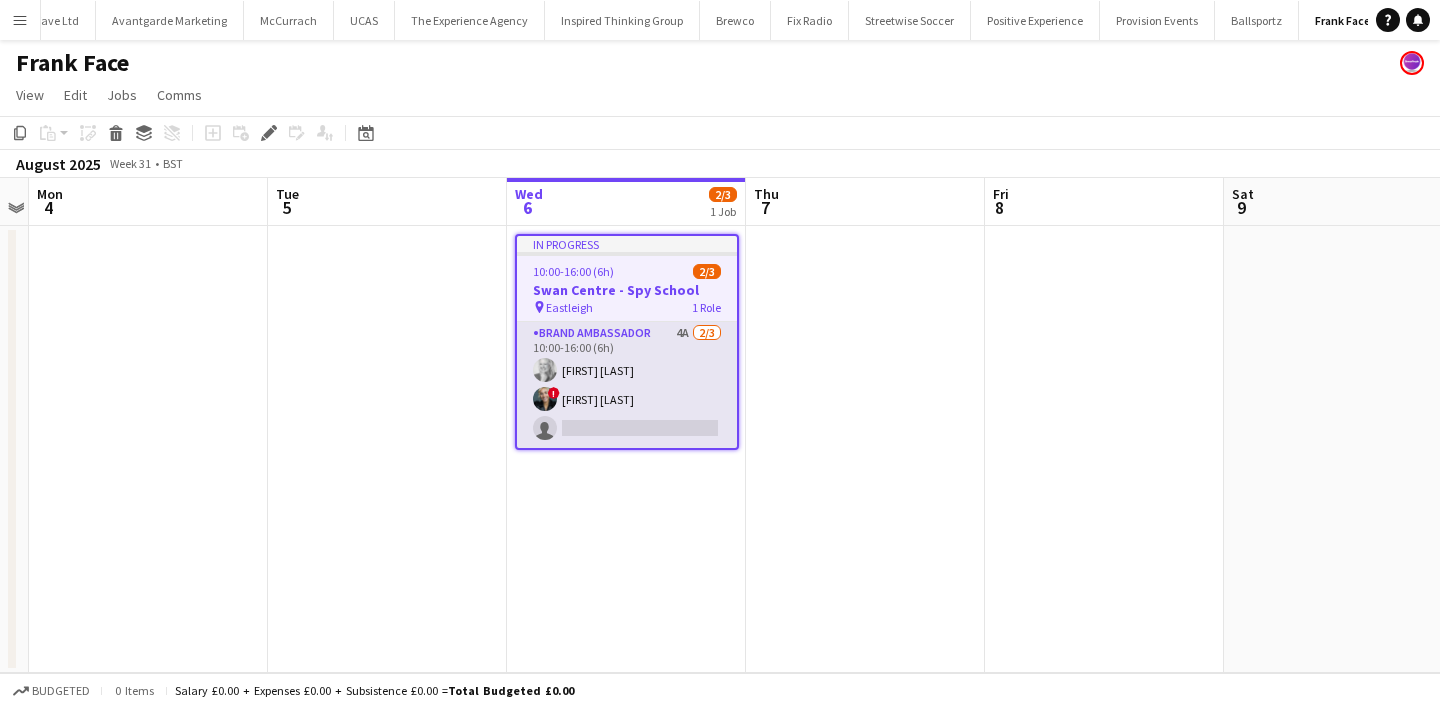 click on "Brand Ambassador 4A 2/3 10:00-16:00 (6h)
[FIRST] [LAST]
single-neutral-actions" at bounding box center (627, 385) 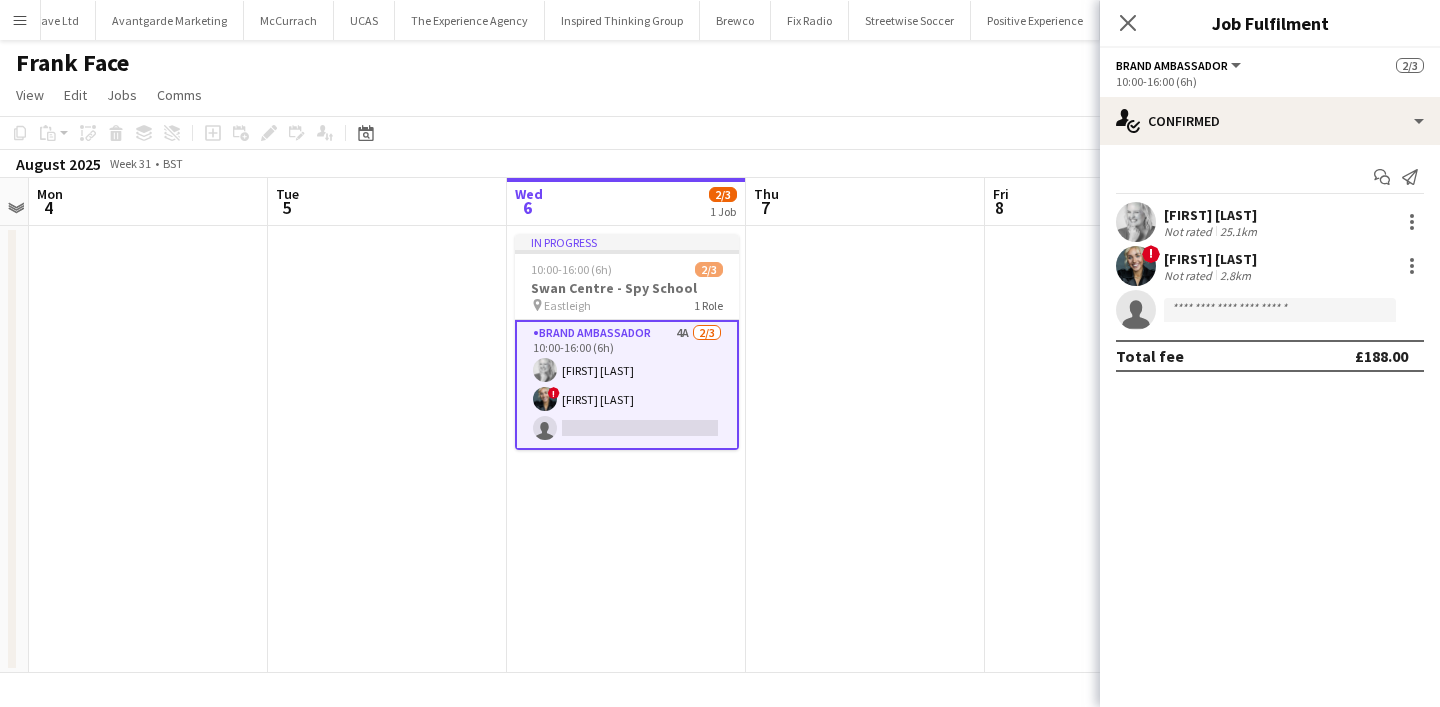 click on "! [FIRST] [LAST] Not rated 2.8km" at bounding box center (1270, 266) 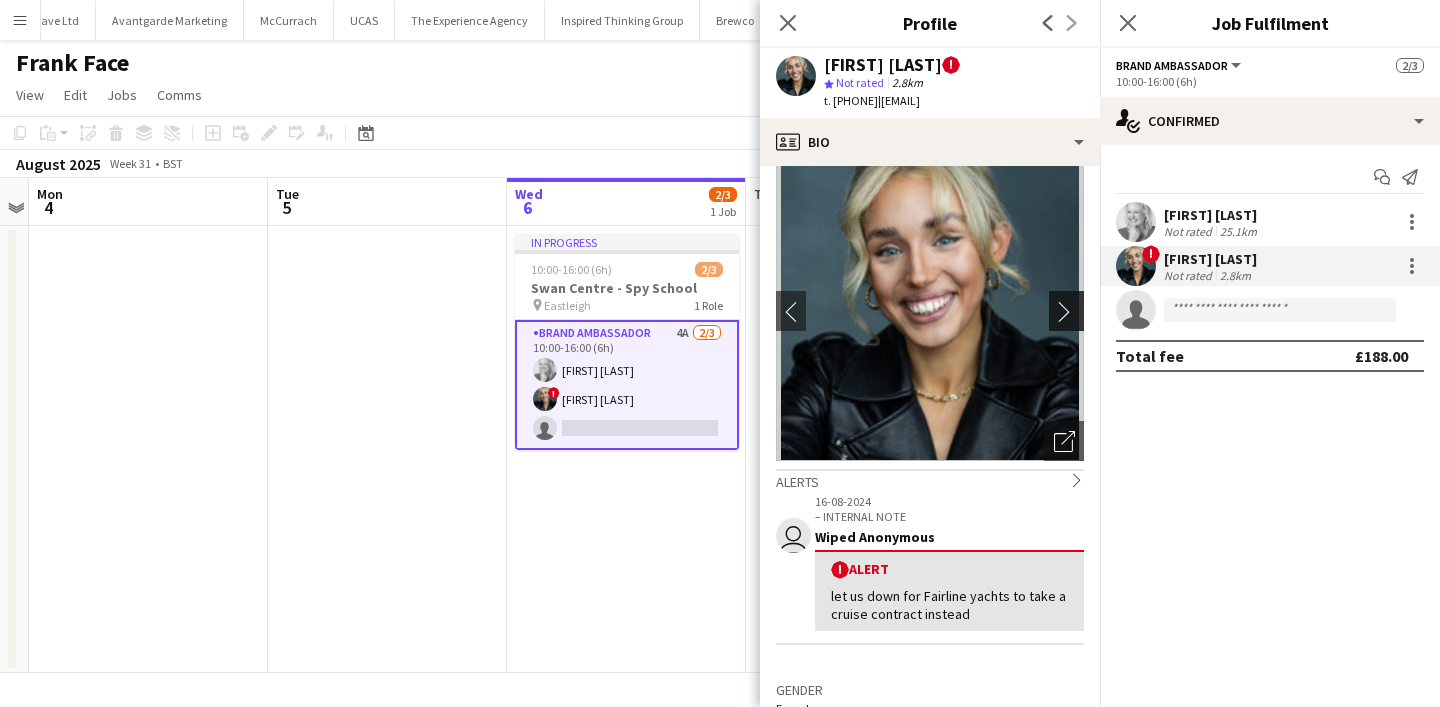 scroll, scrollTop: 24, scrollLeft: 0, axis: vertical 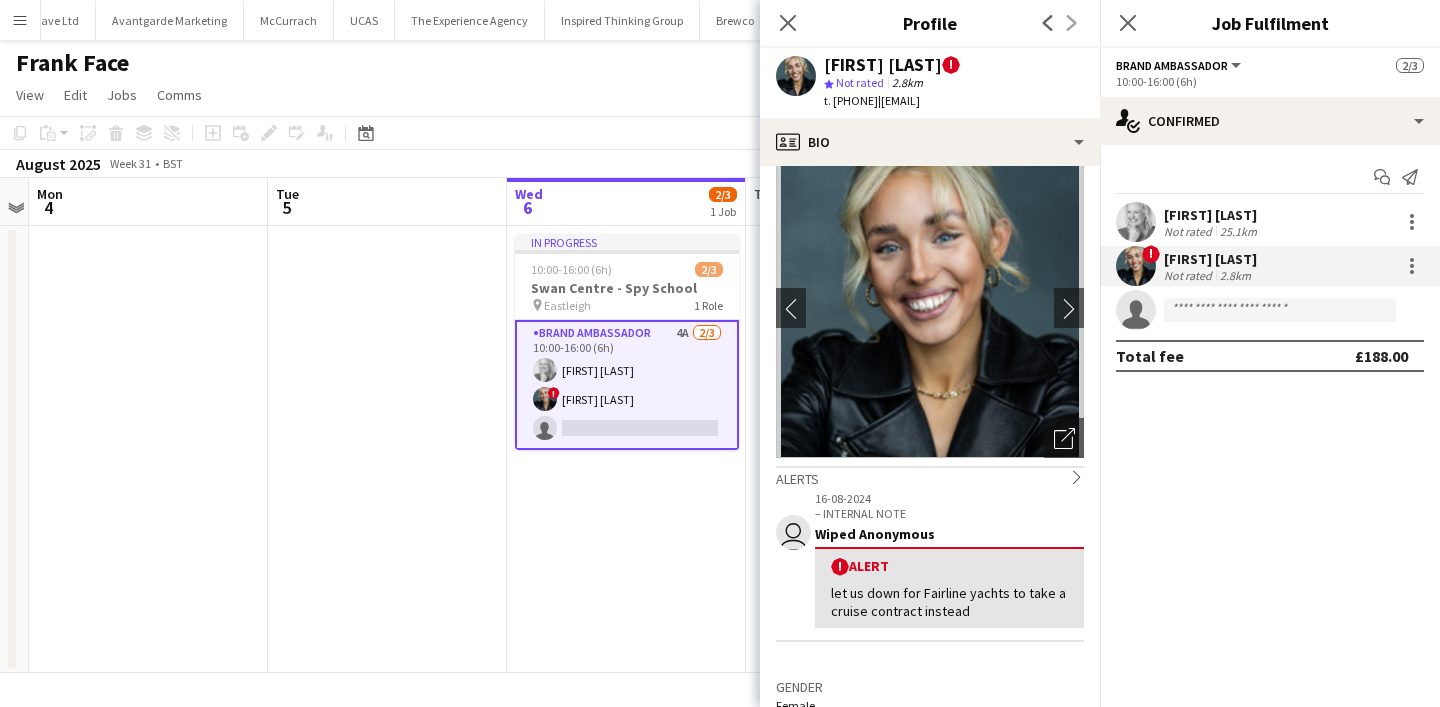 click at bounding box center (1136, 222) 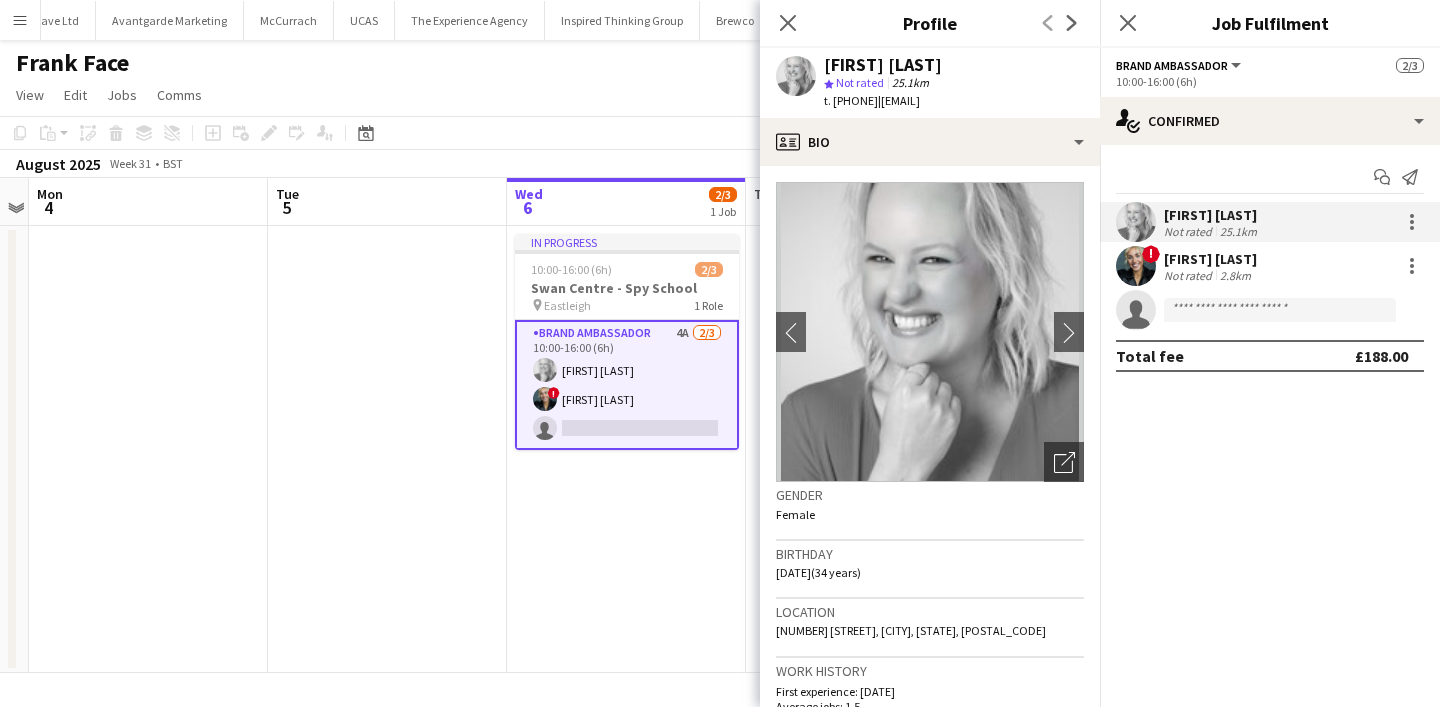 click on "Gender Female Birthday [DATE] ([AGE] years) Location [NUMBER] [STREET], [CITY], [STATE], [POSTAL_CODE] Work history First experience: [DATE] Average jobs: 1.5 Favourite job: Brand Ambassador Applications total count: 66 Cancelled jobs count: 0 Cancelled jobs total count: 0 Worked jobs count: 25 Worked jobs total count: 57 Roles Edit crew company roles Skills Edit crew company skills ok-circled2 background Layer 1 cross-circle-red background Layer 1 Drivers Licence (Class B) Freelancer has uploaded a photo validation of skill. Click to see Tags Edit crew company tags Bestival (31st July - 1st August) Car Fest 2025" 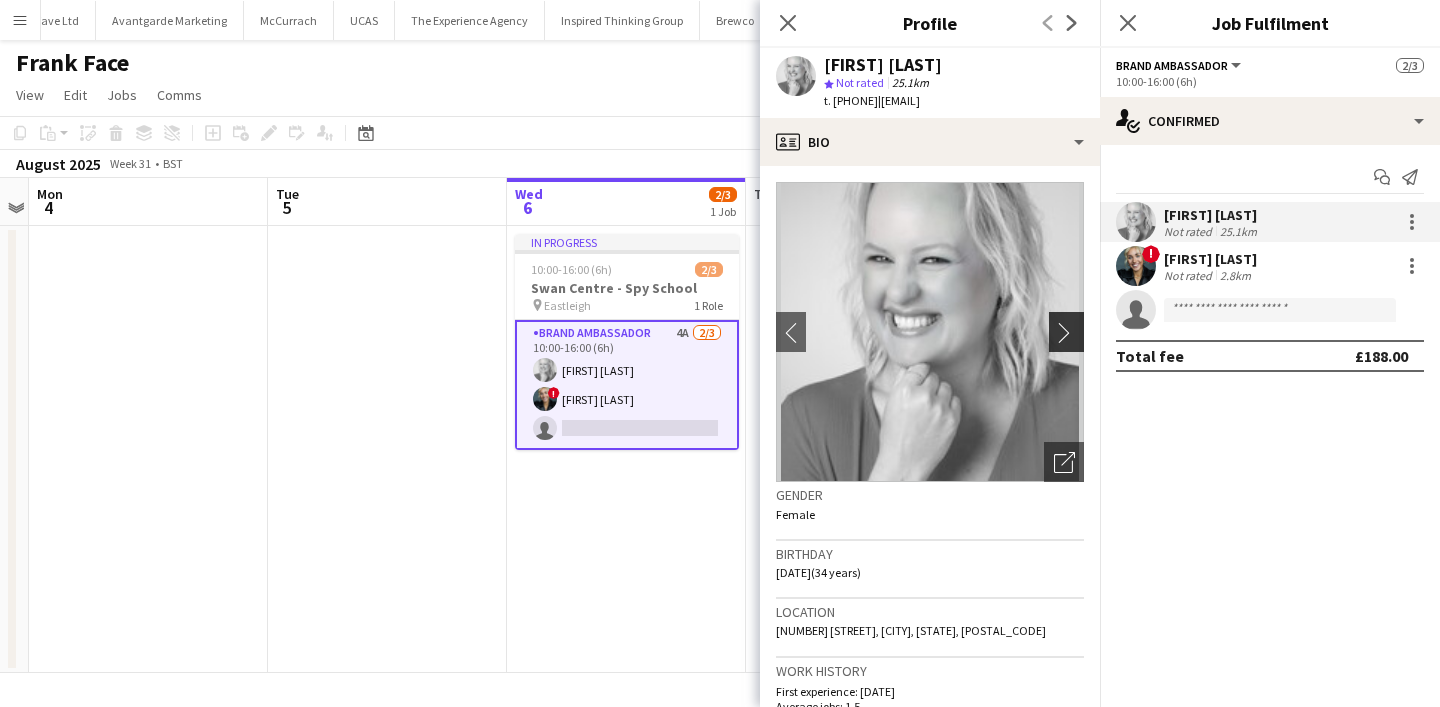 click on "chevron-right" 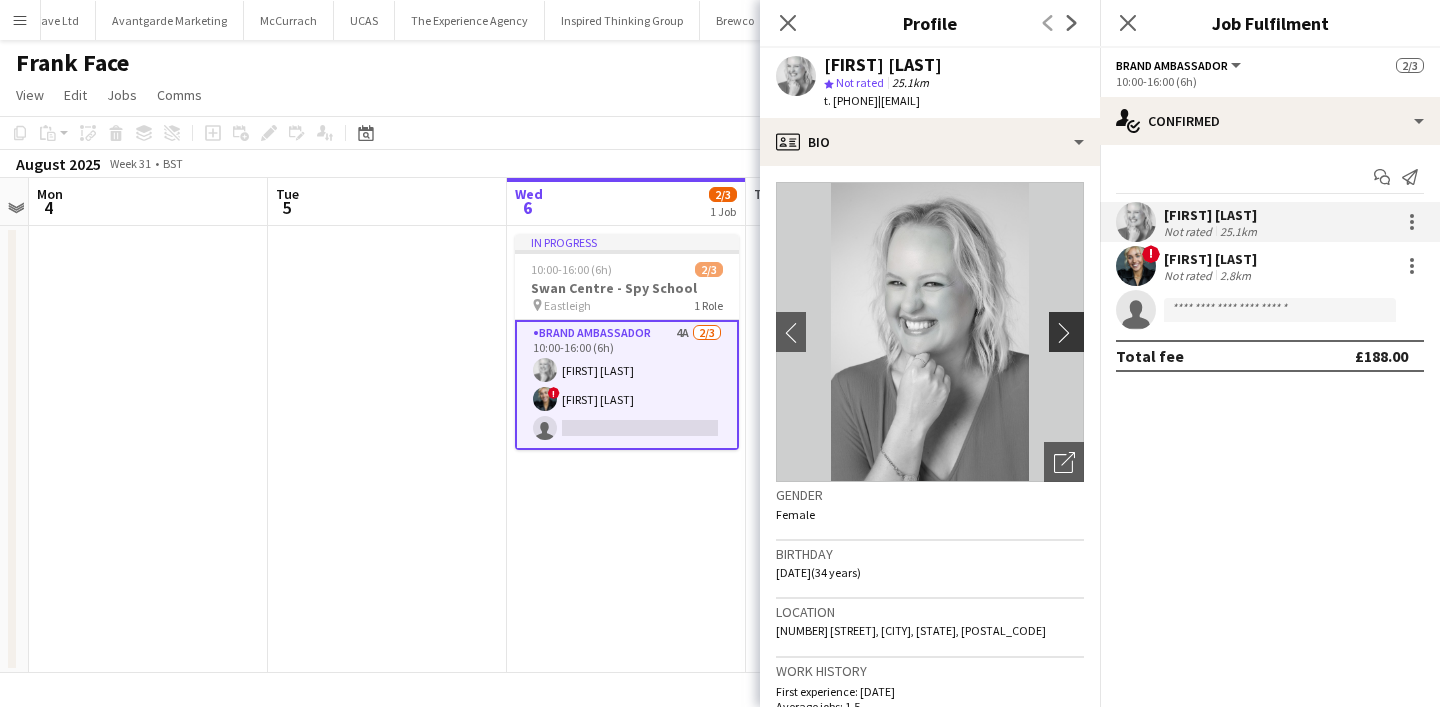 click on "chevron-right" 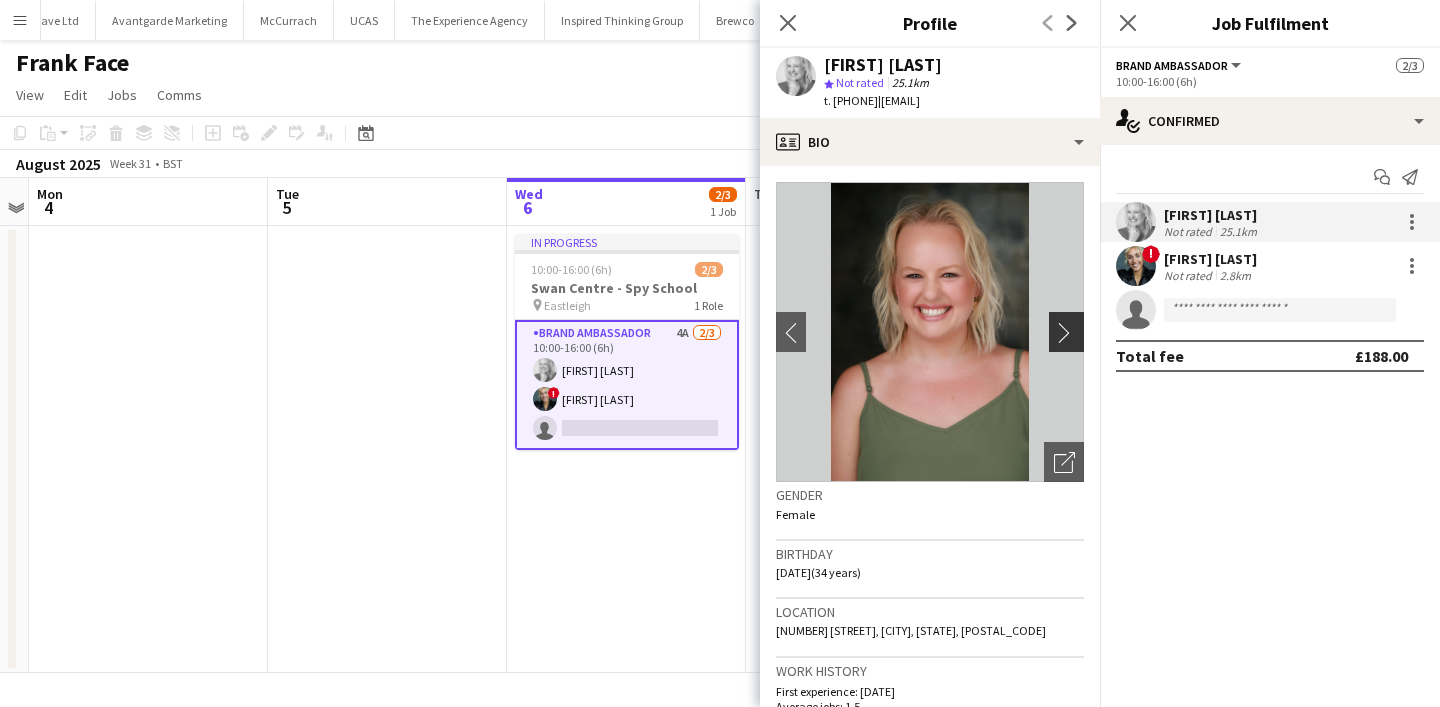 click on "chevron-right" 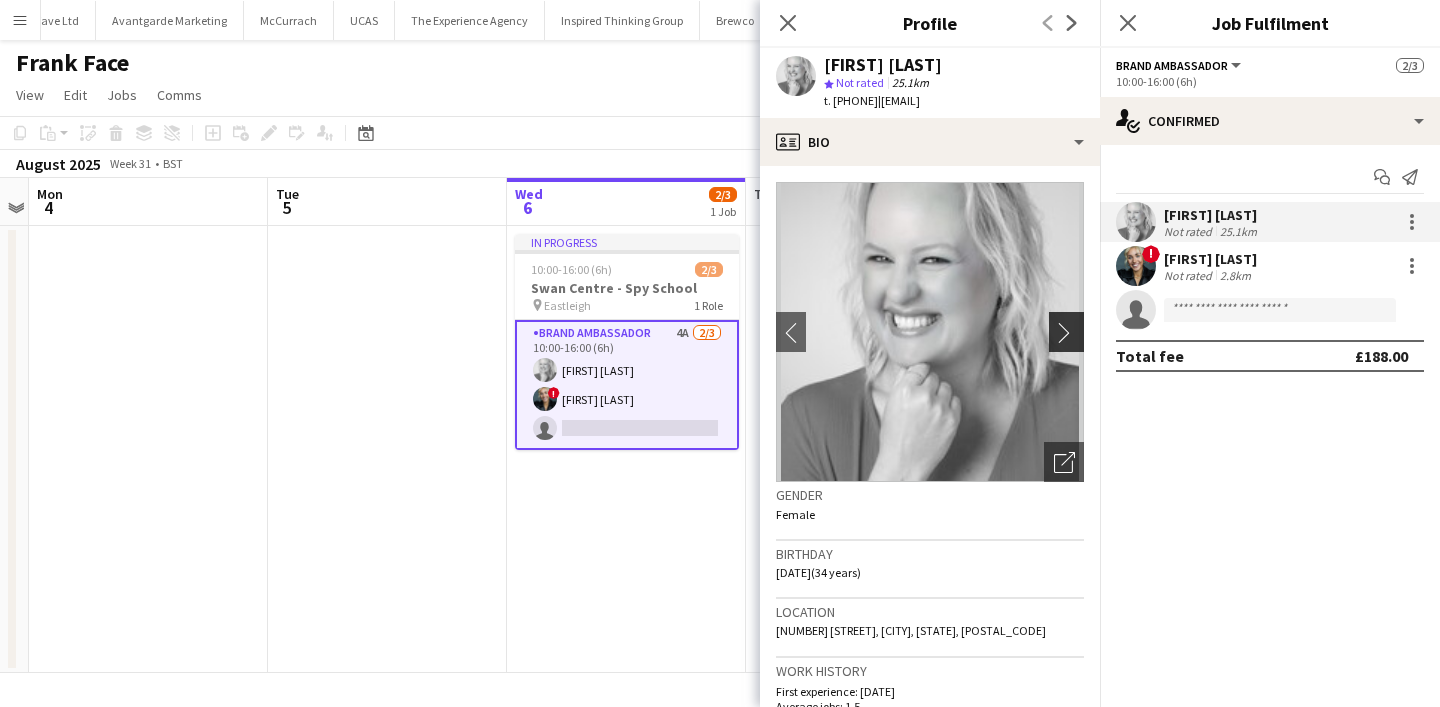 click on "chevron-right" 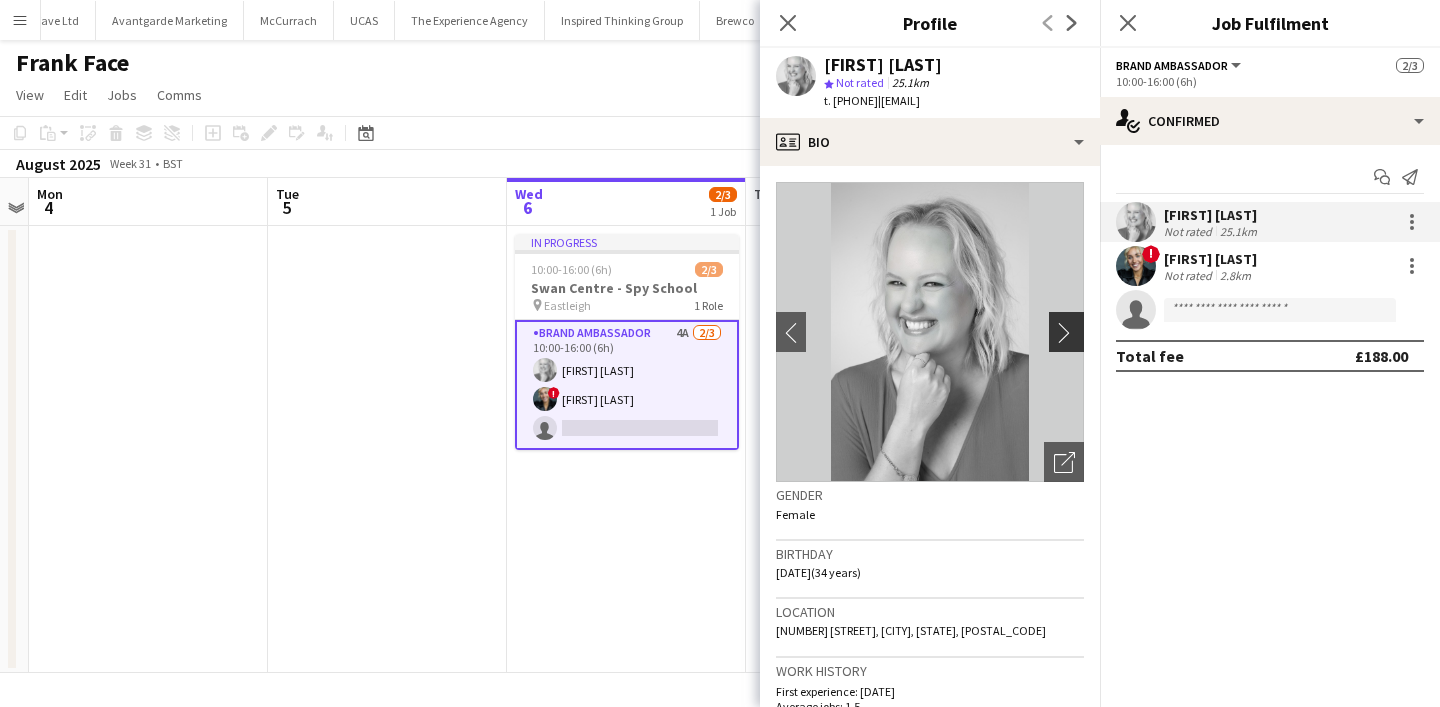 click on "chevron-right" 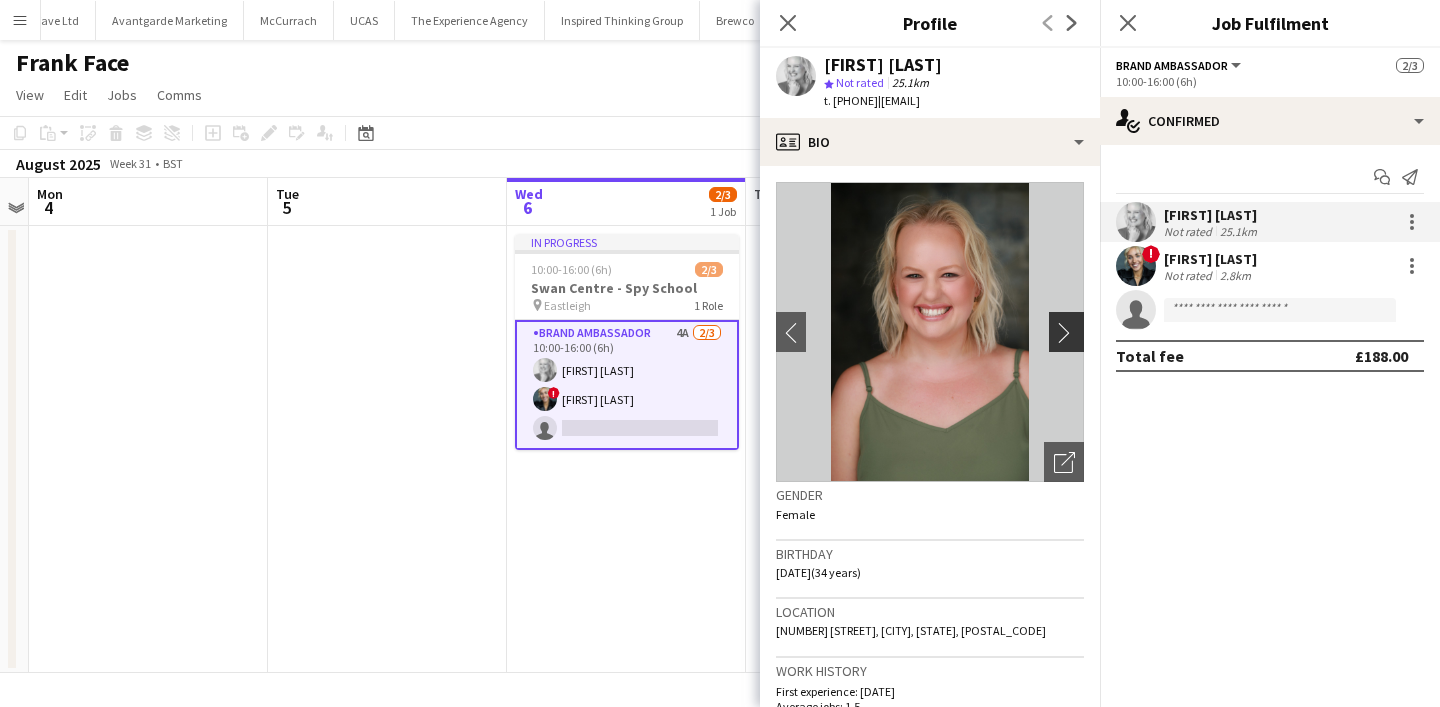 click on "chevron-right" 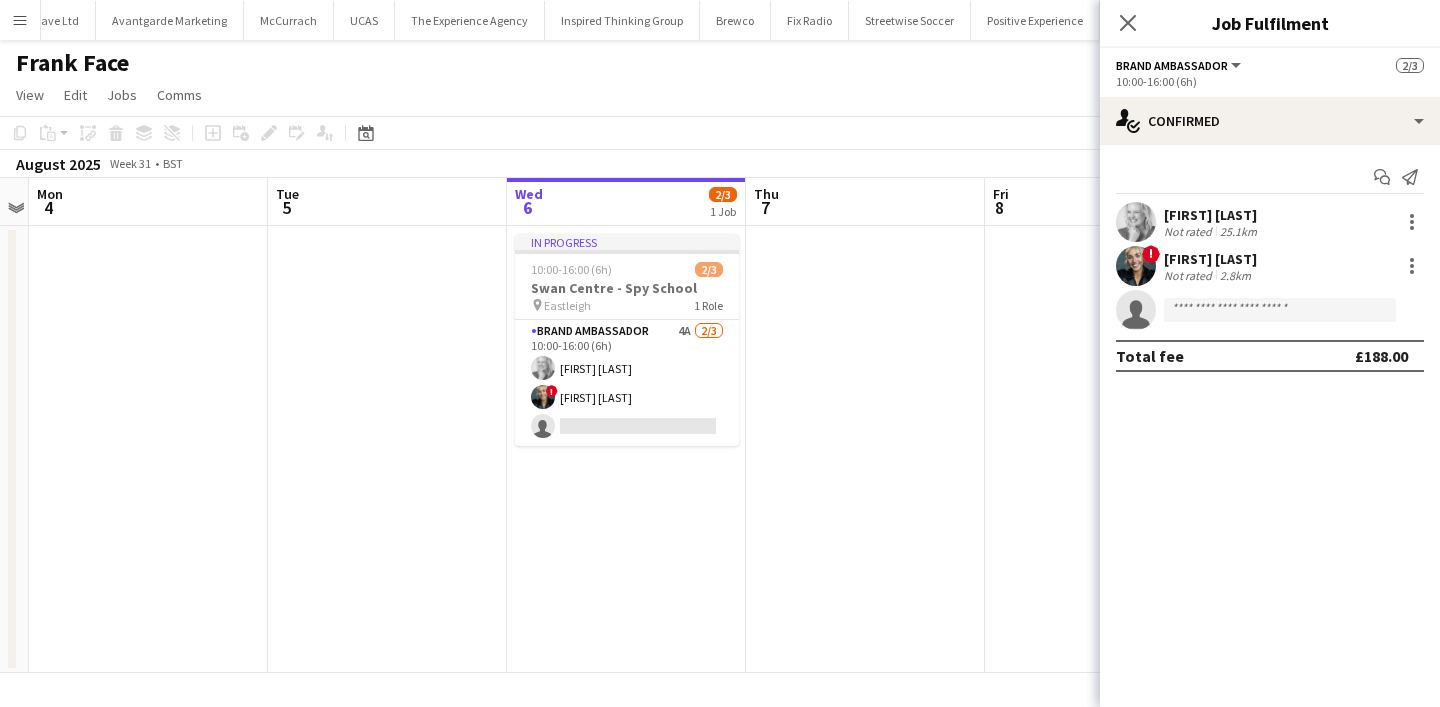 click at bounding box center (387, 449) 